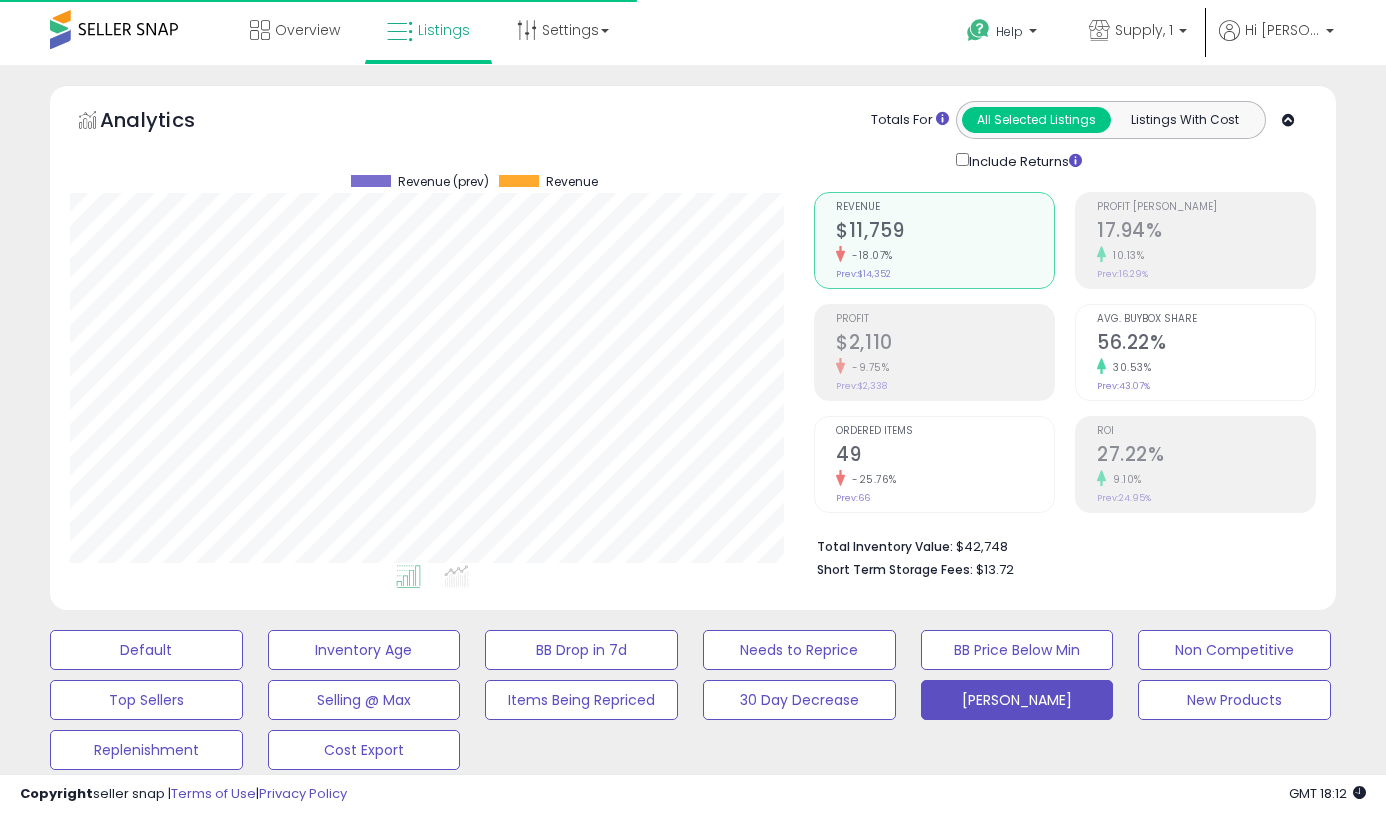 select on "**" 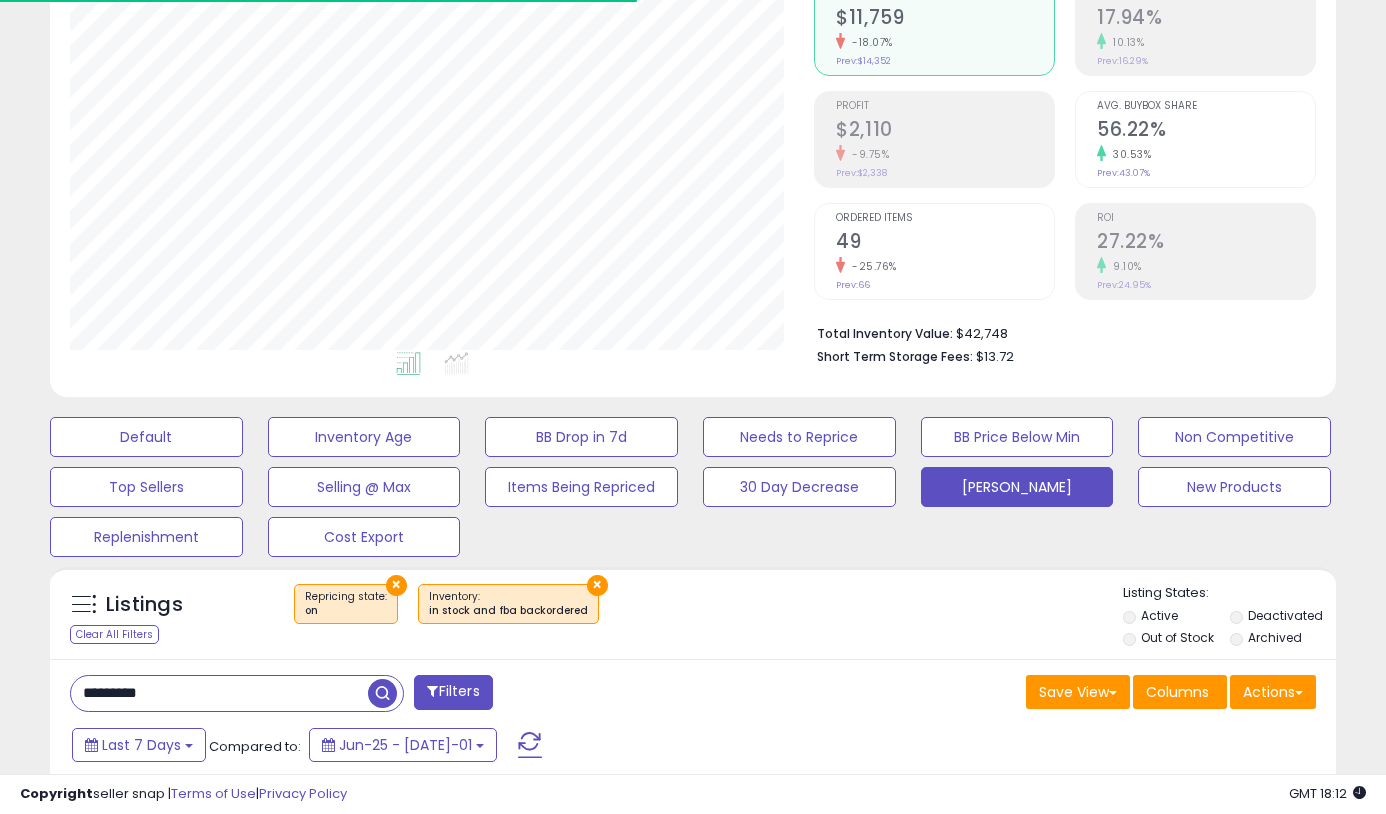 scroll, scrollTop: 999590, scrollLeft: 999255, axis: both 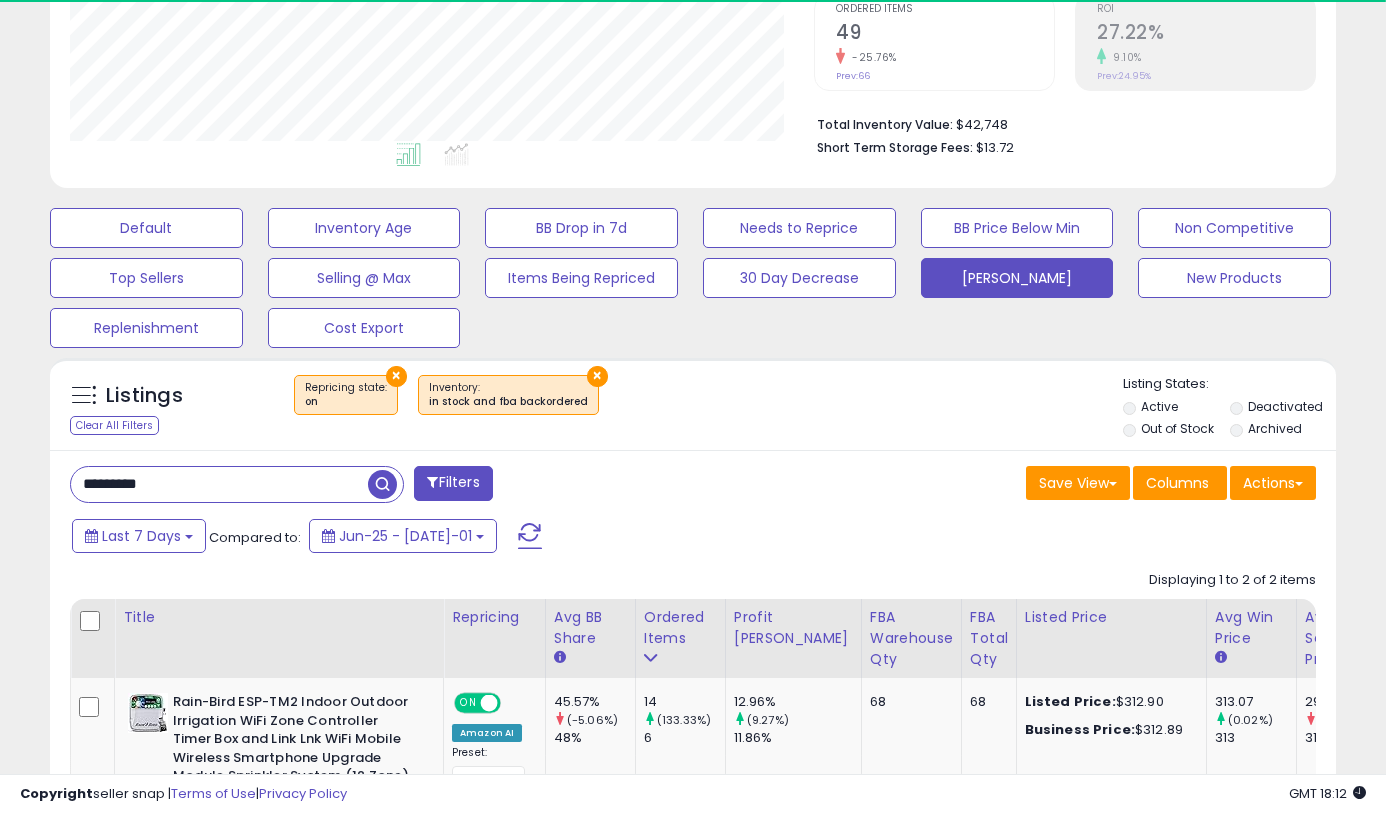click on "*********" at bounding box center [219, 484] 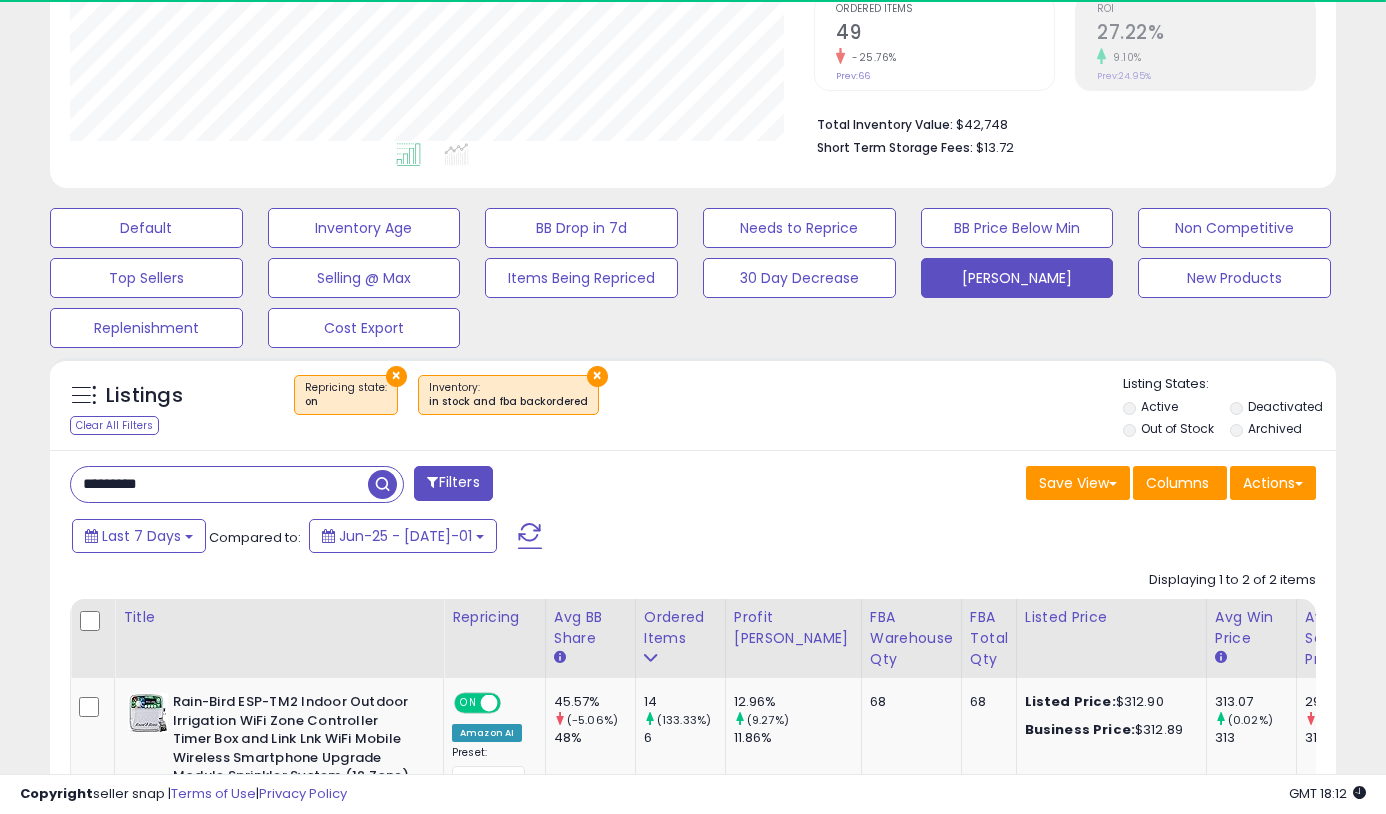 click on "*********" at bounding box center (219, 484) 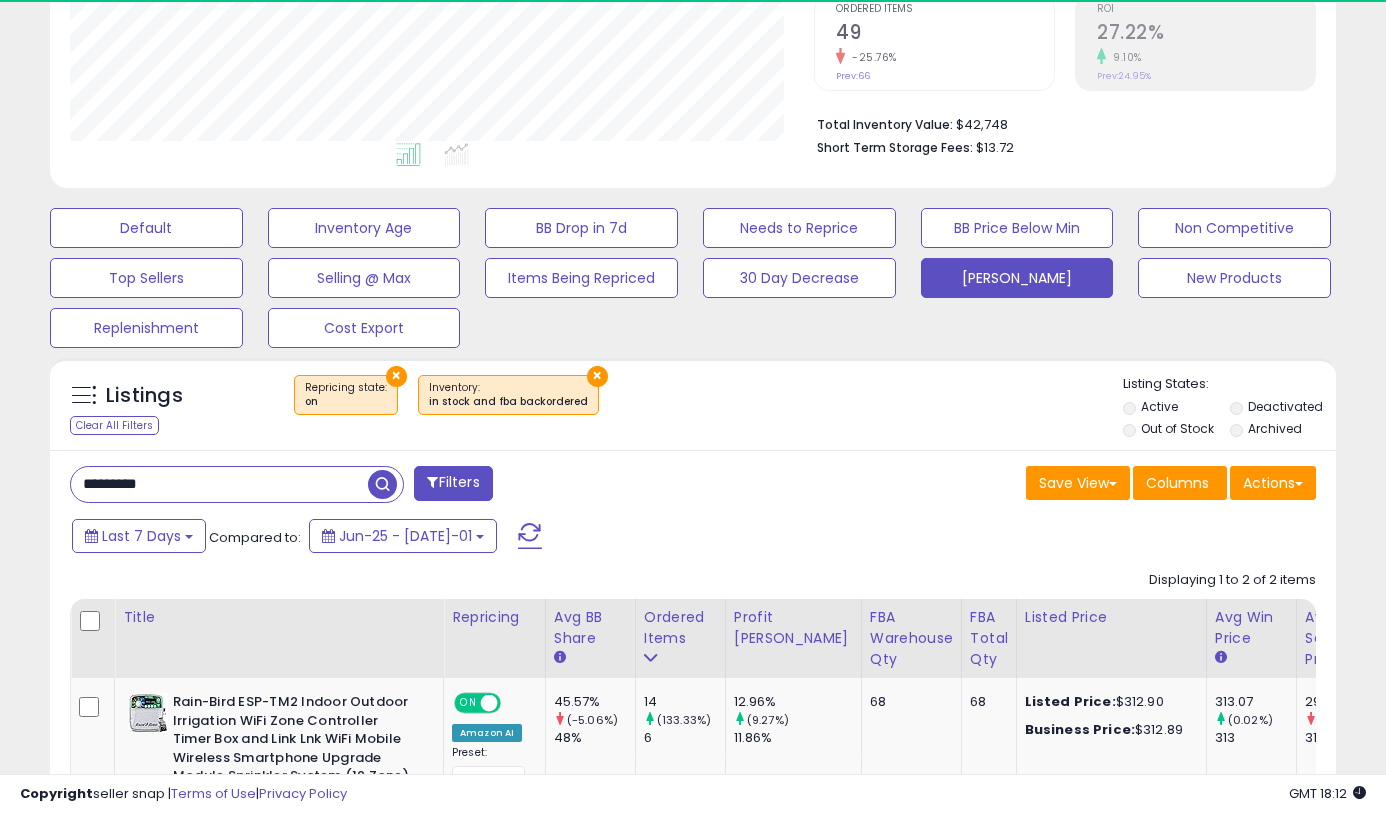 click on "*********" at bounding box center [219, 484] 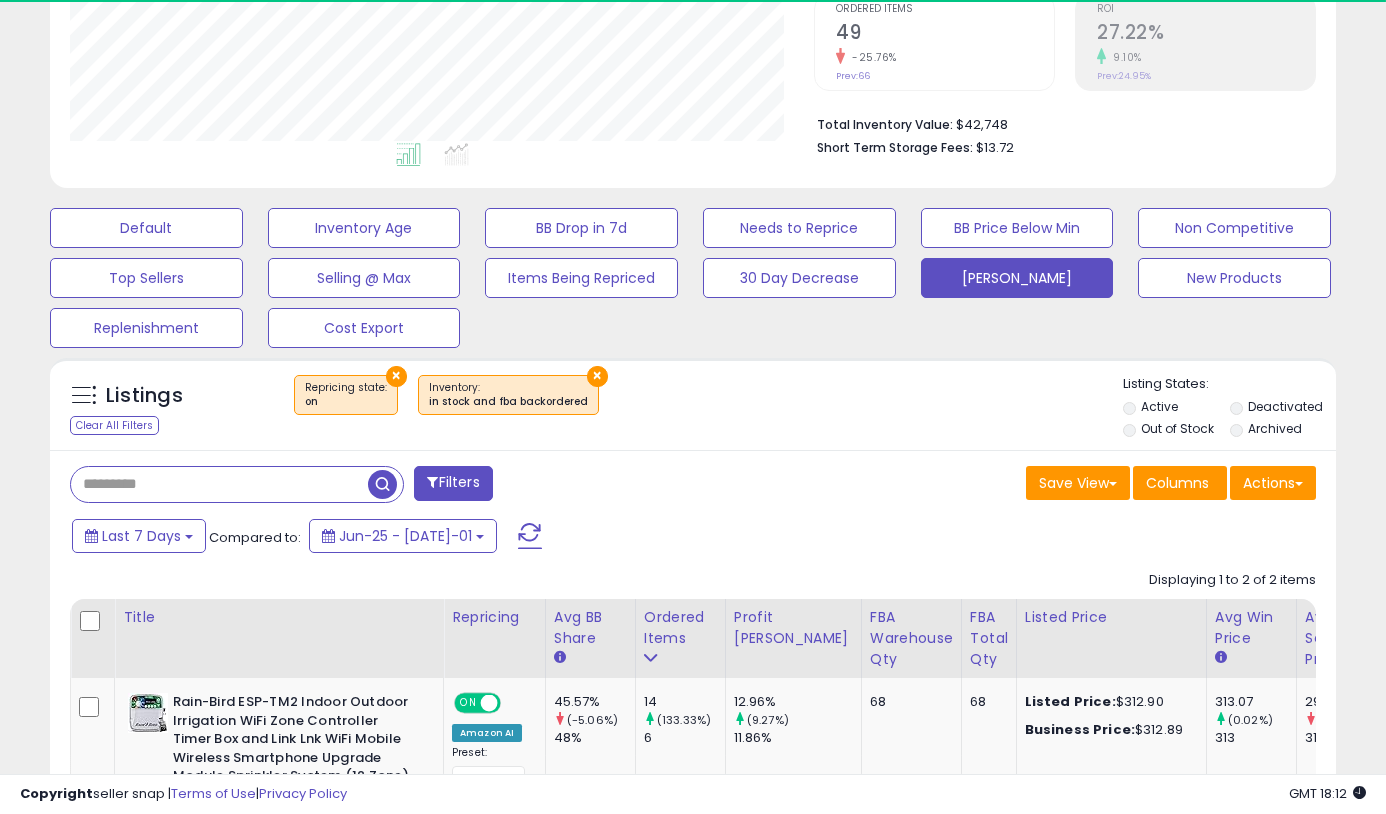 type 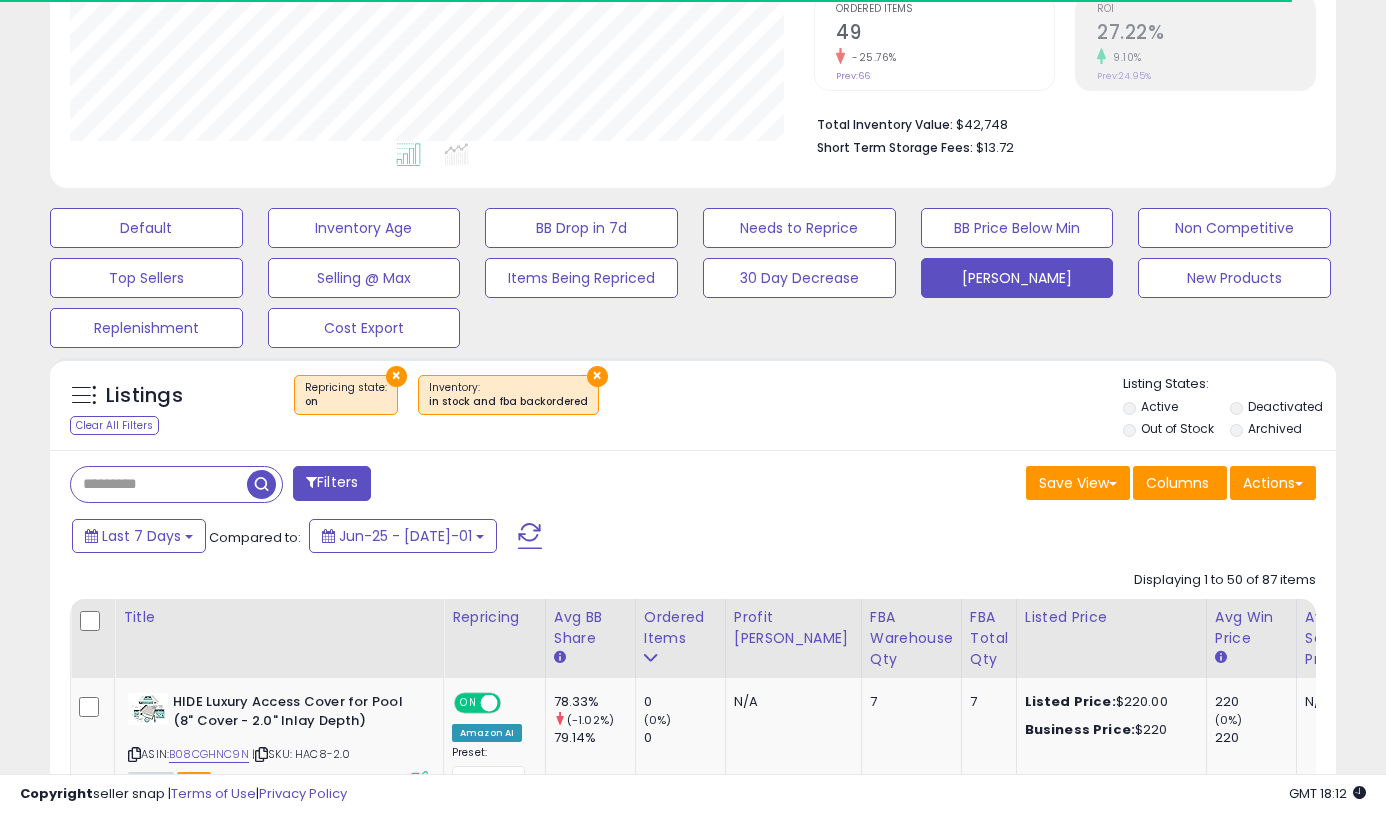 scroll, scrollTop: 410, scrollLeft: 744, axis: both 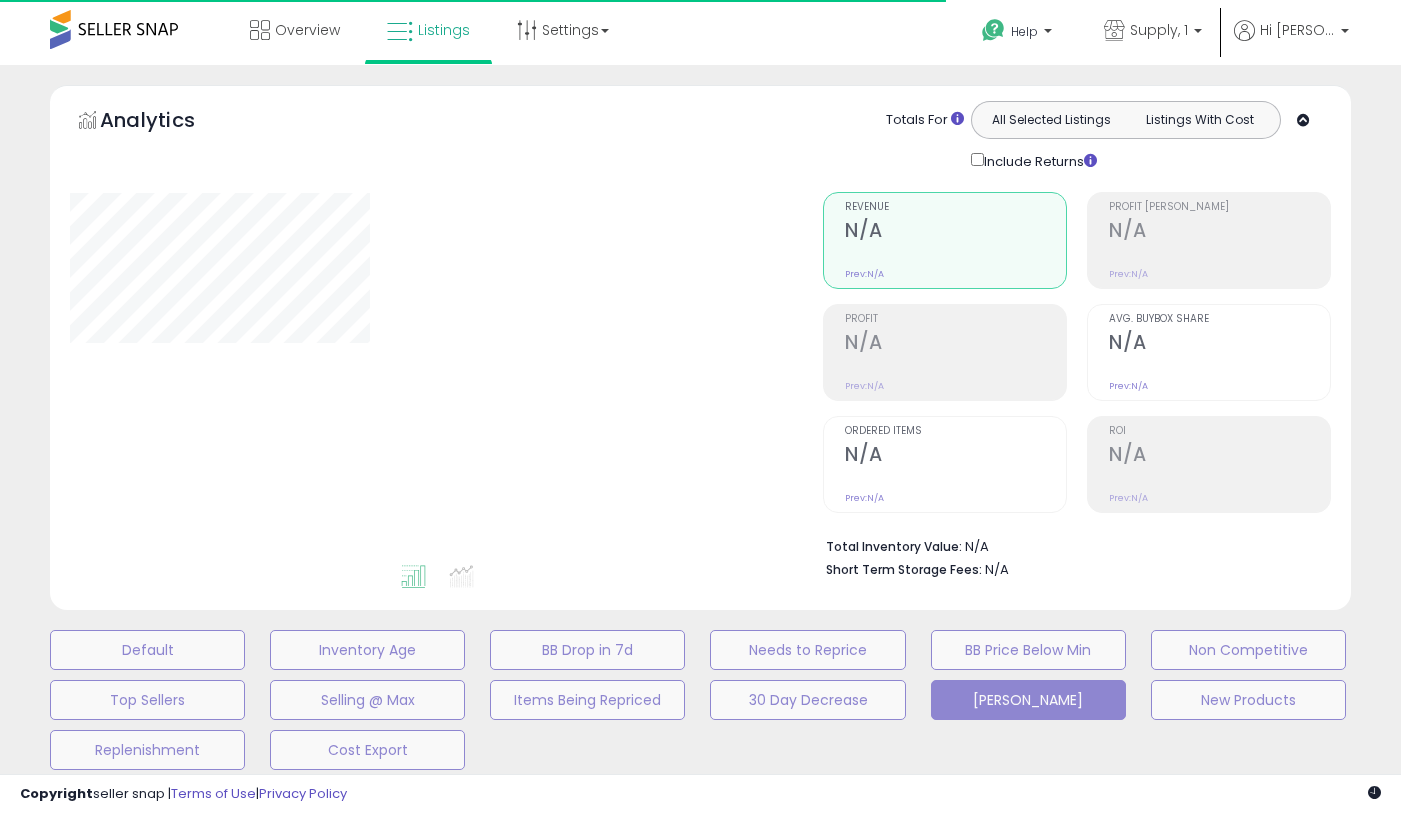 select on "**" 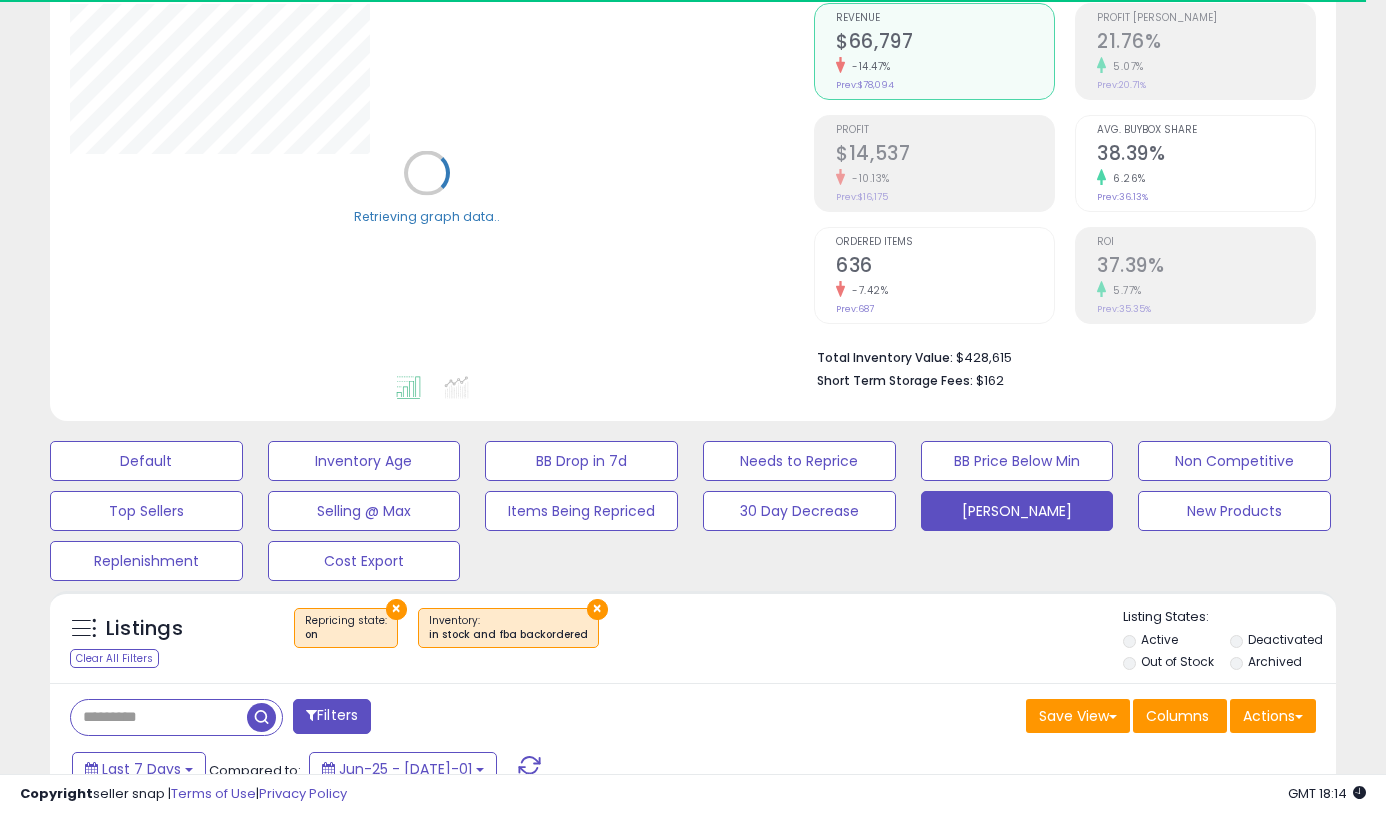 scroll, scrollTop: 459, scrollLeft: 0, axis: vertical 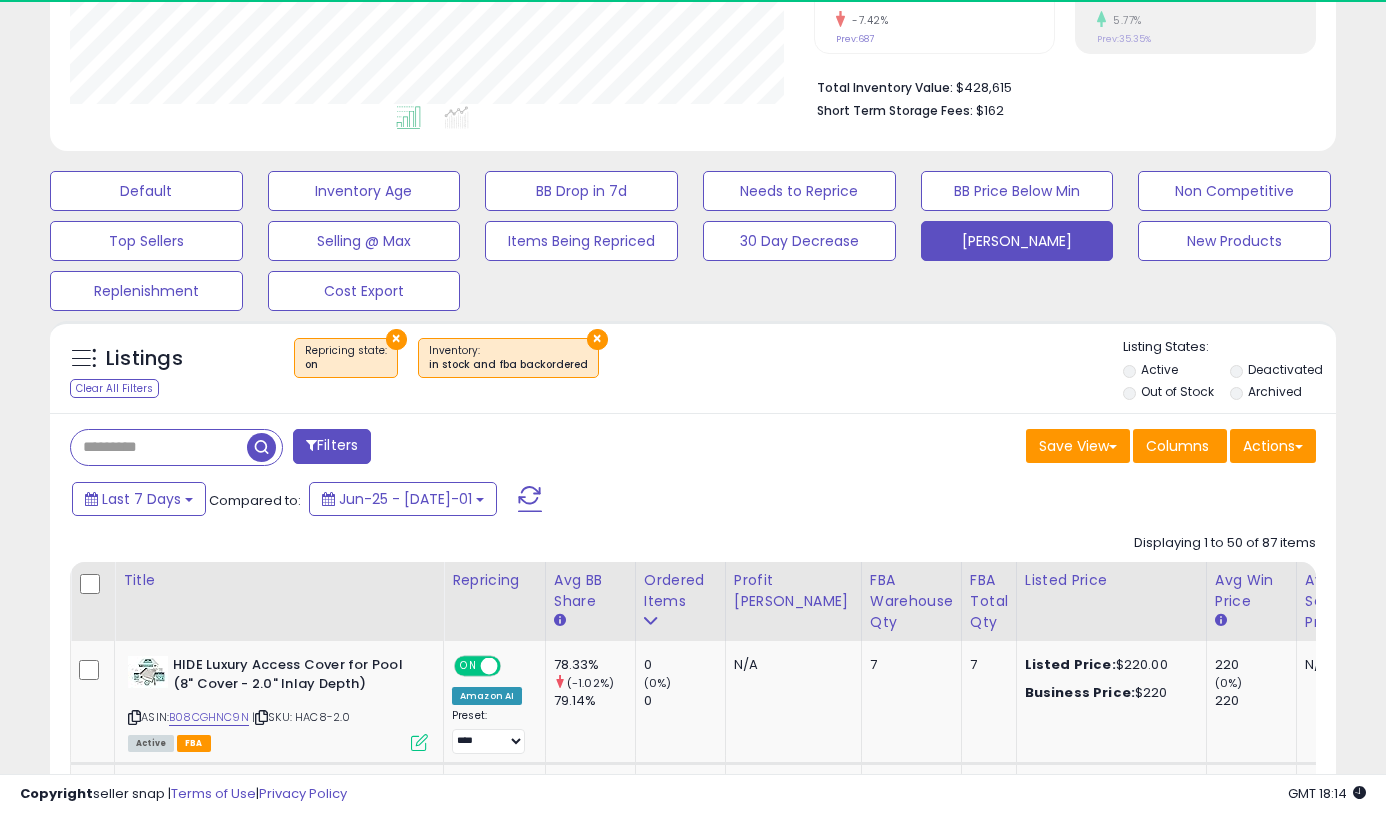 click at bounding box center (159, 447) 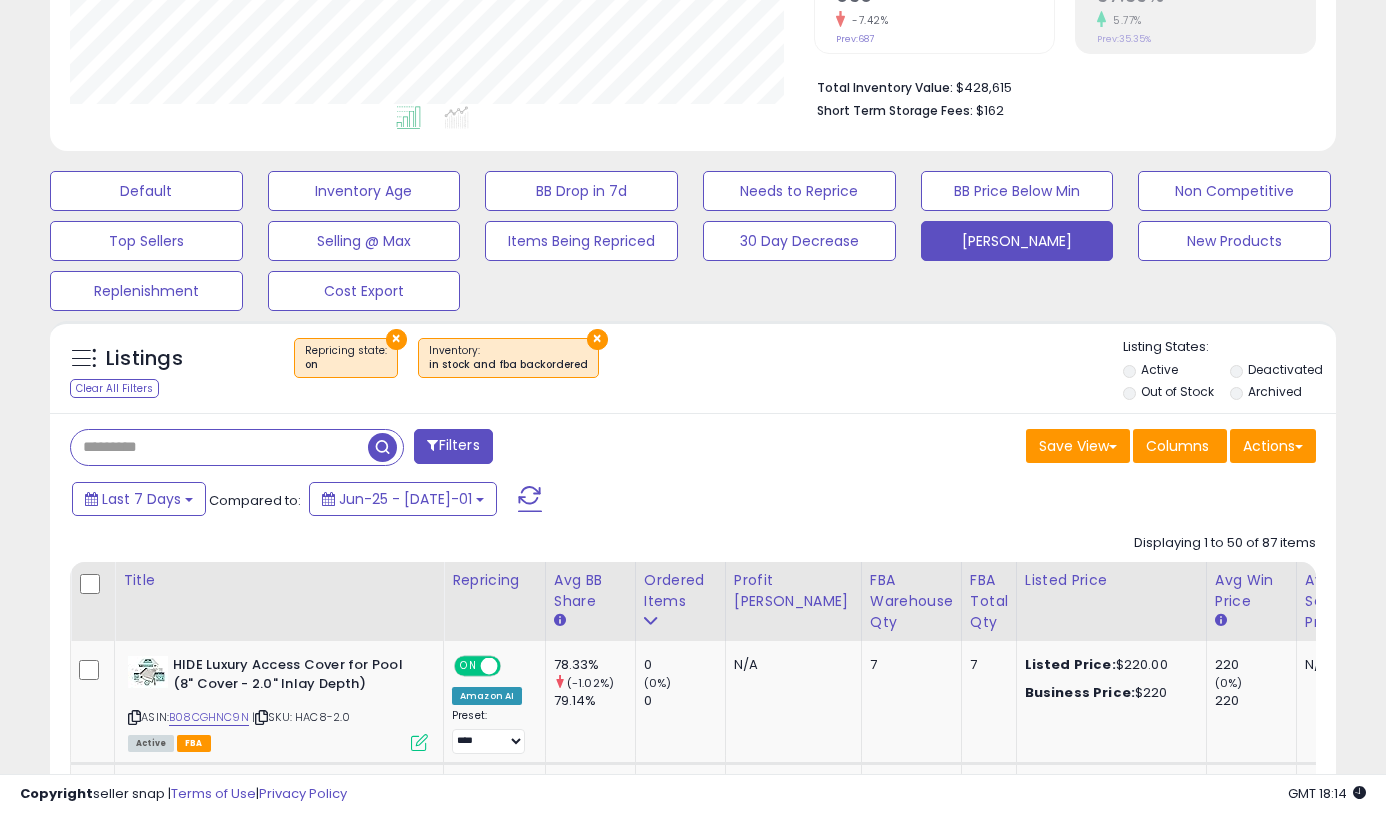 scroll, scrollTop: 999590, scrollLeft: 999255, axis: both 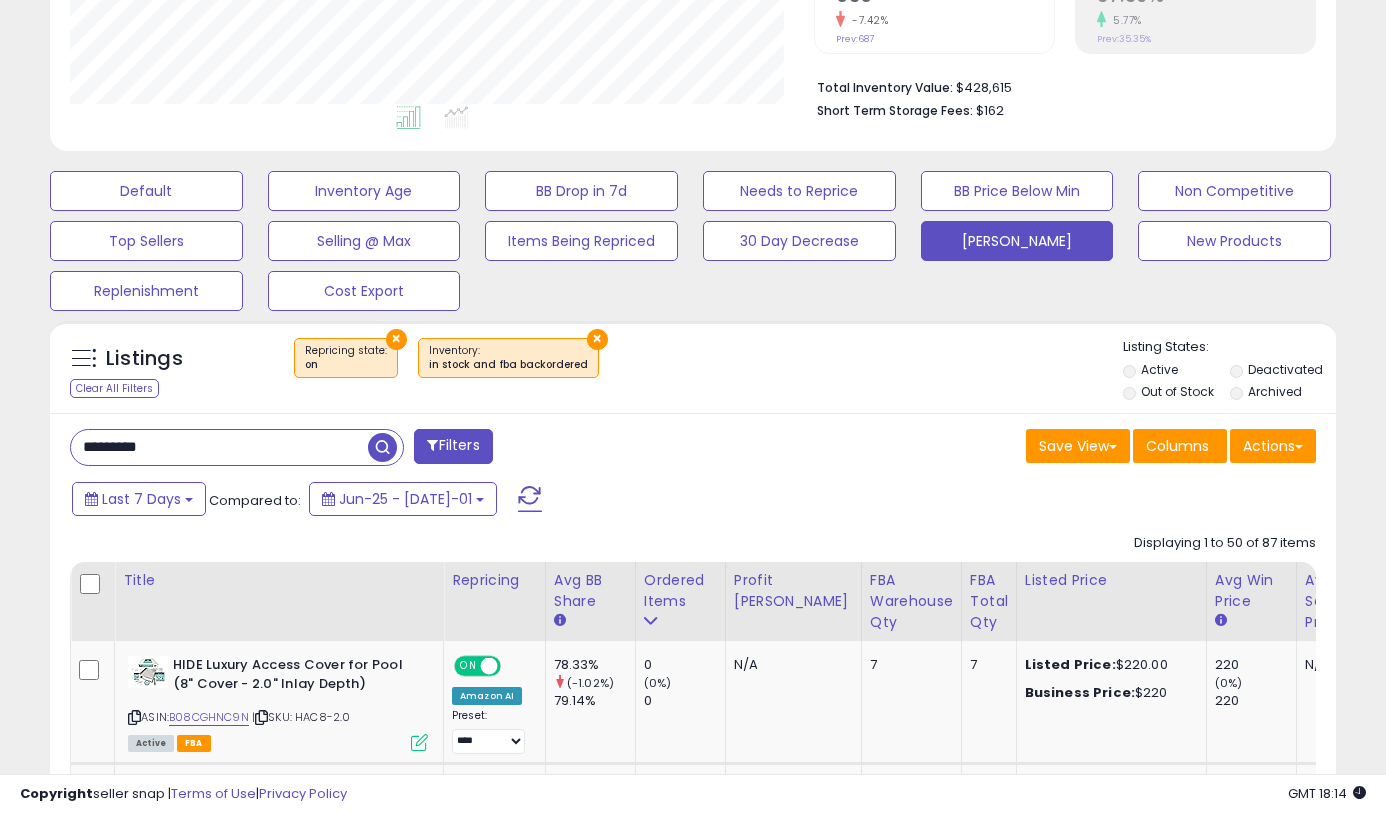 type on "*********" 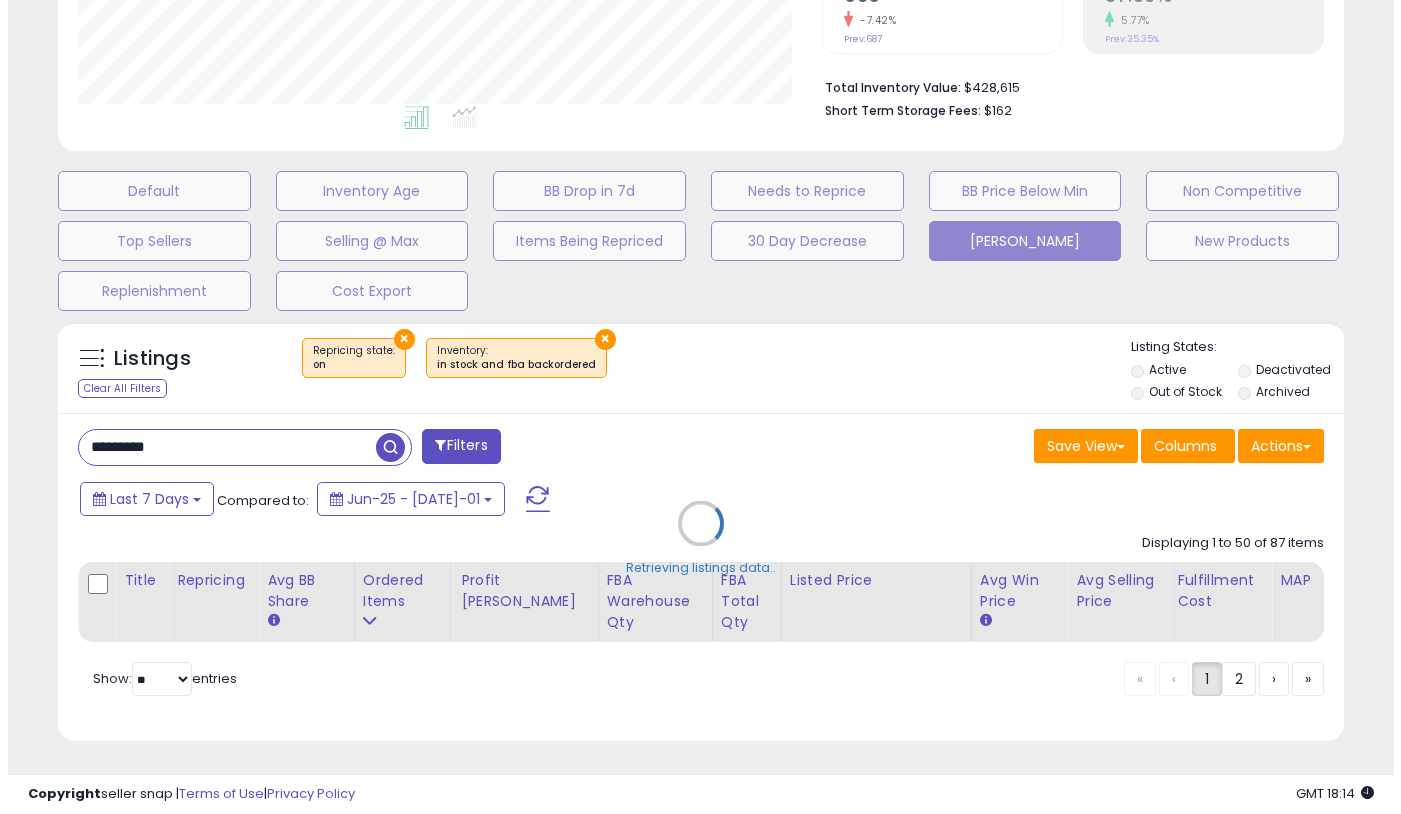 scroll, scrollTop: 999590, scrollLeft: 999247, axis: both 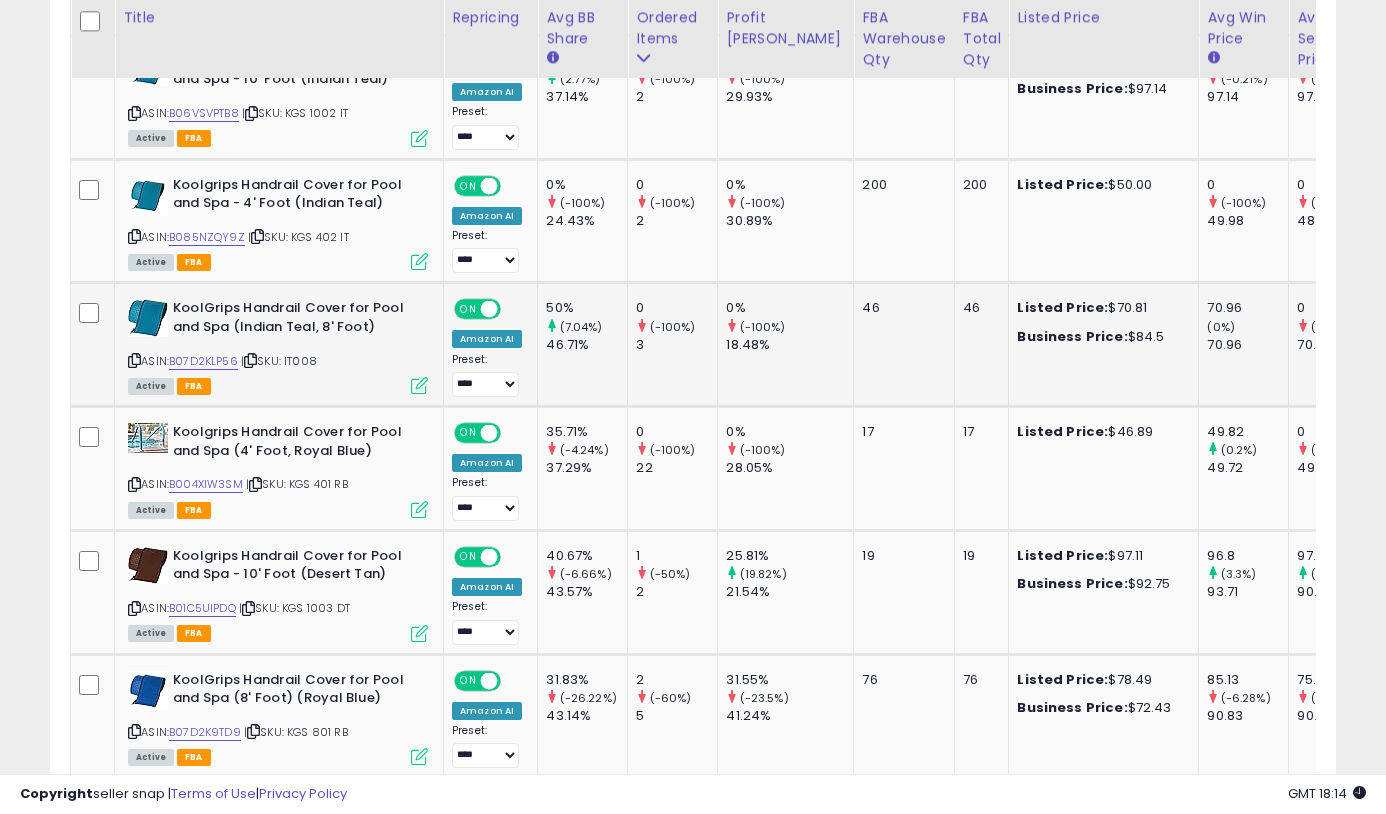 click on "|   SKU: IT008" at bounding box center [279, 361] 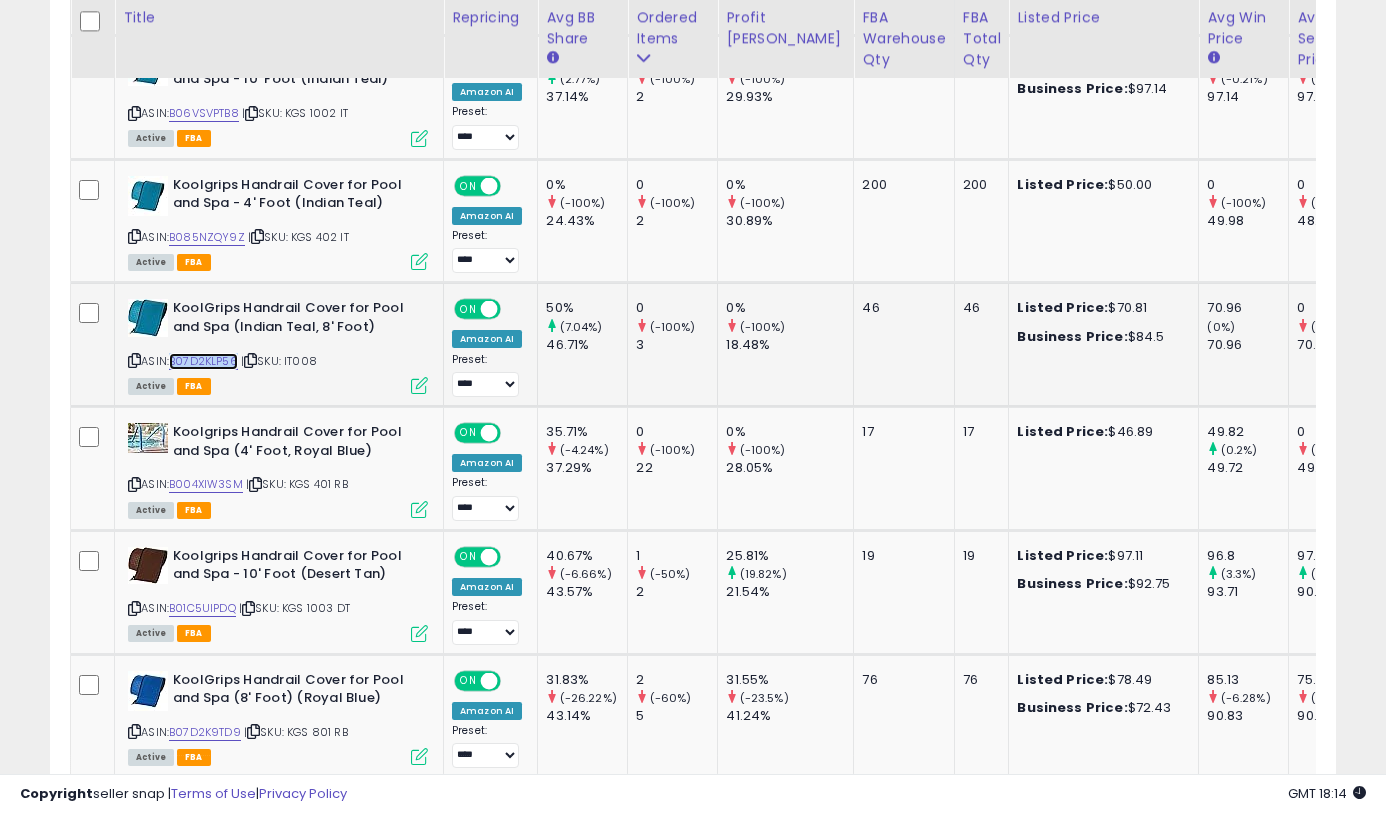 copy on "B07D2KLP56" 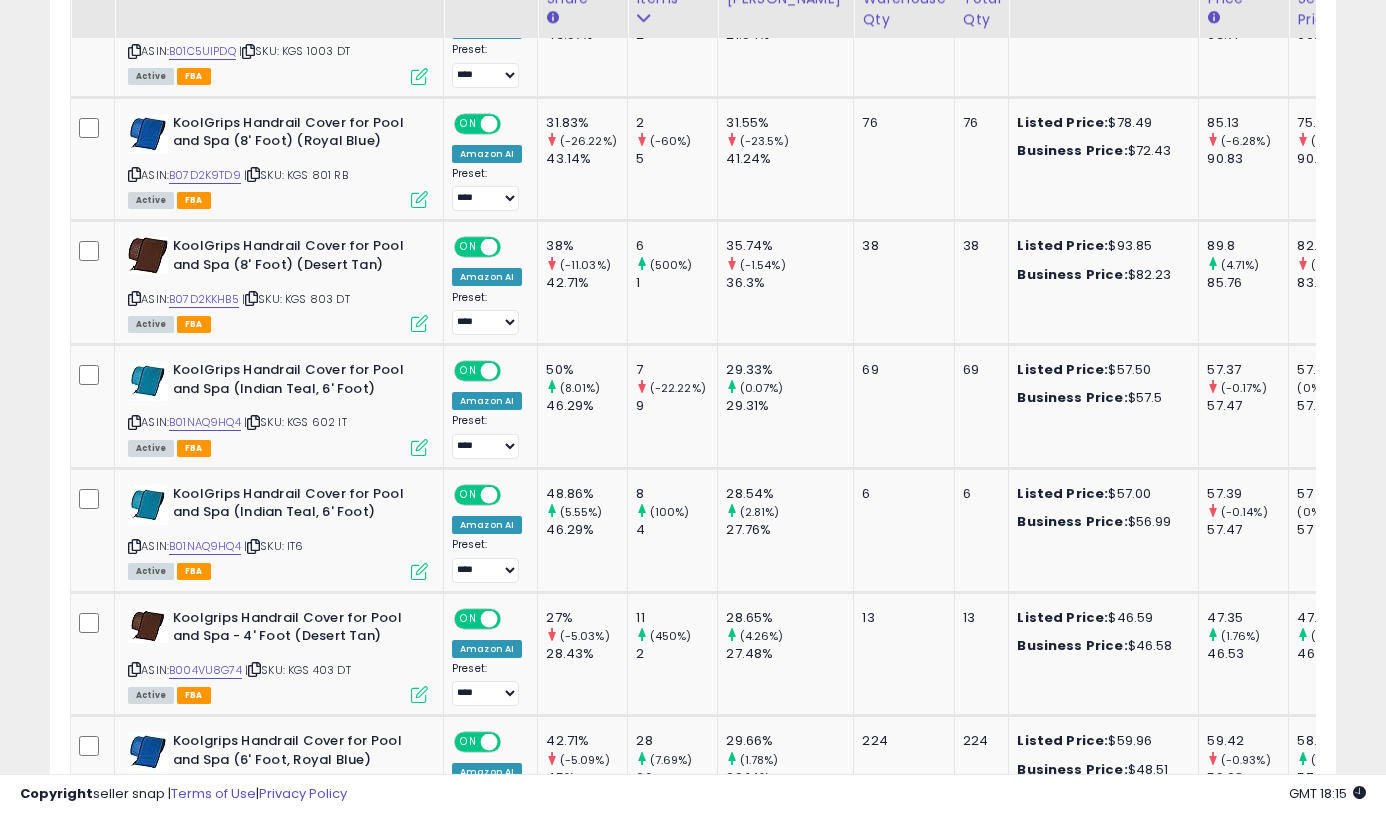 scroll, scrollTop: 1823, scrollLeft: 0, axis: vertical 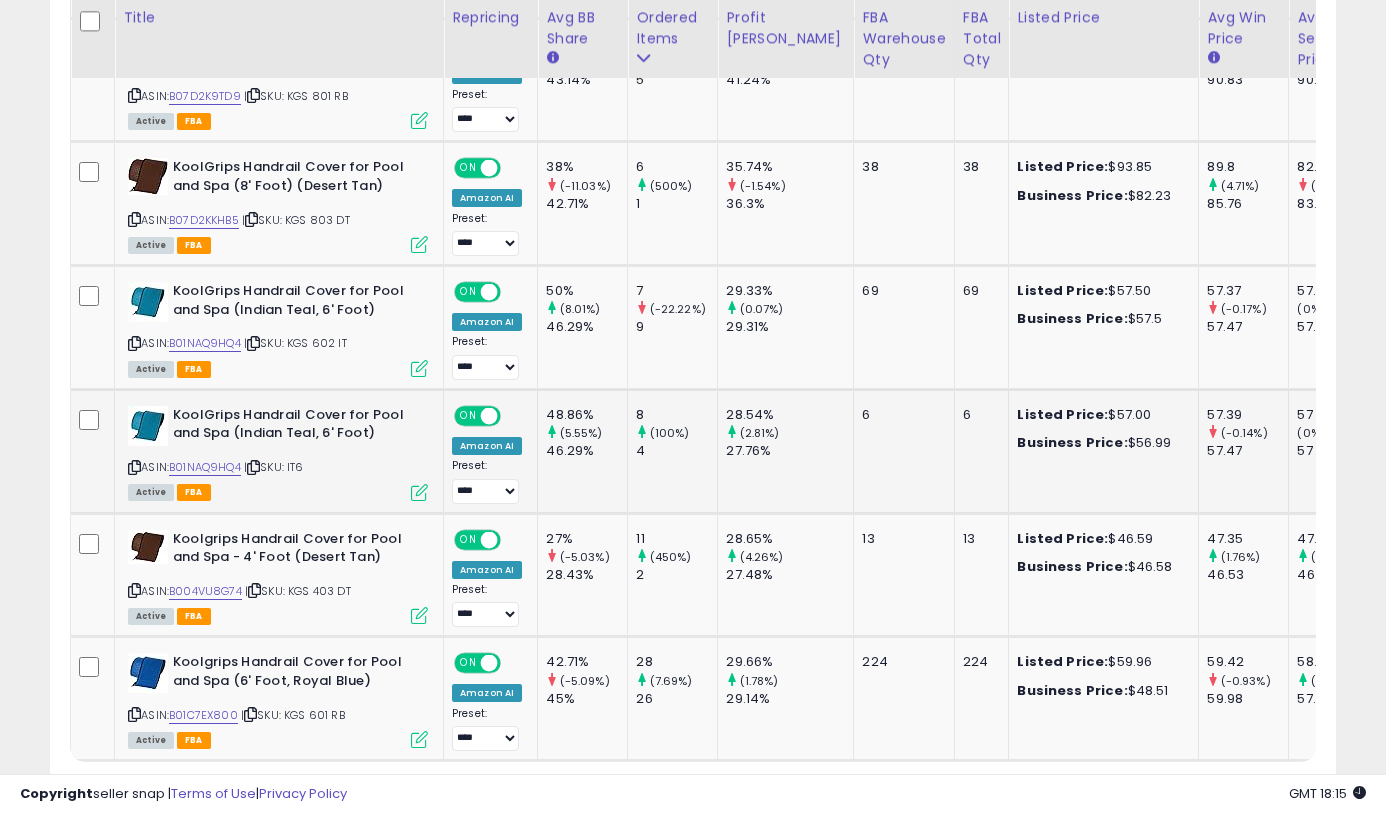 click on "|   SKU: IT6" at bounding box center (274, 467) 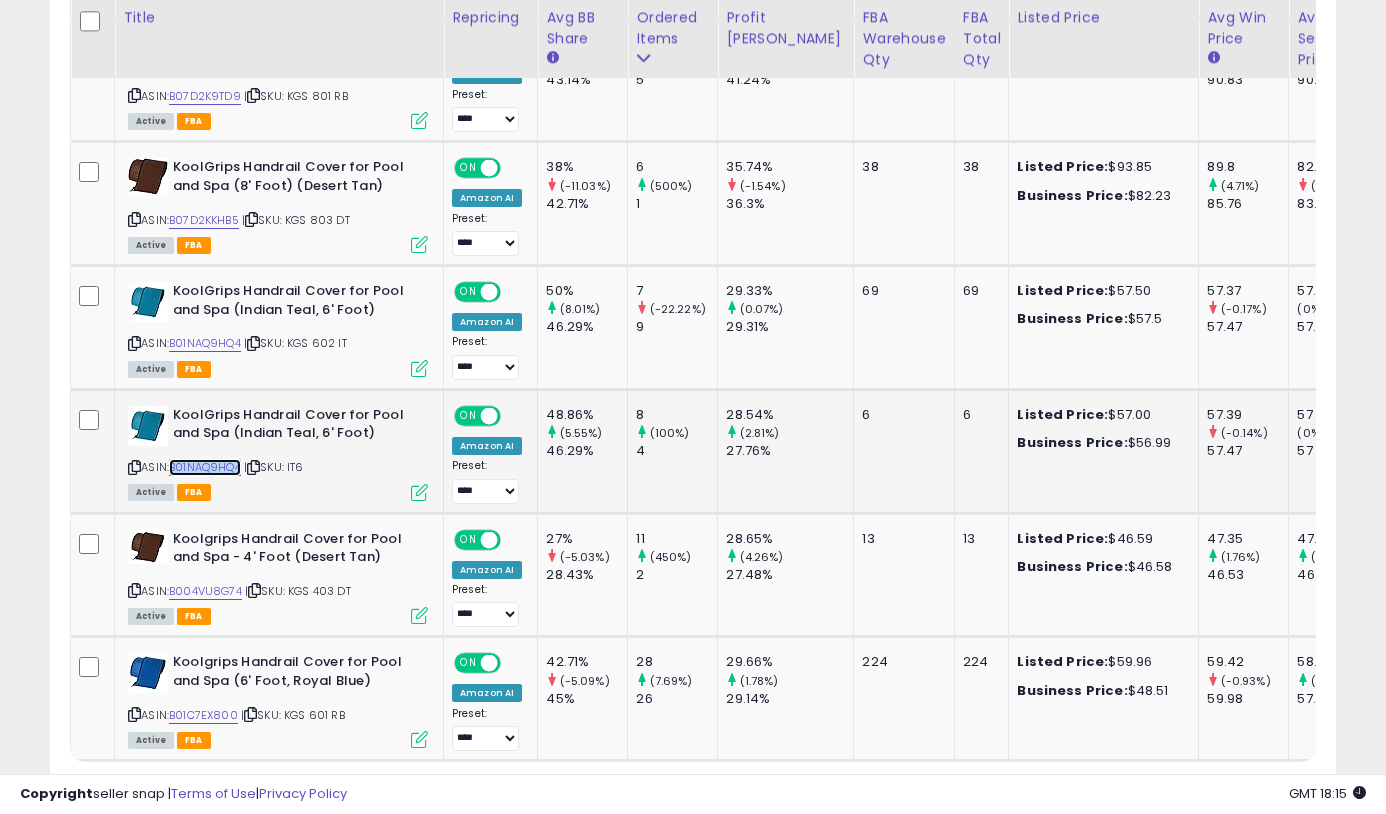 copy on "B01NAQ9HQ4" 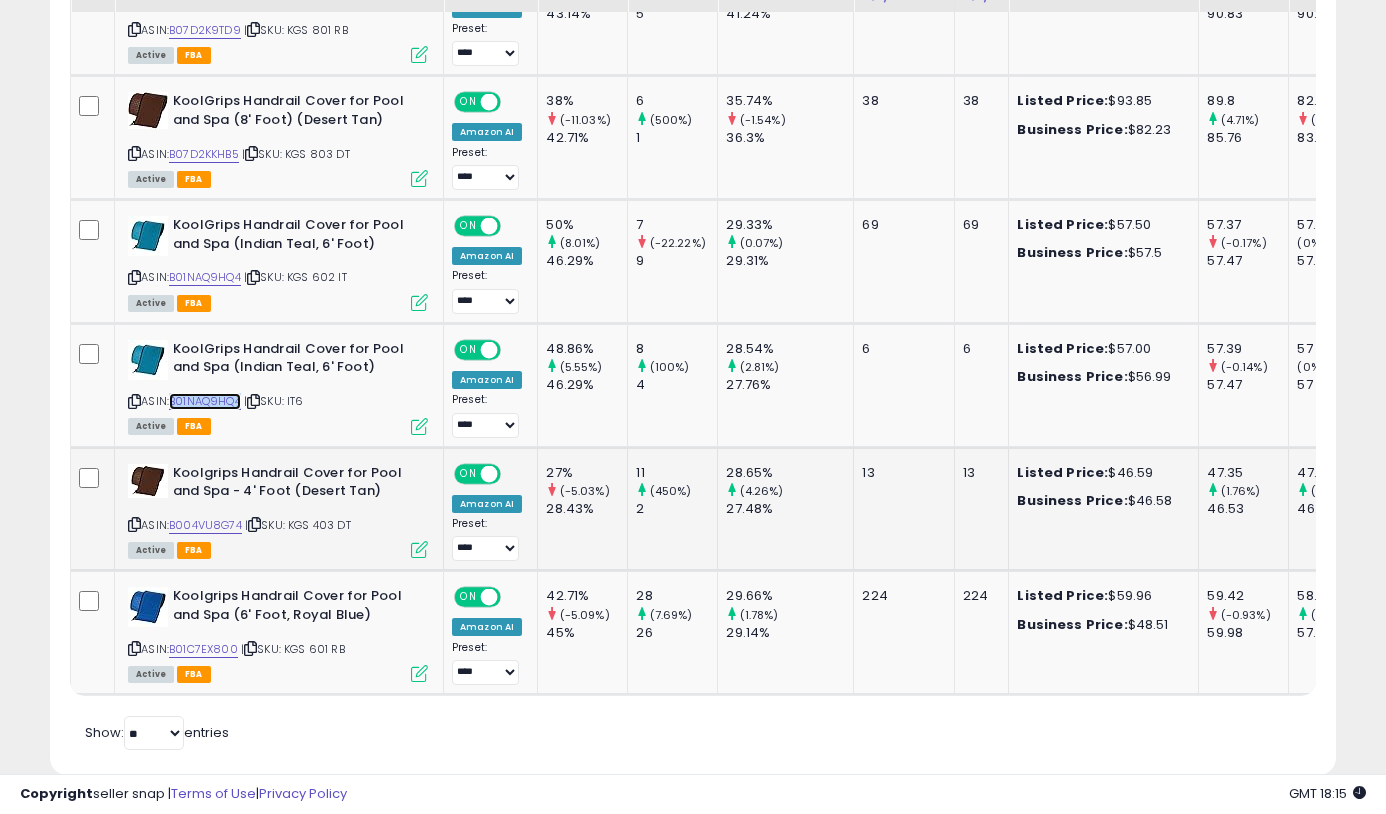 scroll, scrollTop: 1940, scrollLeft: 0, axis: vertical 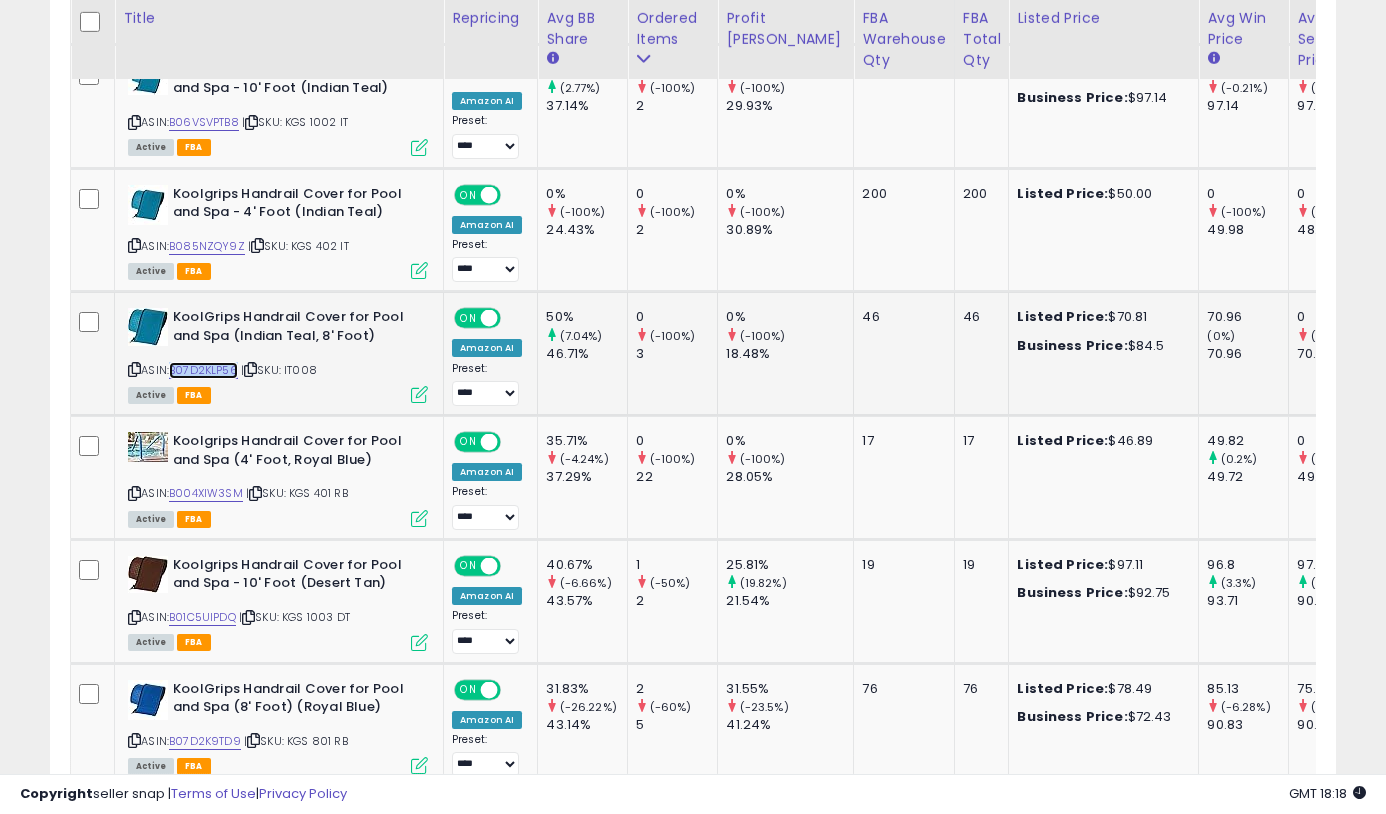 copy on "B07D2KLP56" 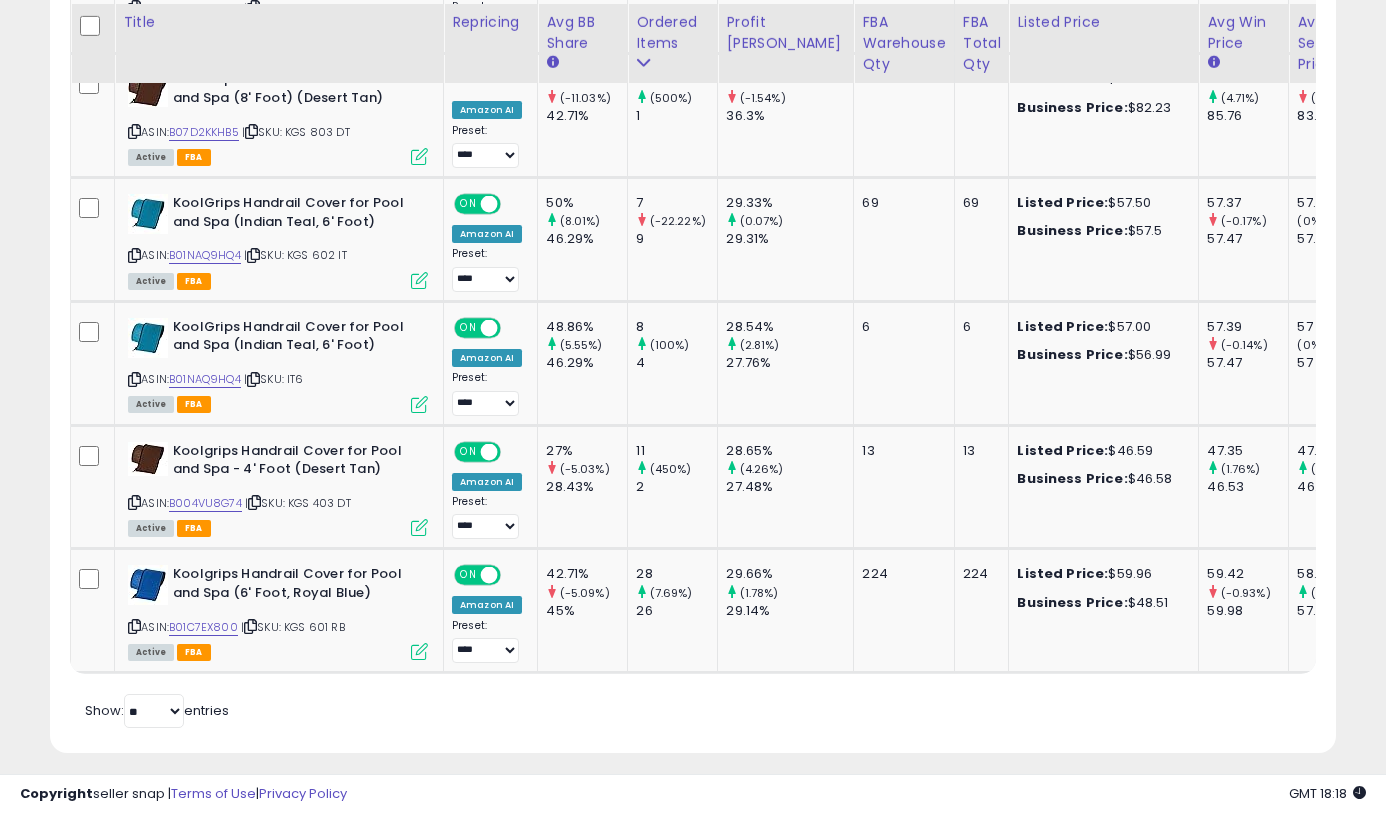 scroll, scrollTop: 1940, scrollLeft: 0, axis: vertical 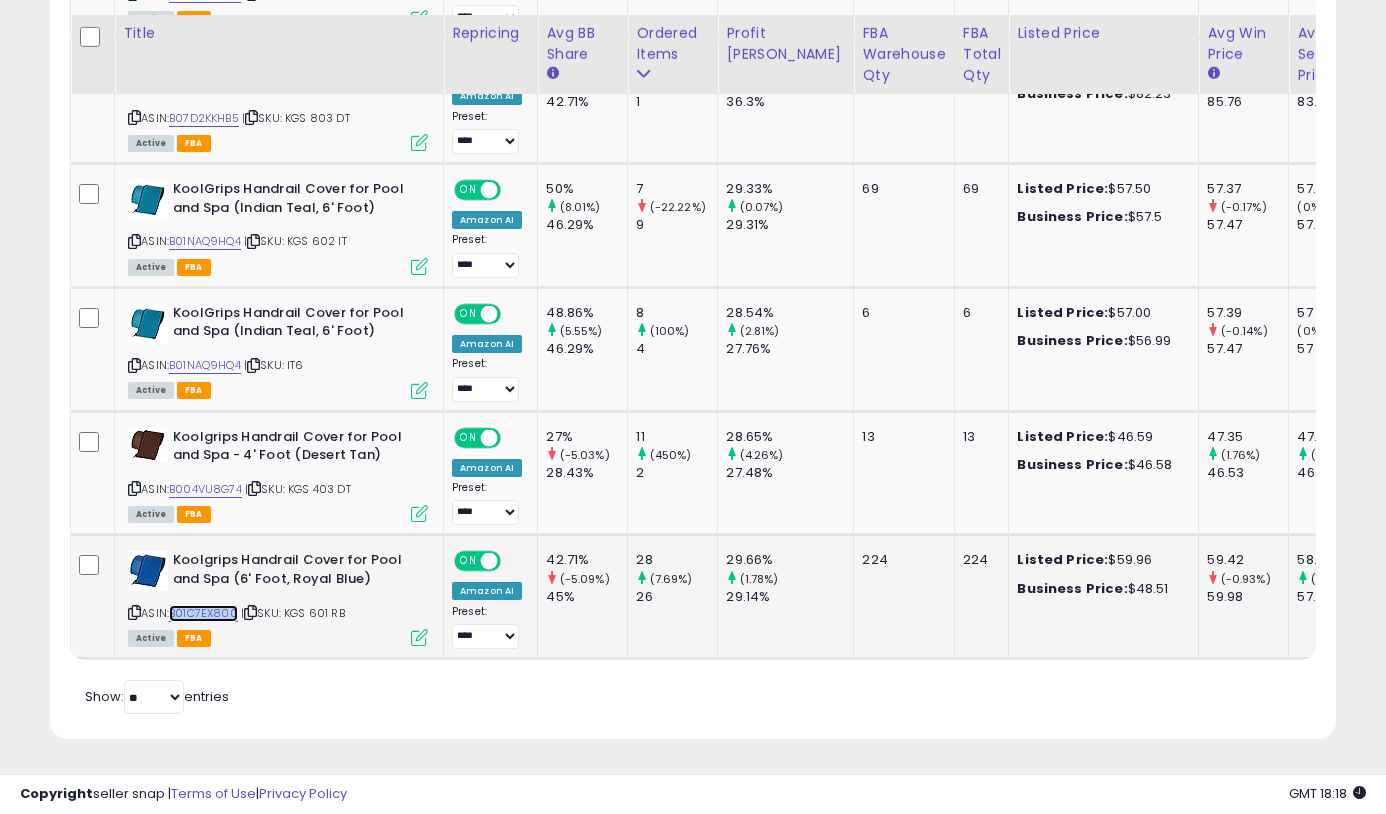 copy on "B01C7EX800" 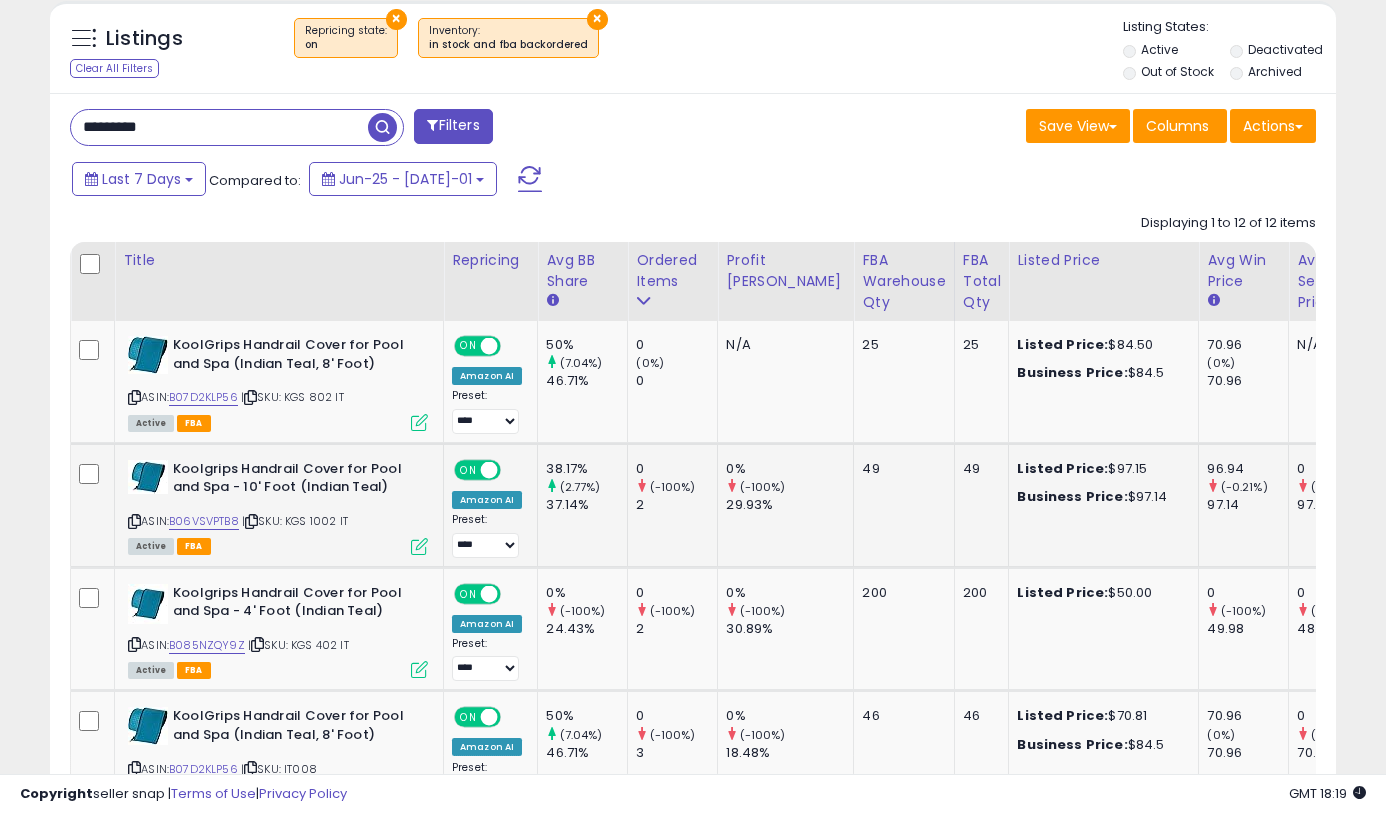 scroll, scrollTop: 700, scrollLeft: 0, axis: vertical 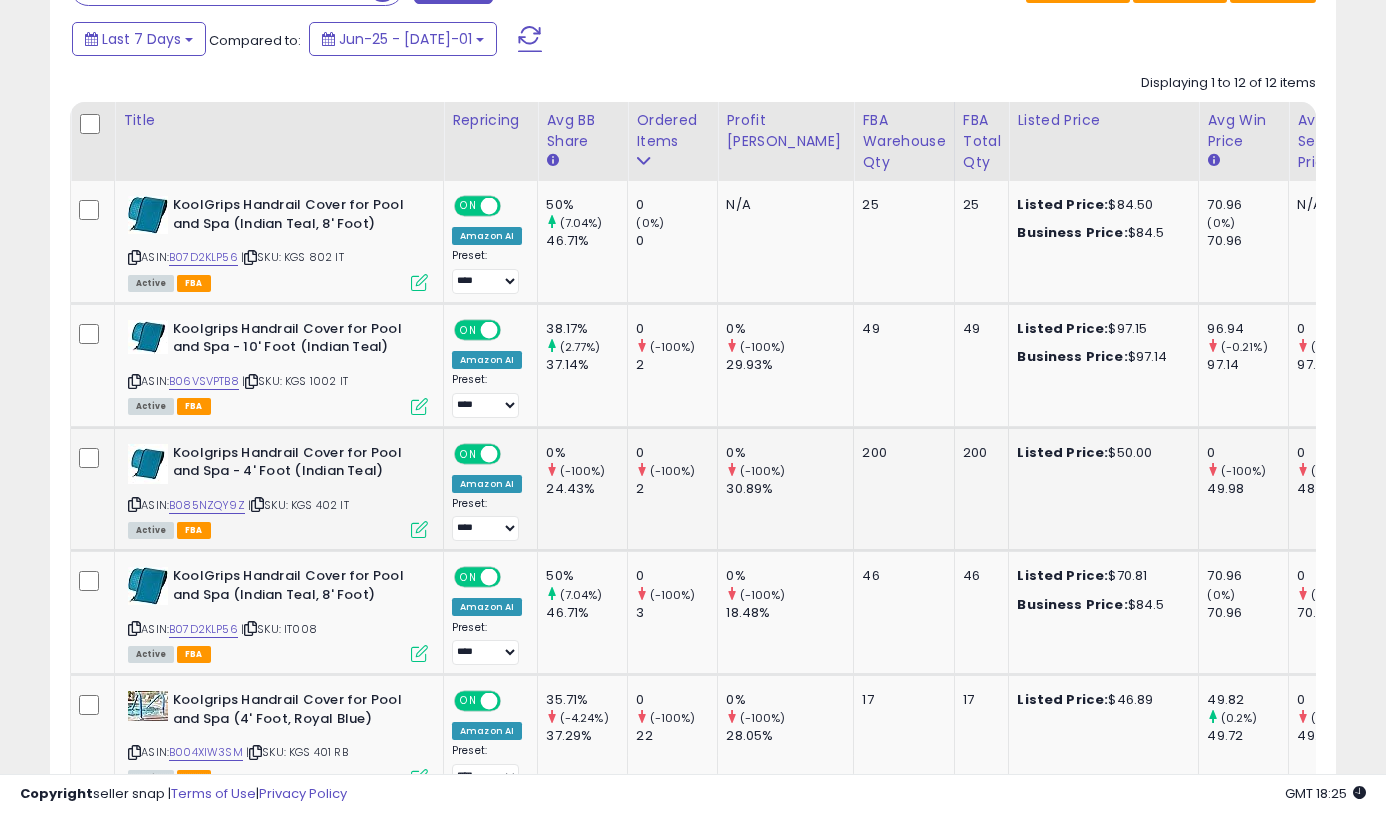 click at bounding box center (419, 529) 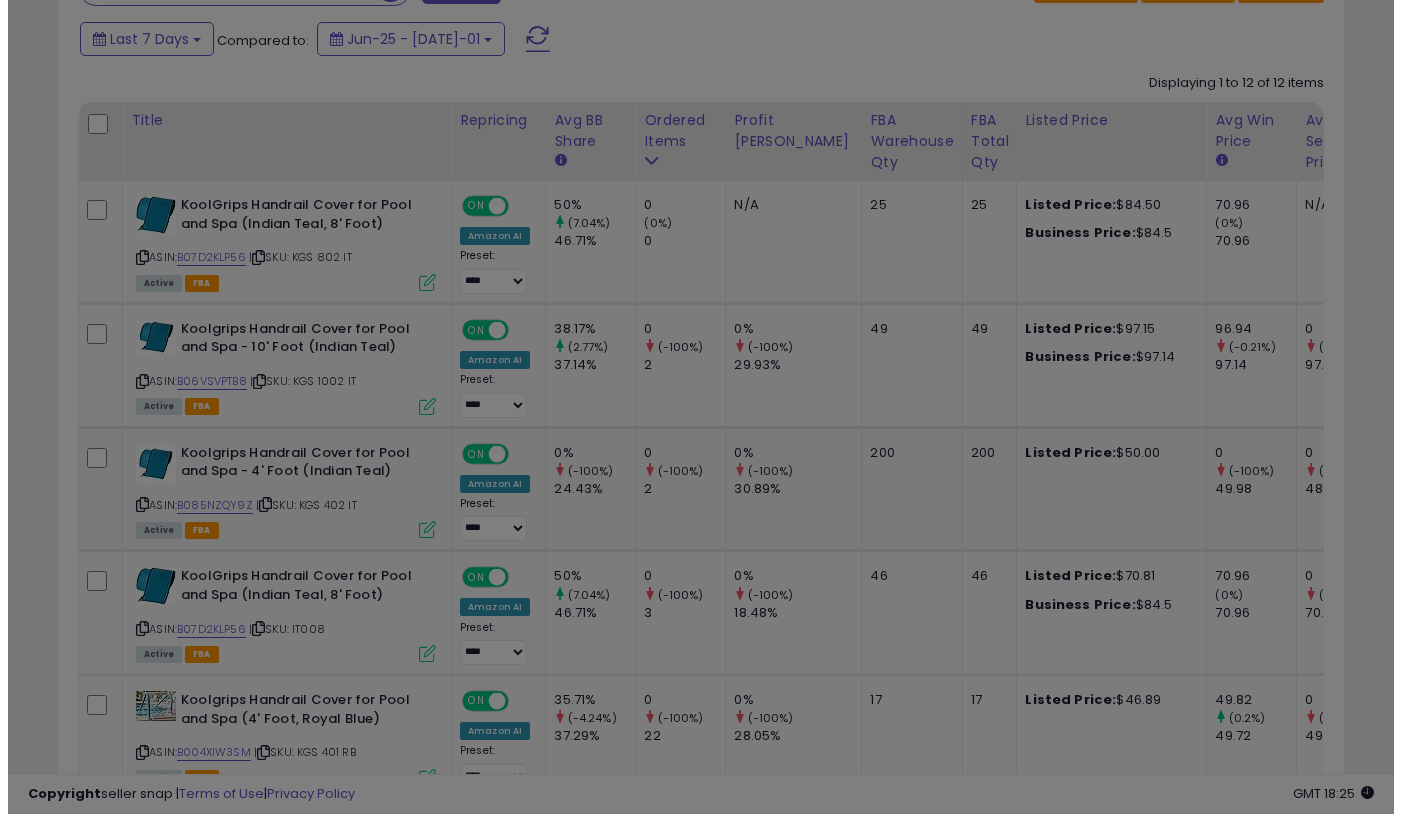 scroll, scrollTop: 999590, scrollLeft: 999247, axis: both 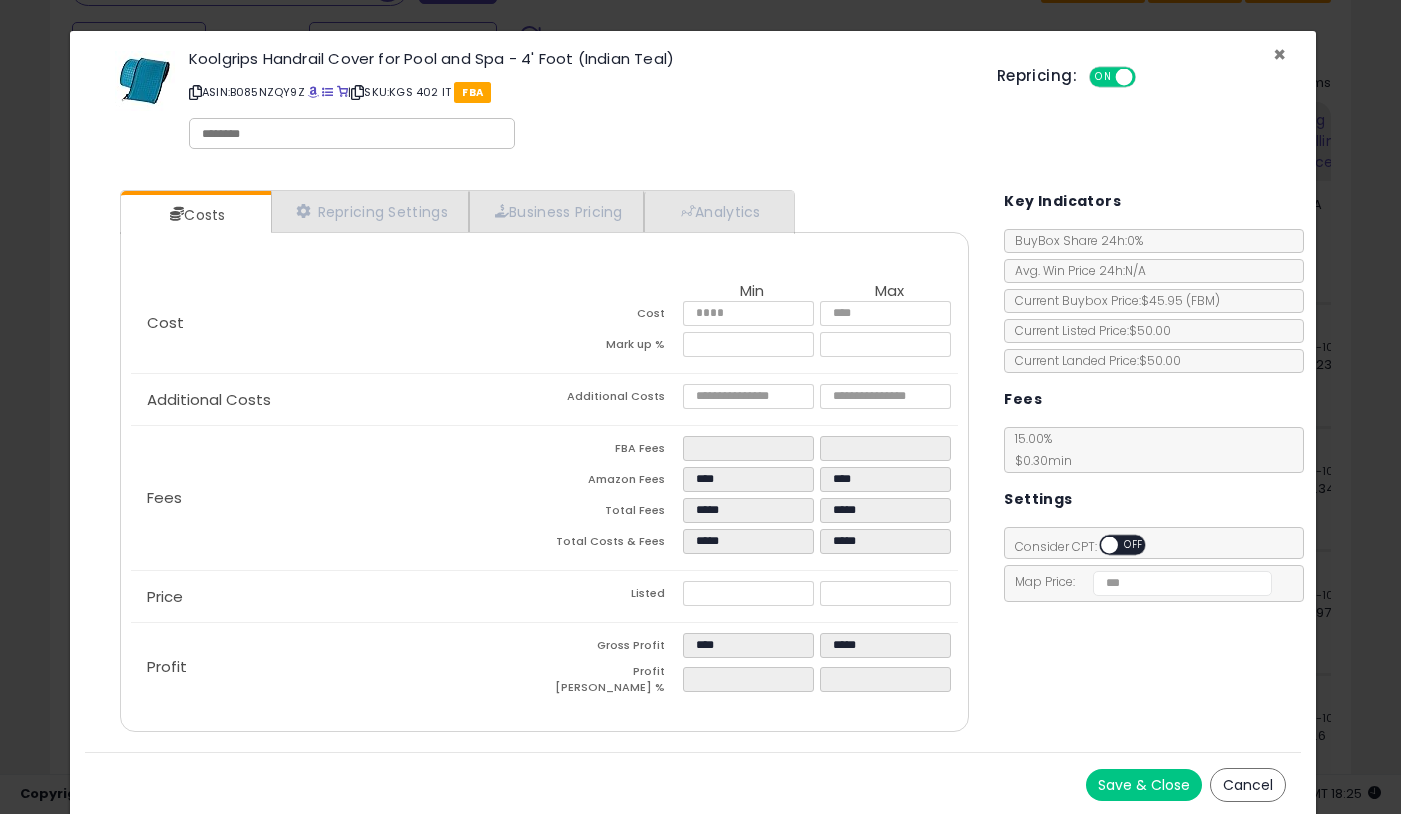 click on "×" at bounding box center (1279, 54) 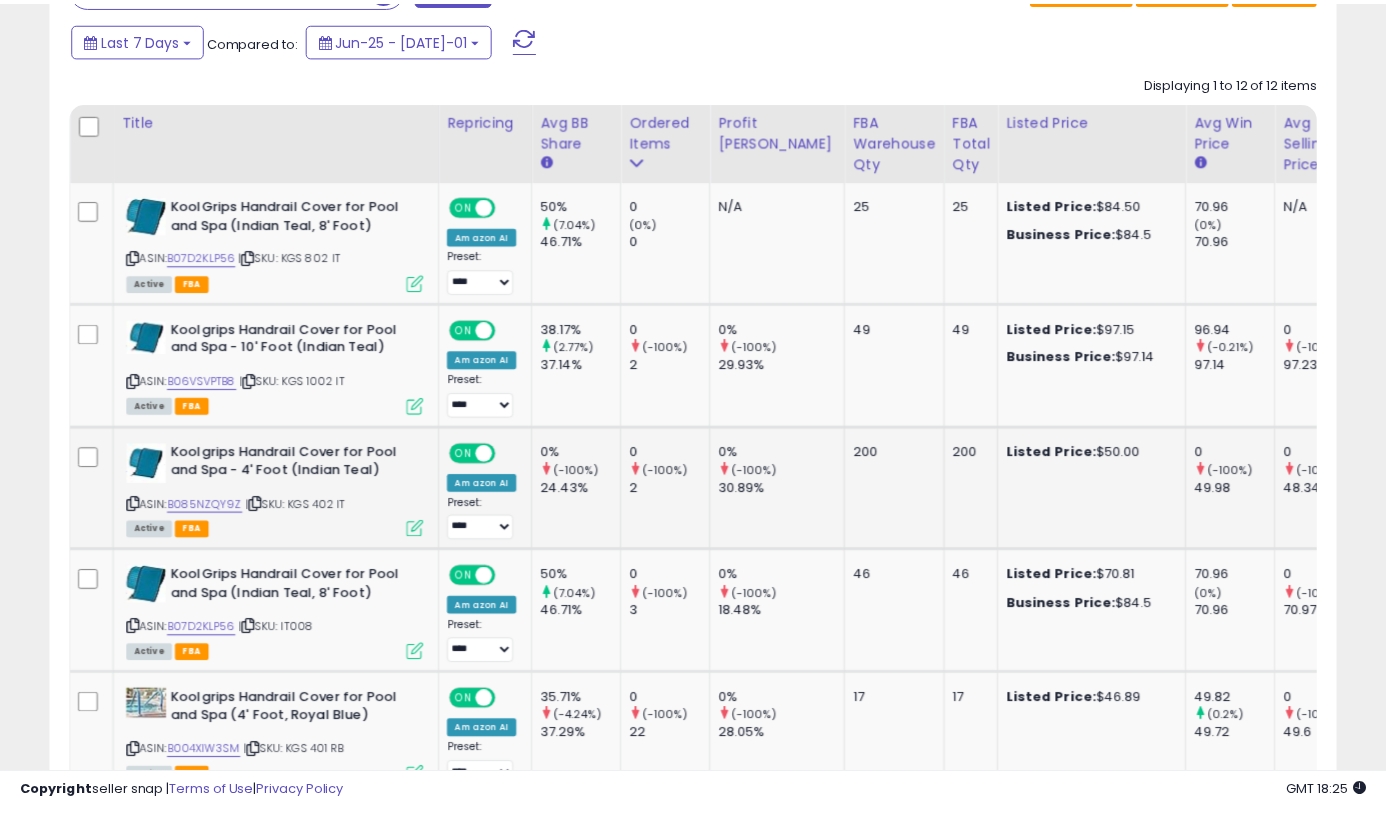 scroll, scrollTop: 410, scrollLeft: 744, axis: both 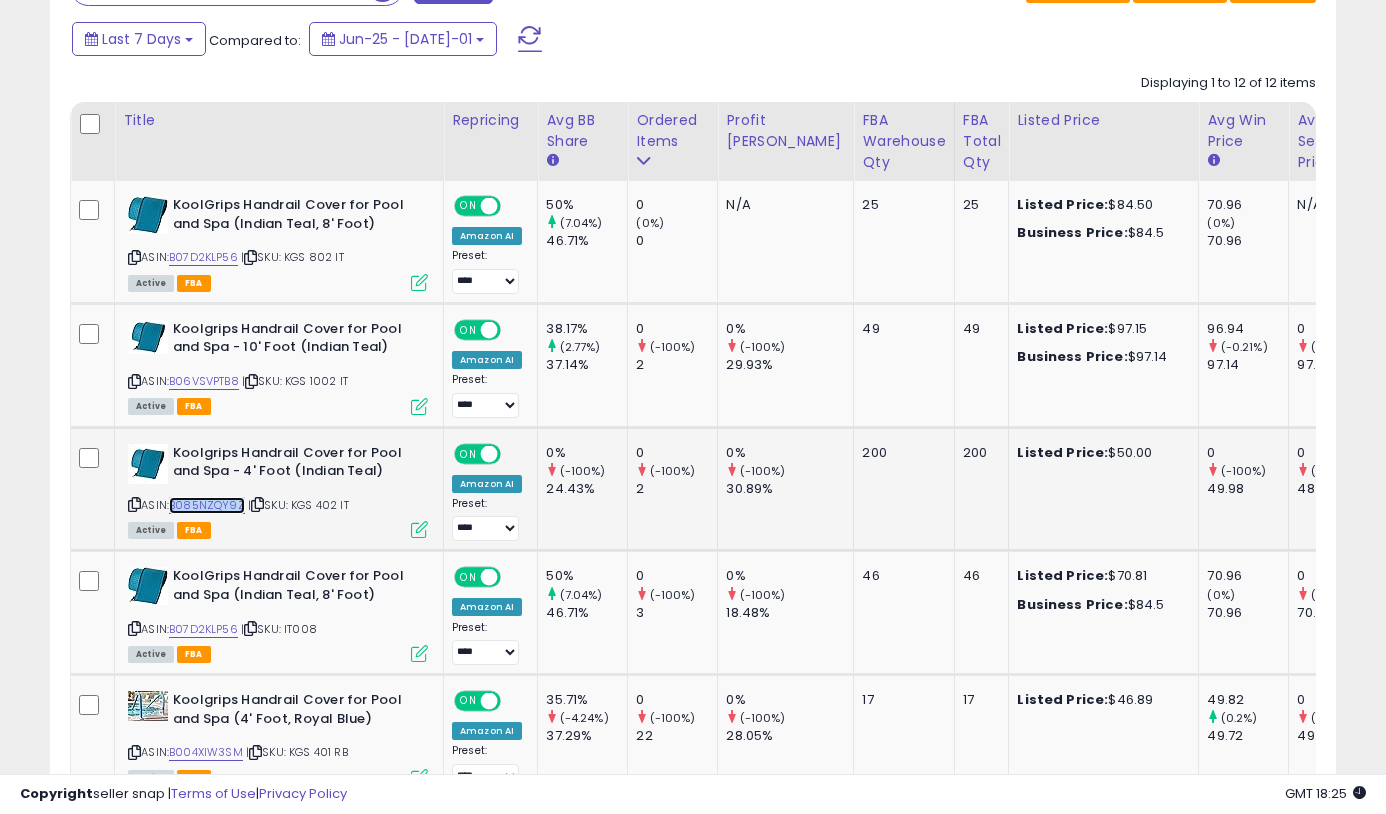 copy on "B085NZQY9Z" 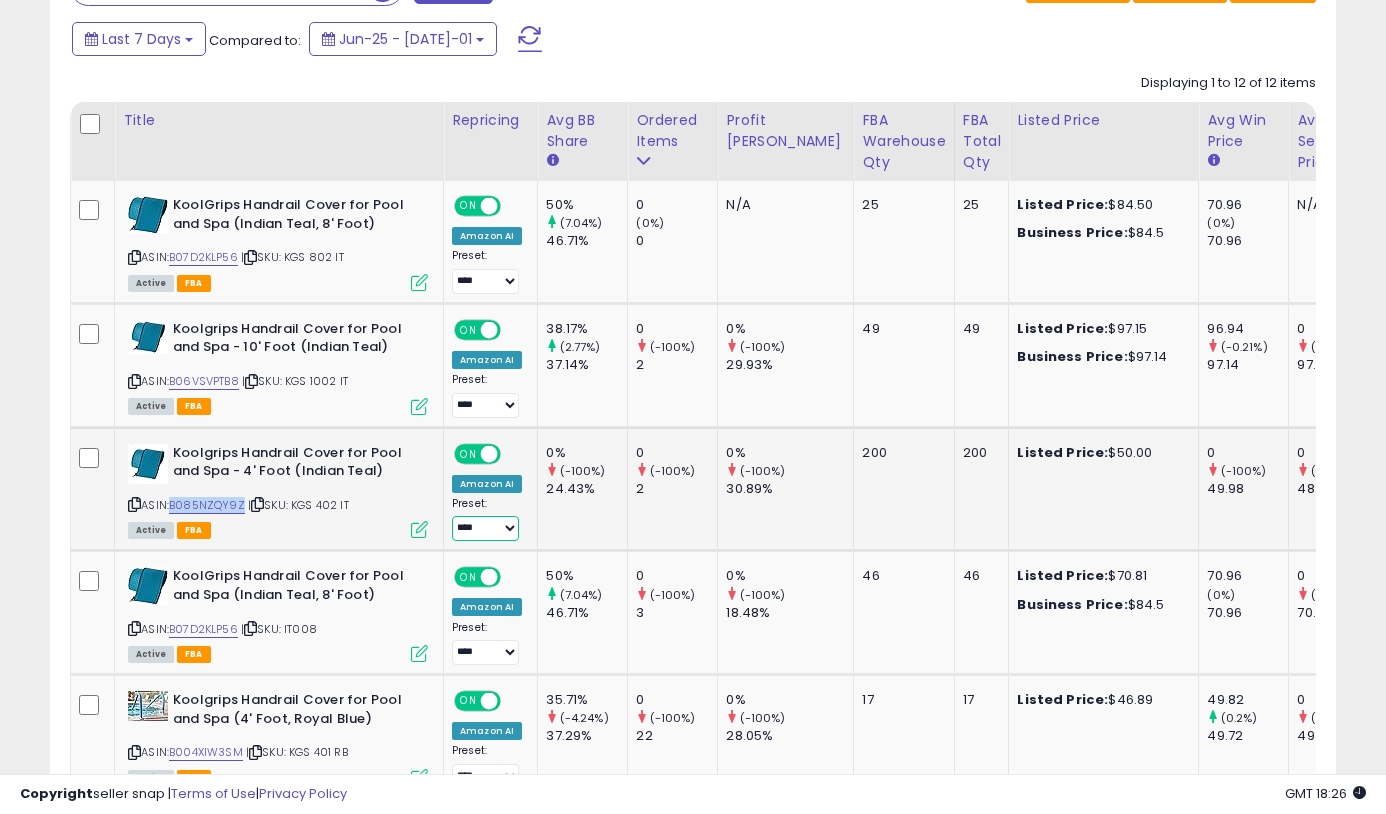 click on "**********" at bounding box center [485, 528] 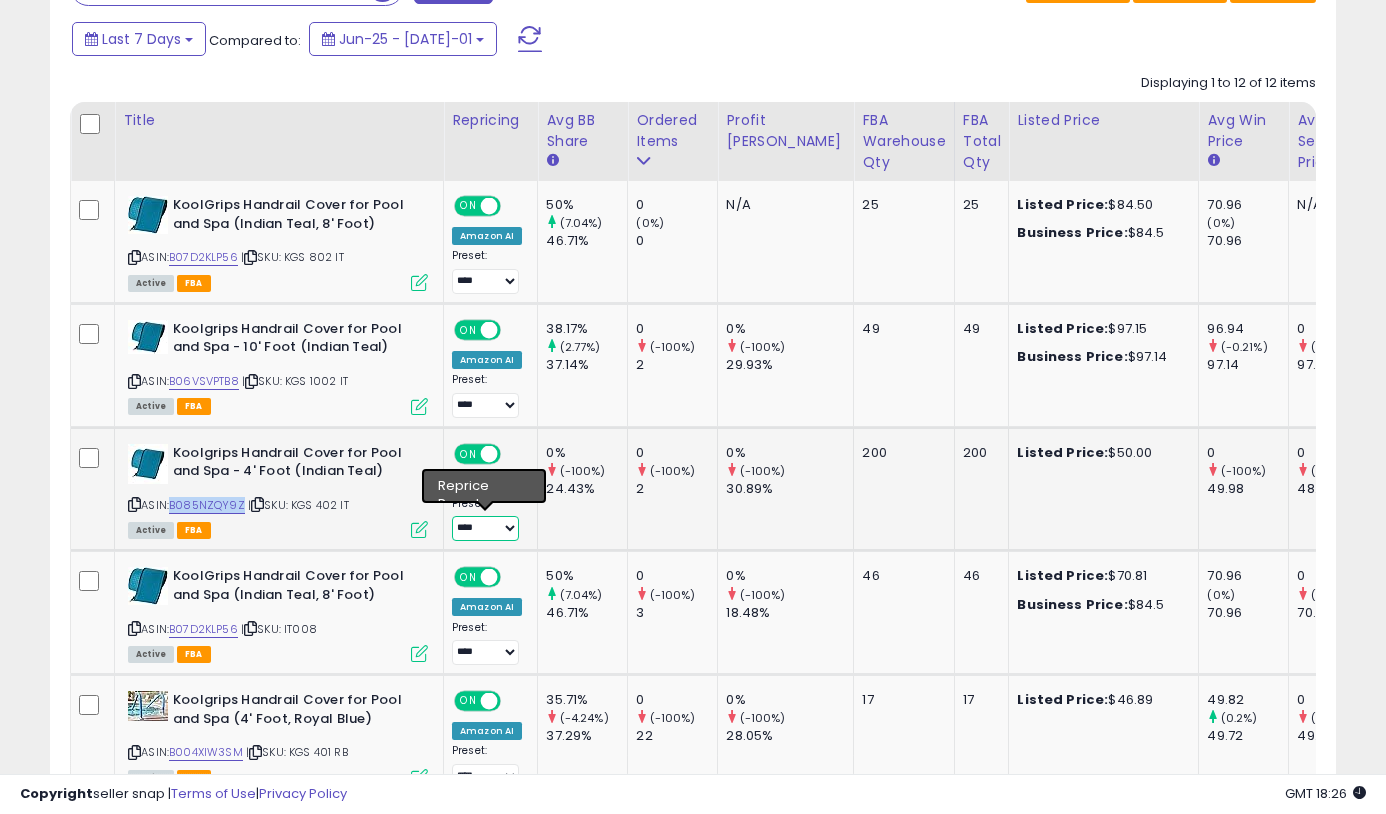 select on "**********" 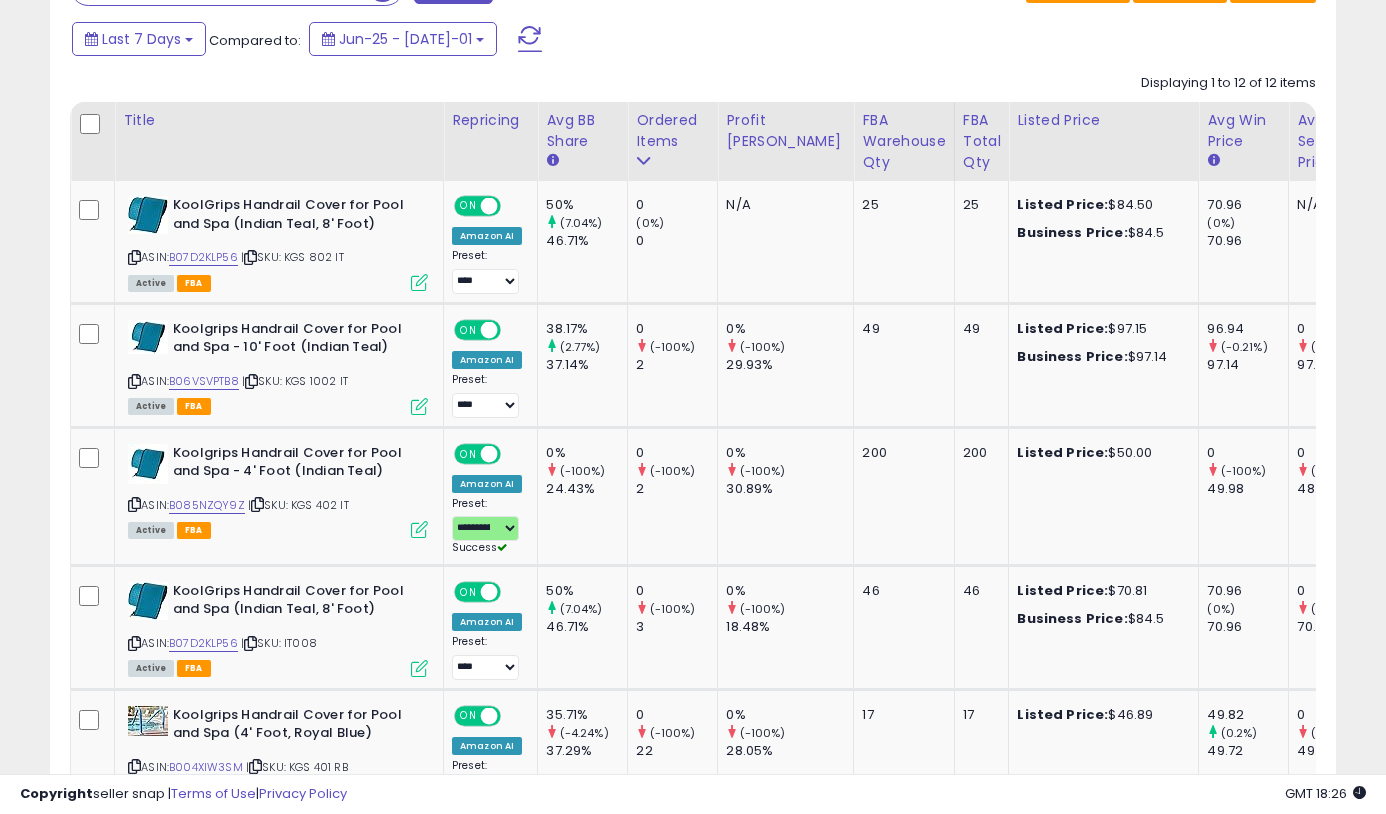 click on "*********
Filters
Save View
Save As New View
Update Current View" at bounding box center (693, 856) 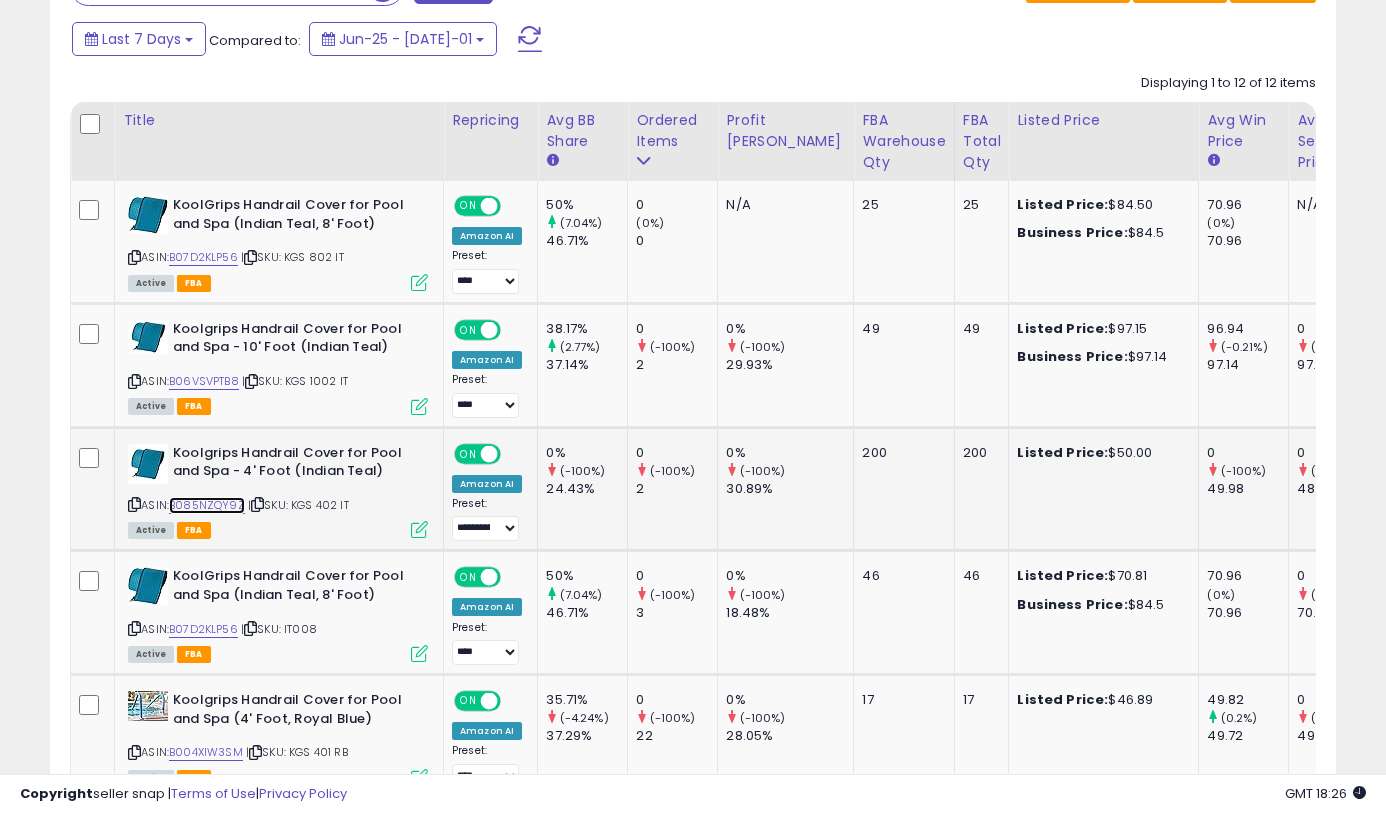 click on "B085NZQY9Z" at bounding box center (207, 505) 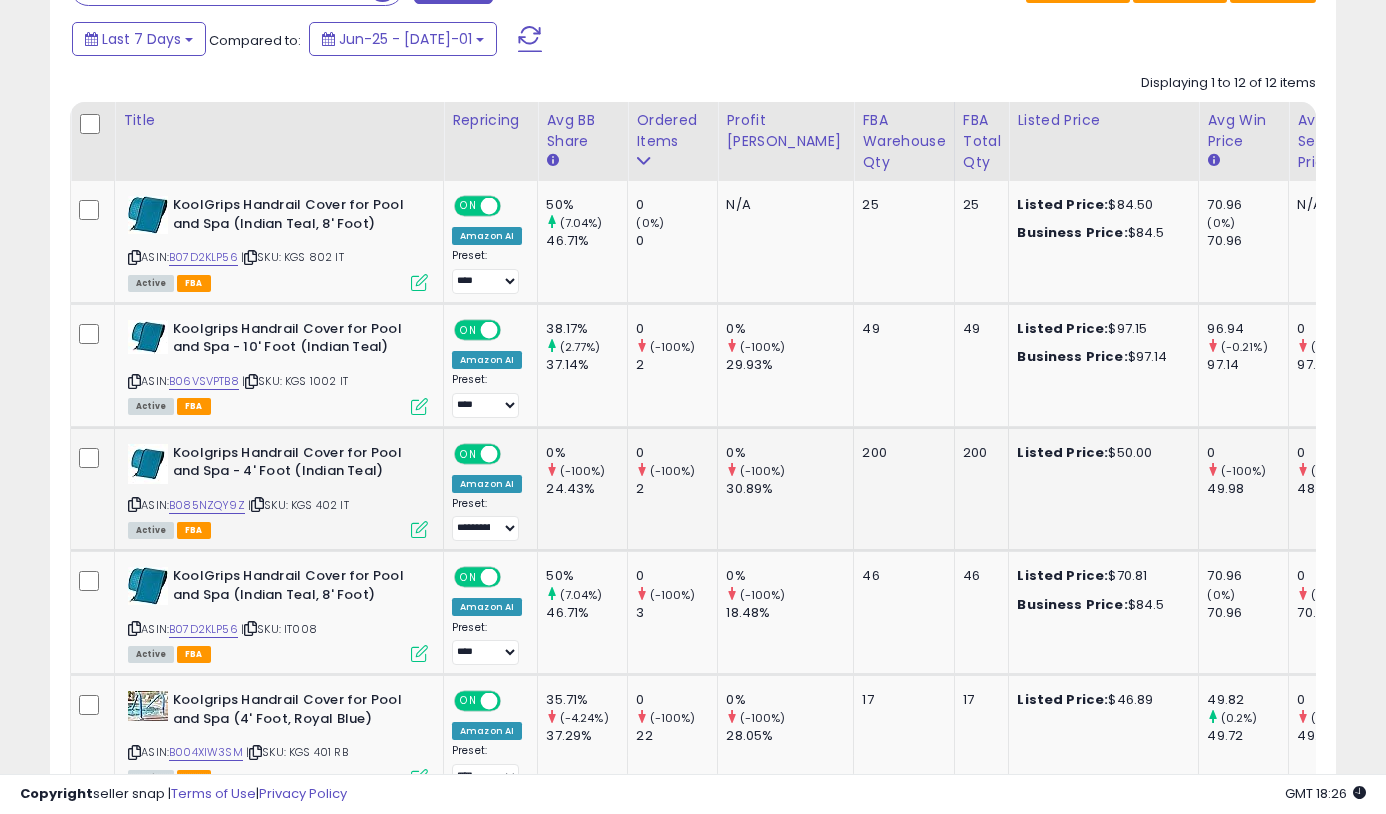 click at bounding box center (419, 529) 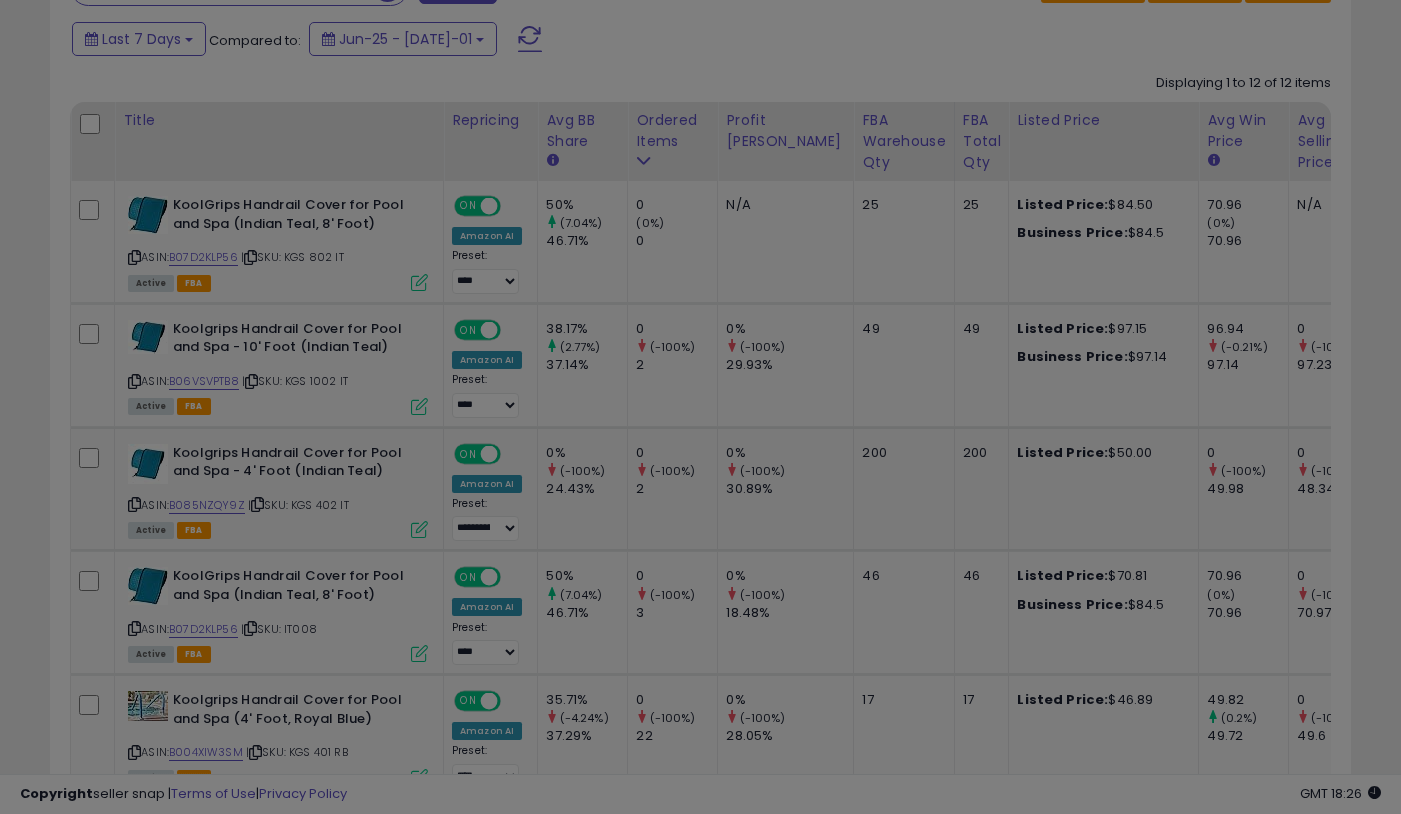 scroll, scrollTop: 999590, scrollLeft: 999247, axis: both 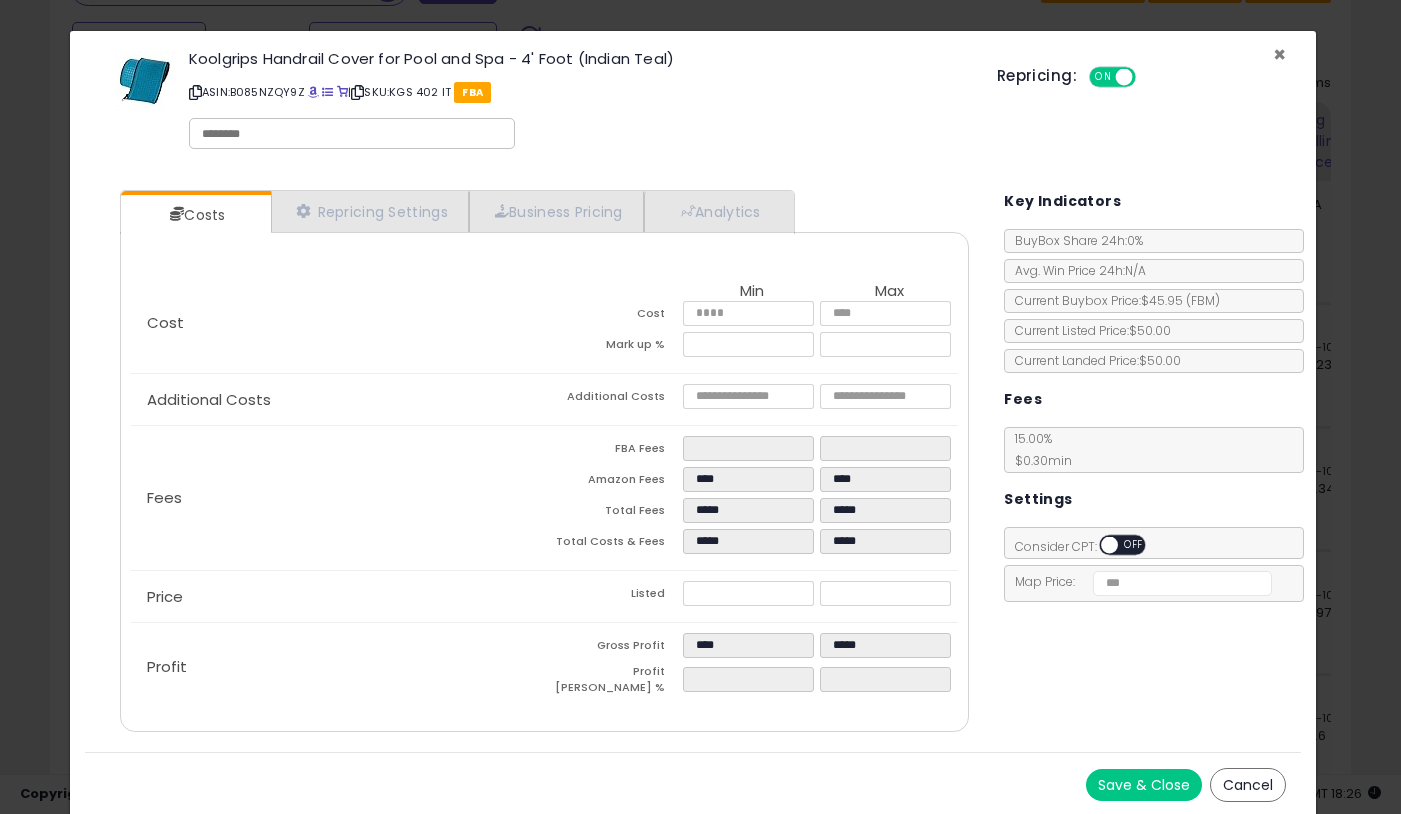 click on "×" at bounding box center (1279, 54) 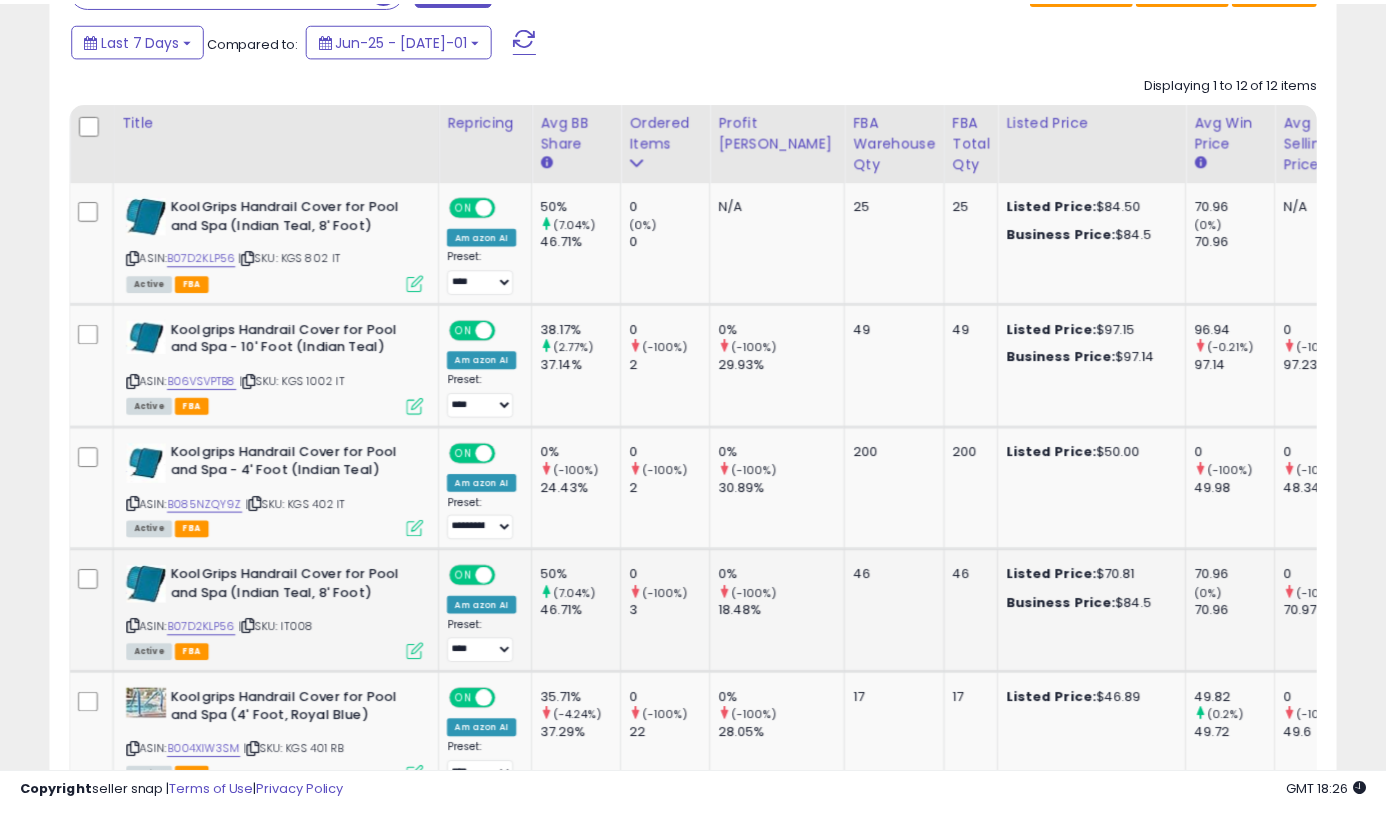 scroll, scrollTop: 410, scrollLeft: 744, axis: both 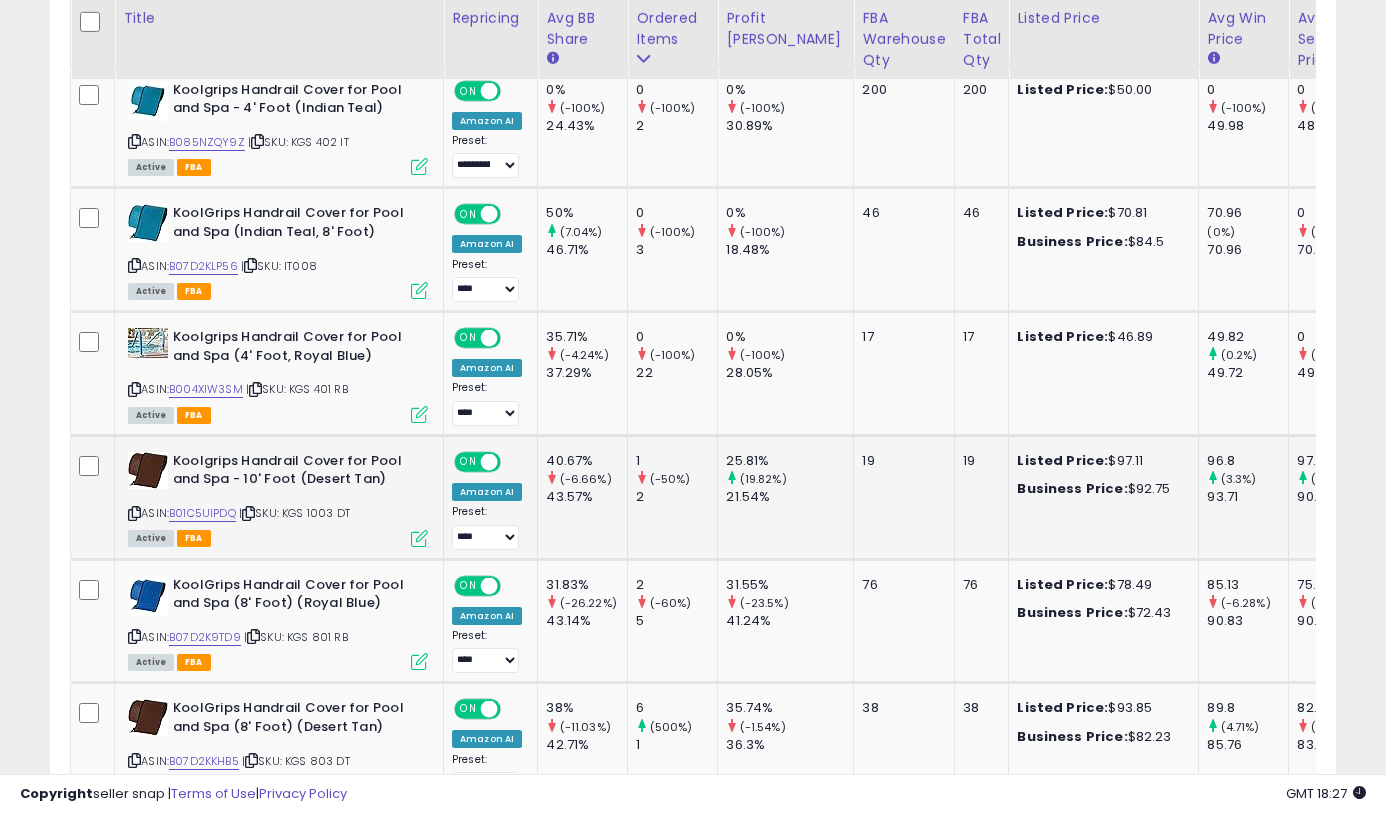 click at bounding box center [419, 538] 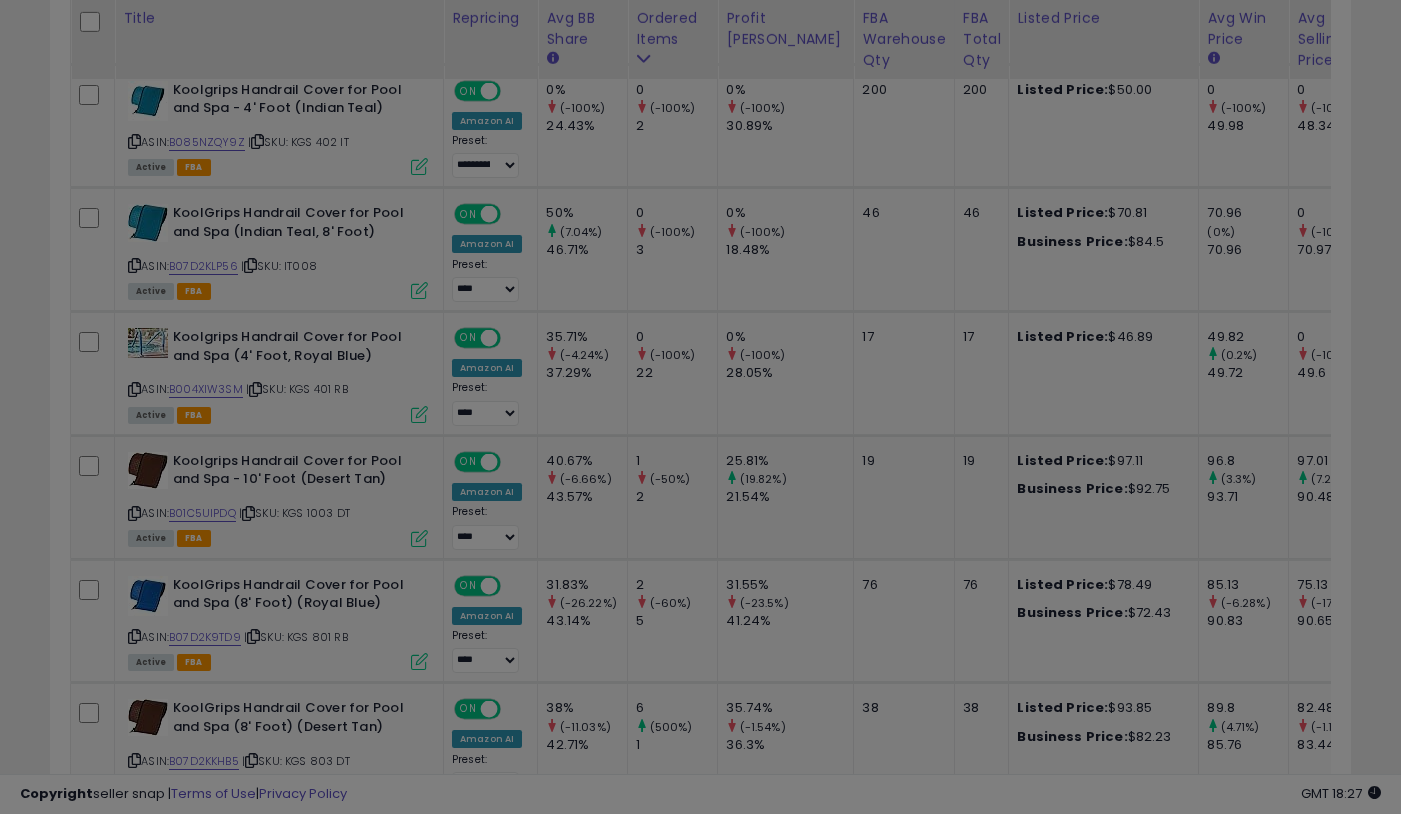 scroll, scrollTop: 999590, scrollLeft: 999247, axis: both 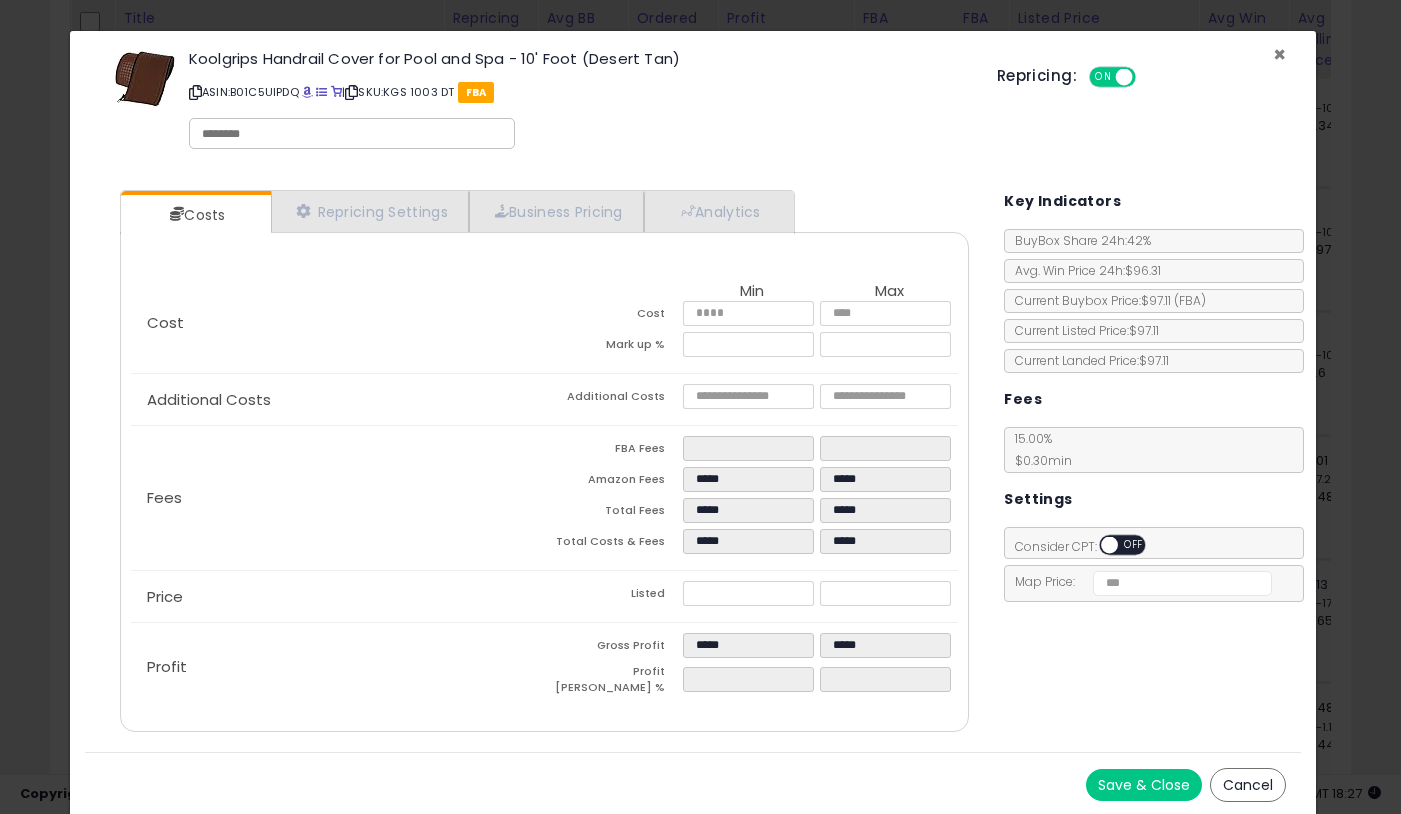 click on "×" at bounding box center (1279, 54) 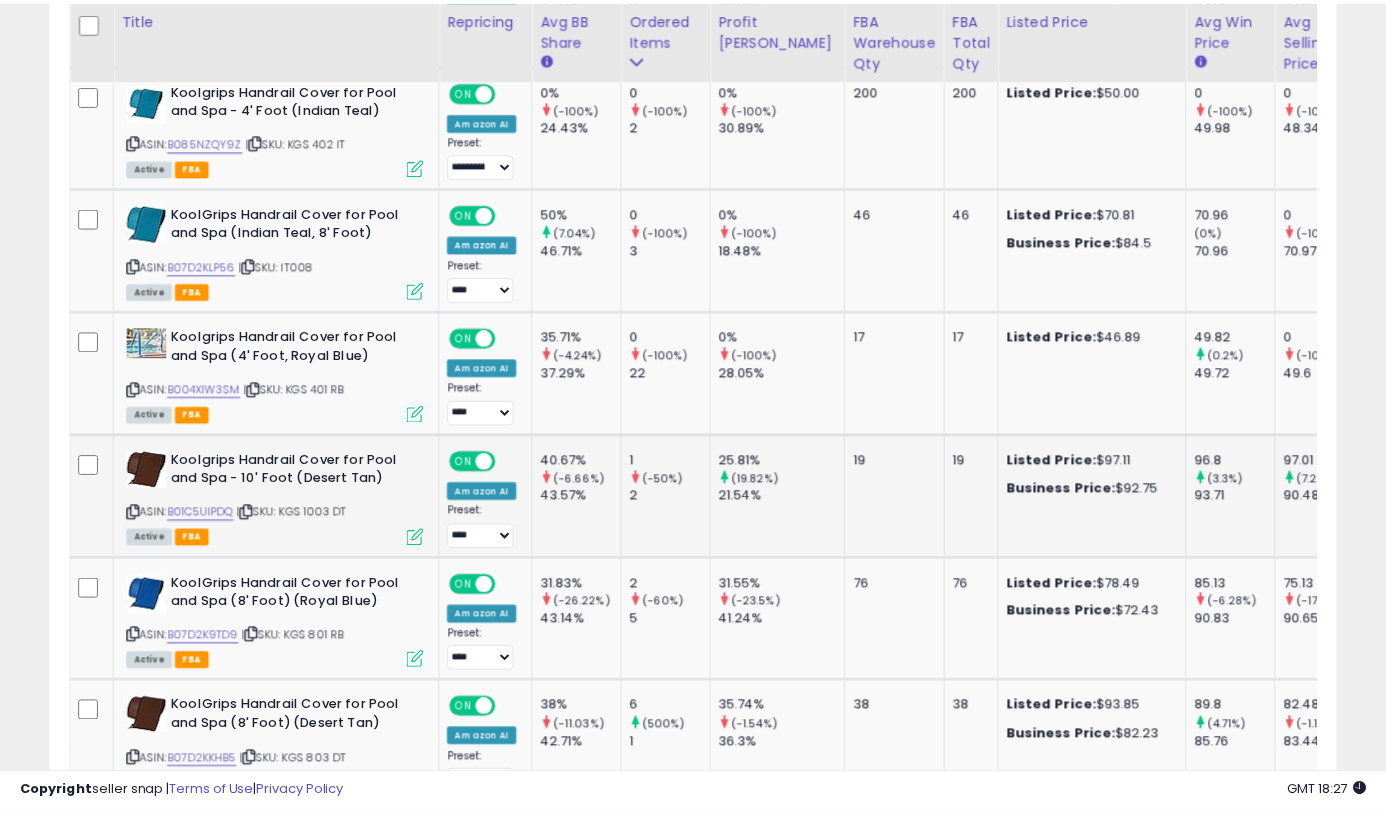 scroll, scrollTop: 410, scrollLeft: 744, axis: both 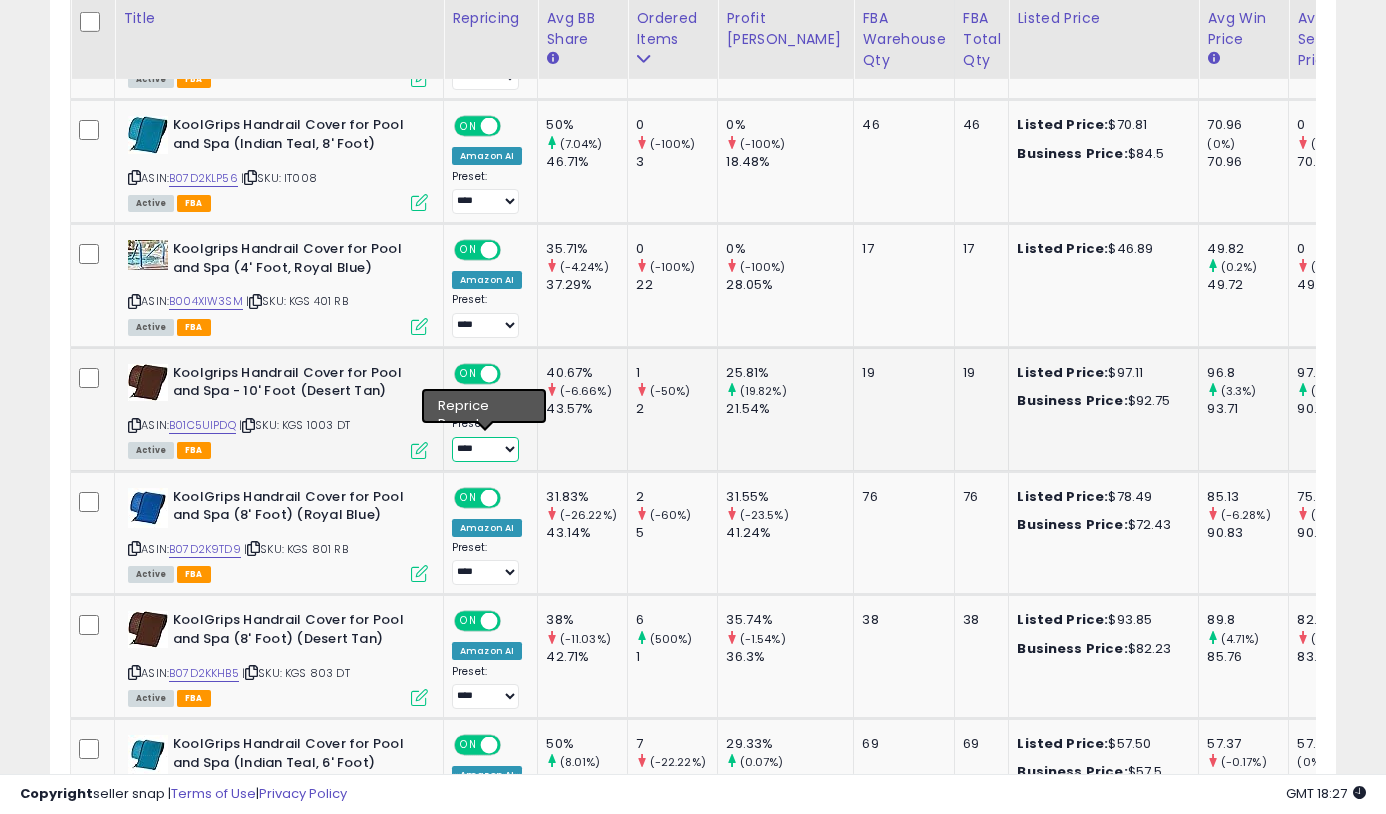 click on "**********" at bounding box center (485, 449) 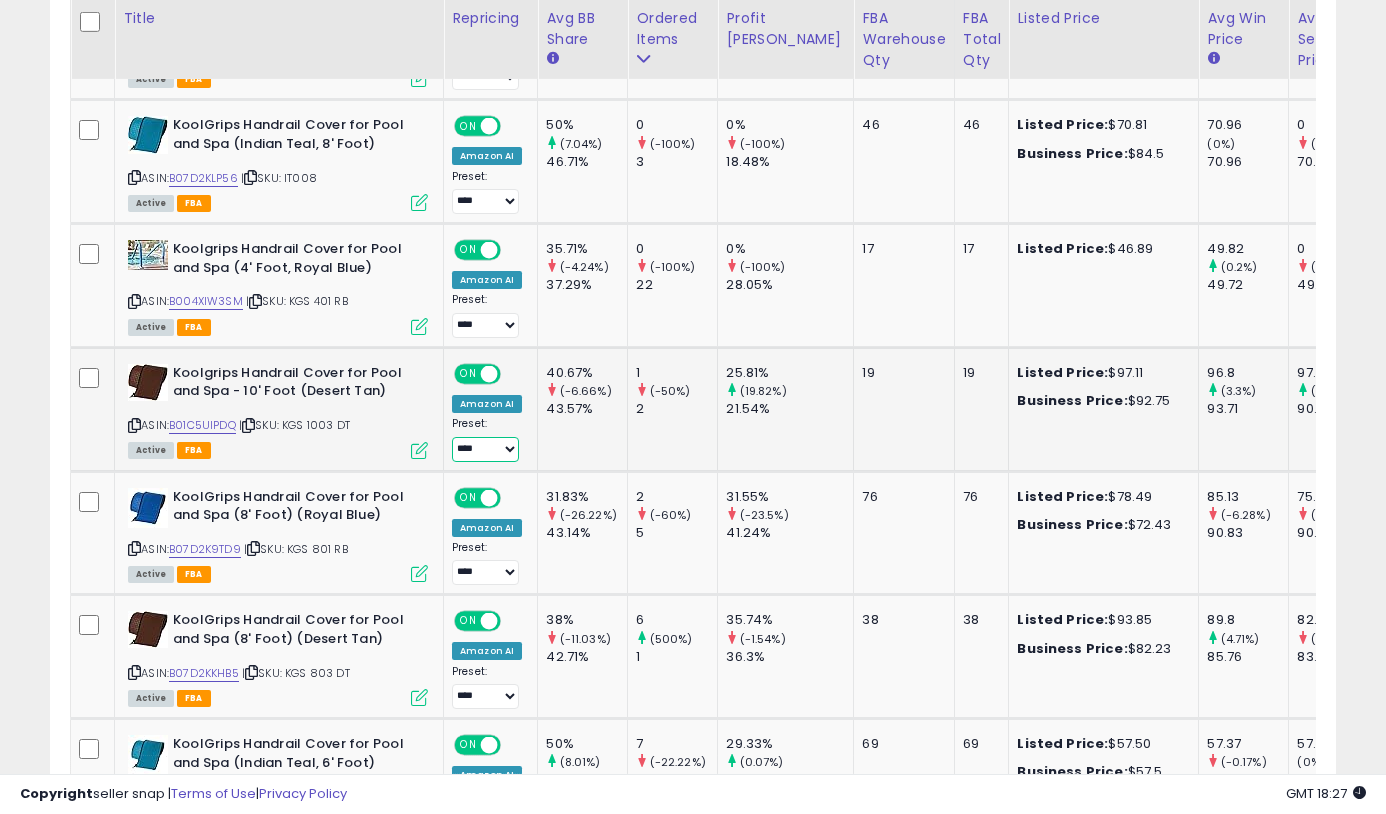 select on "**********" 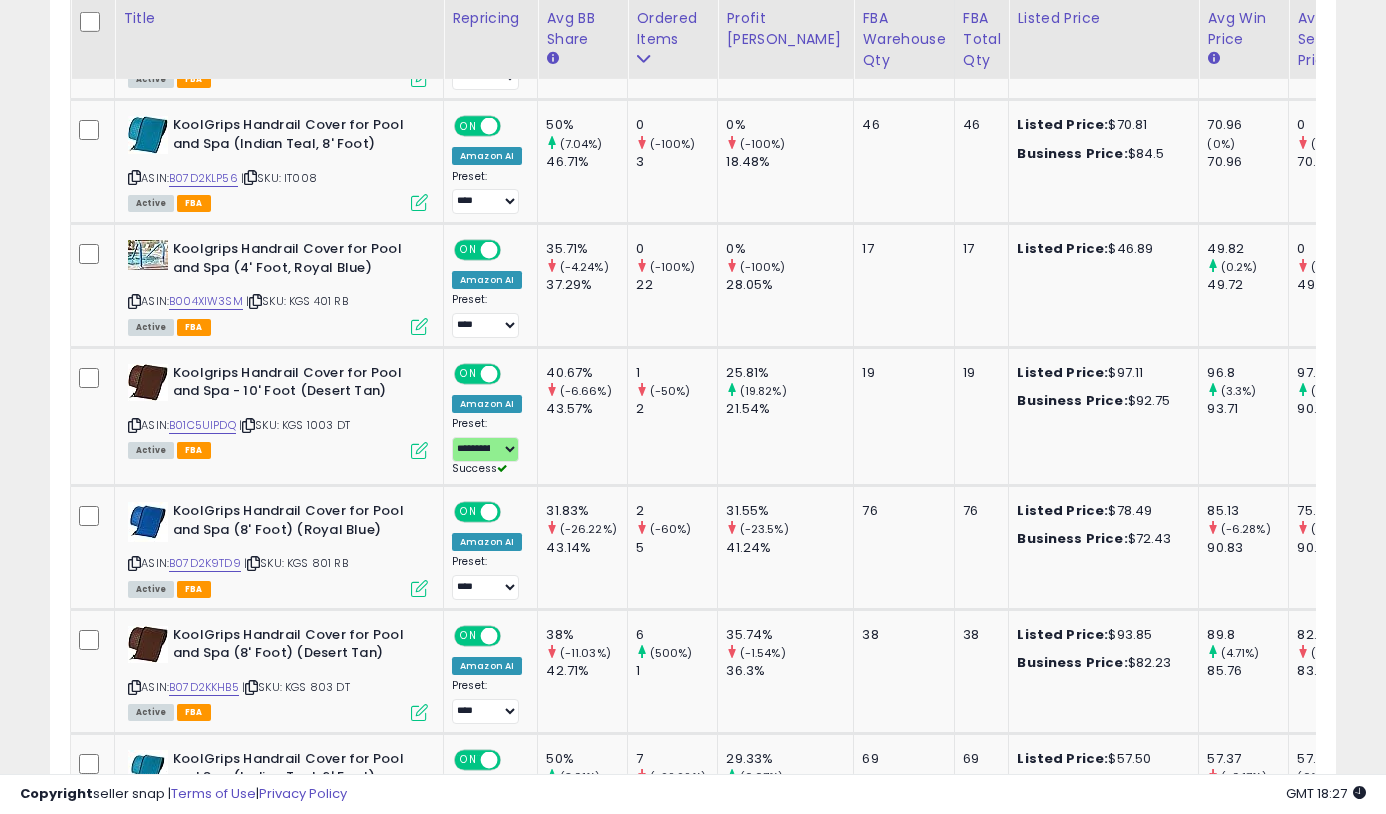 click on "Listings
Clear All Filters
×
Repricing state :
on
× Active" at bounding box center [693, 367] 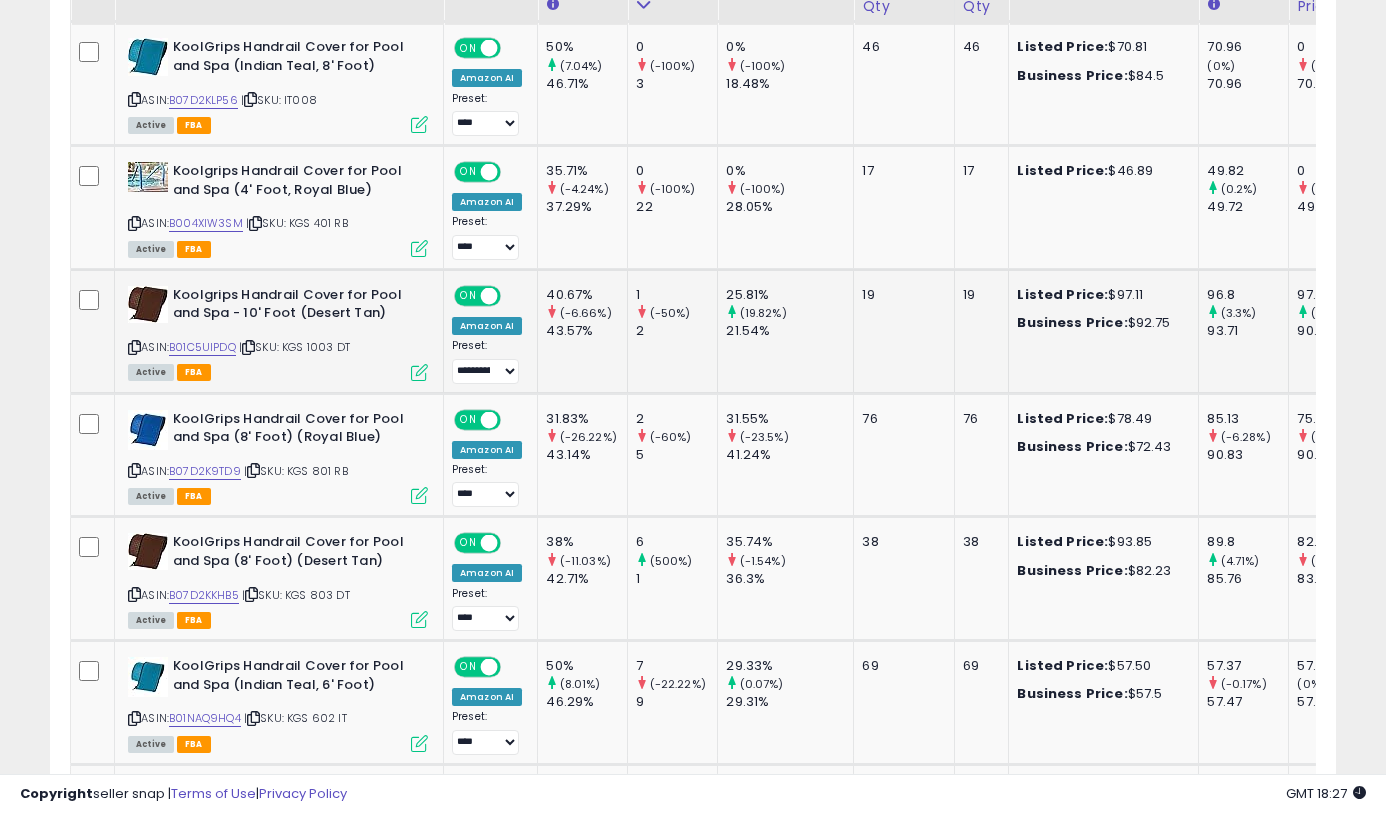 scroll, scrollTop: 1472, scrollLeft: 0, axis: vertical 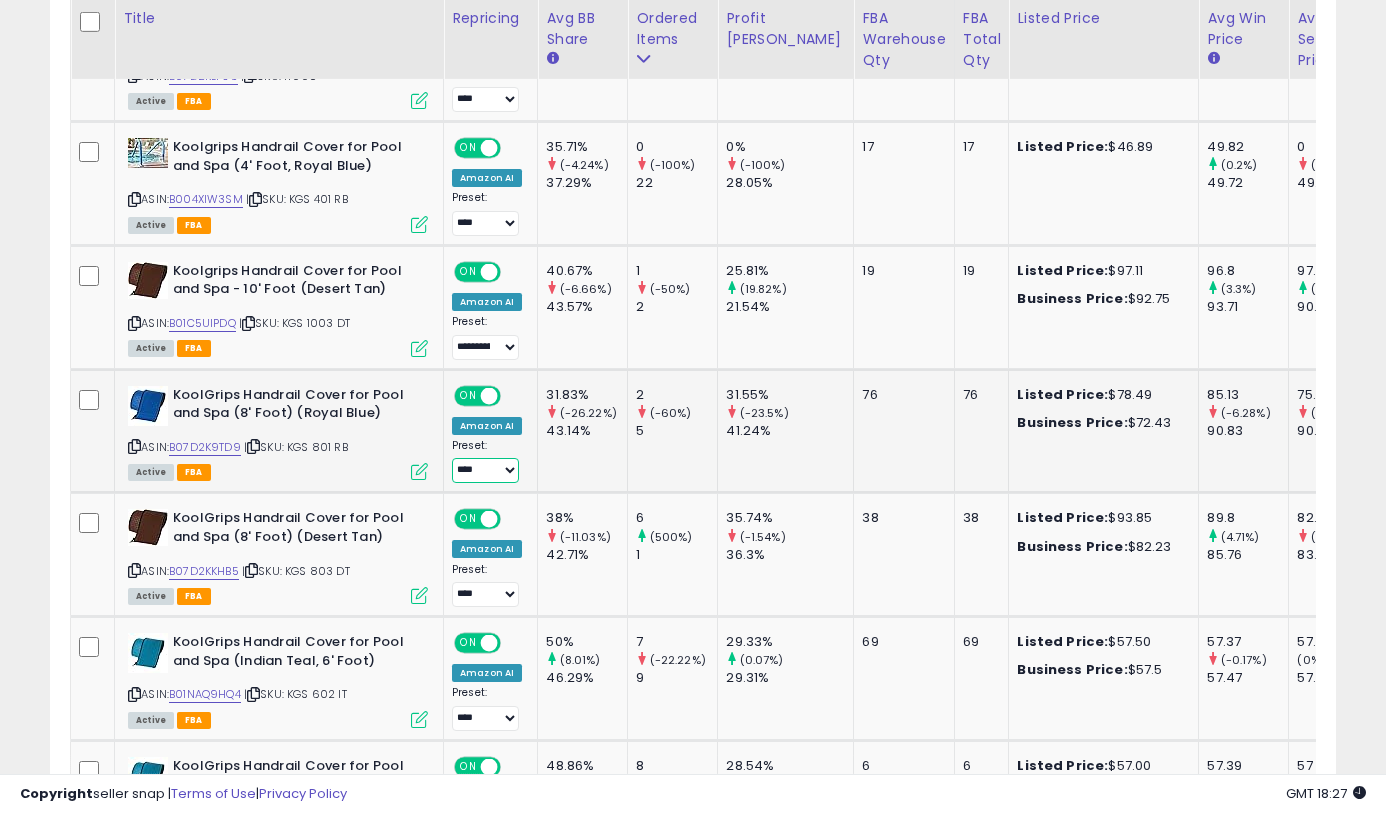 click on "**********" at bounding box center (485, 470) 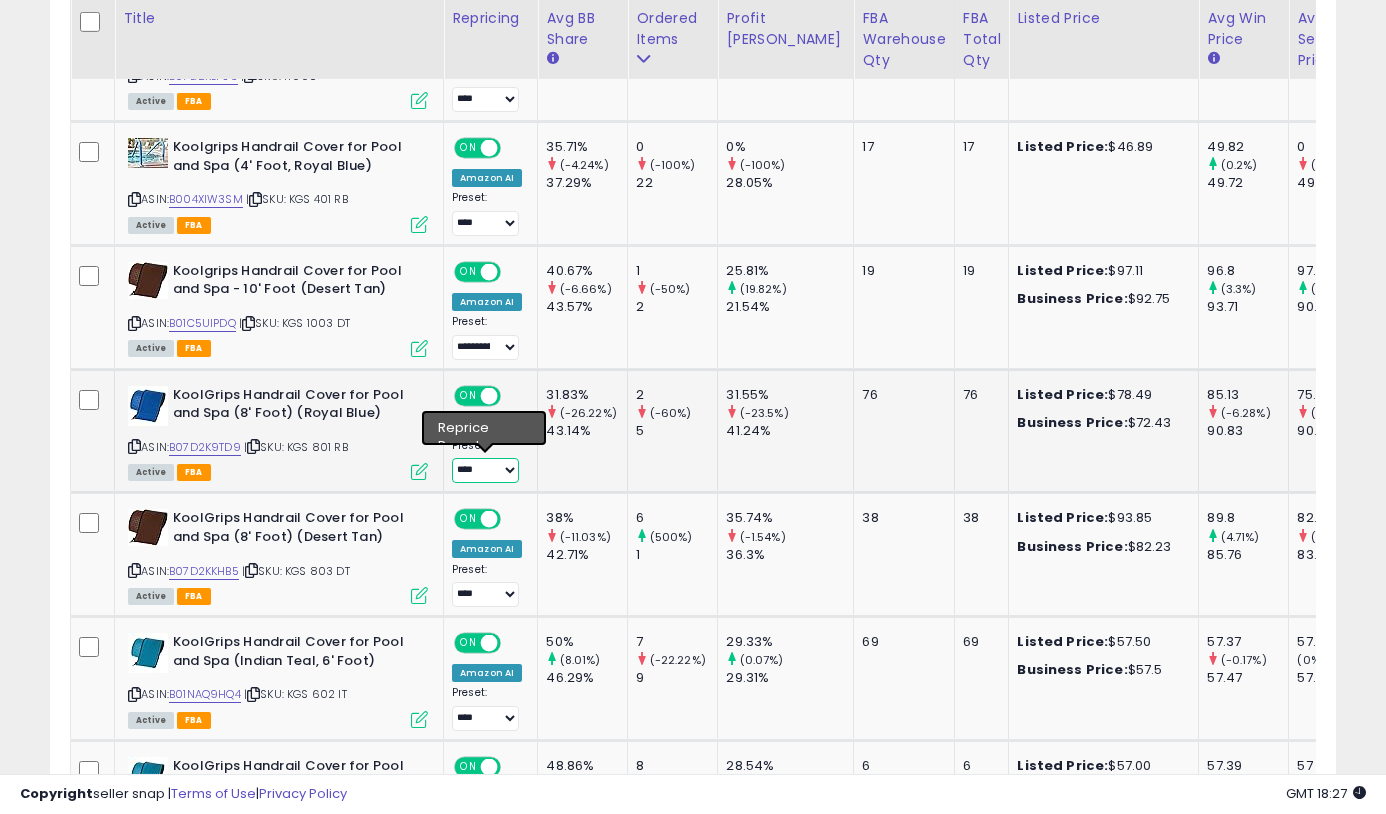 select on "**********" 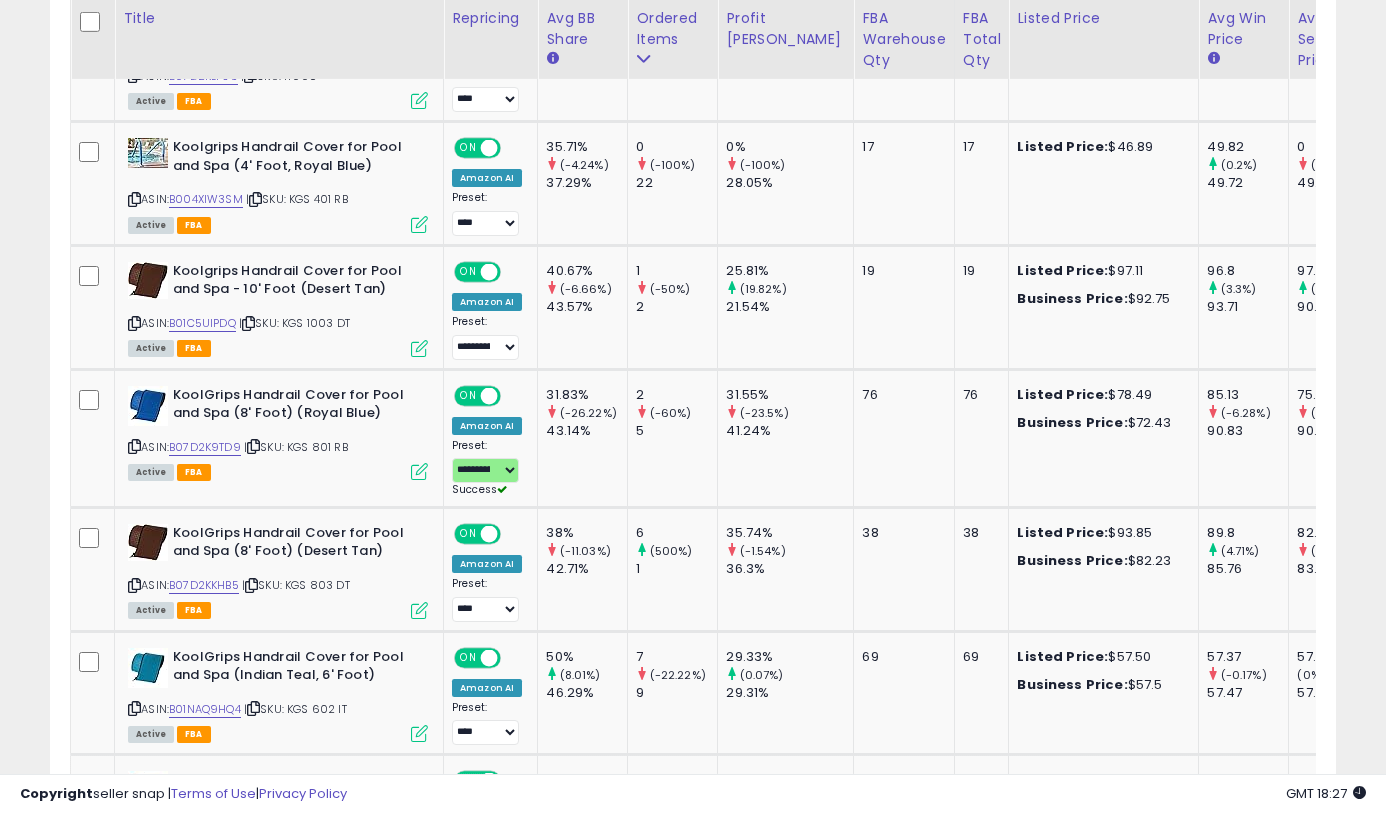 click on "*********
Filters
Save View
Save As New View
Update Current View" at bounding box center [693, 303] 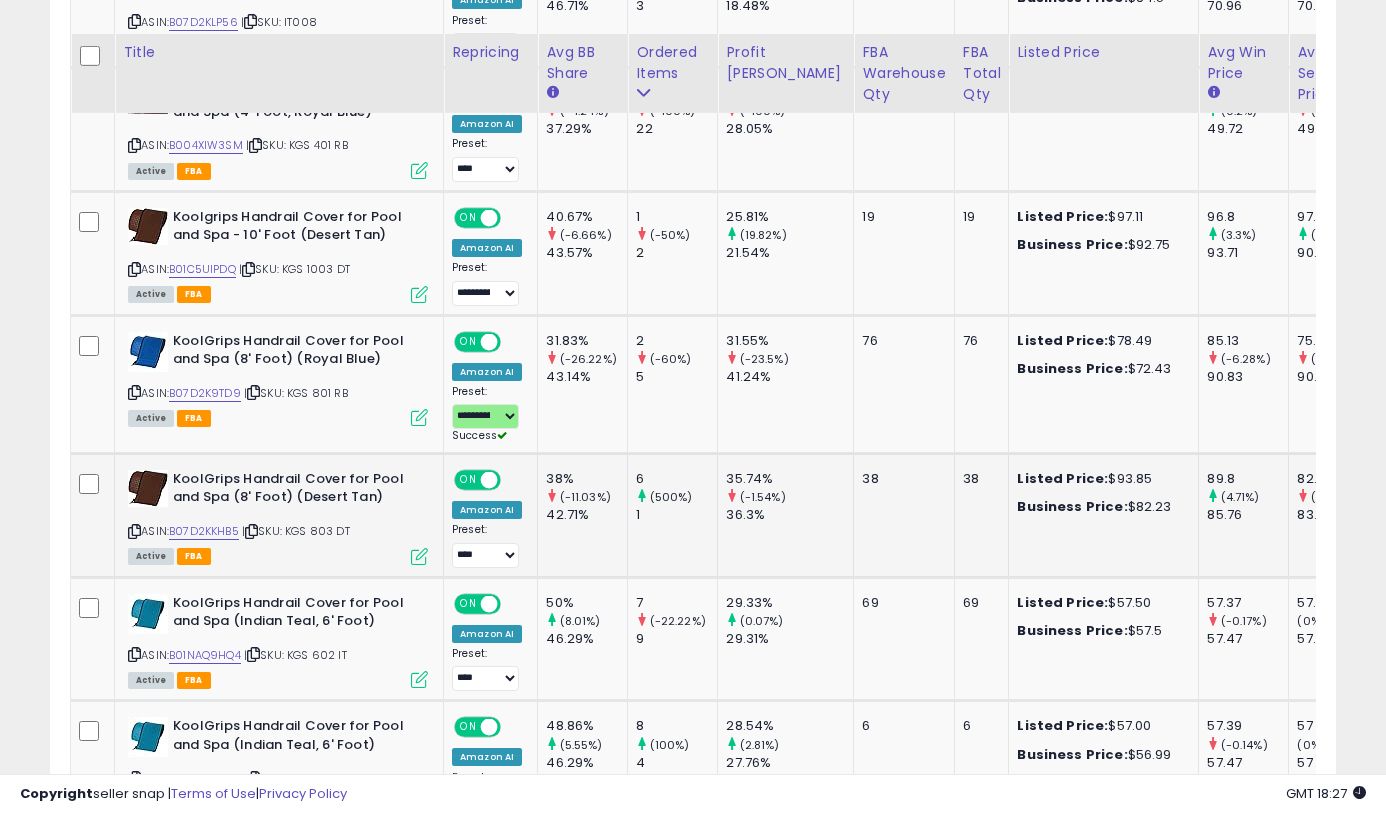 scroll, scrollTop: 1580, scrollLeft: 0, axis: vertical 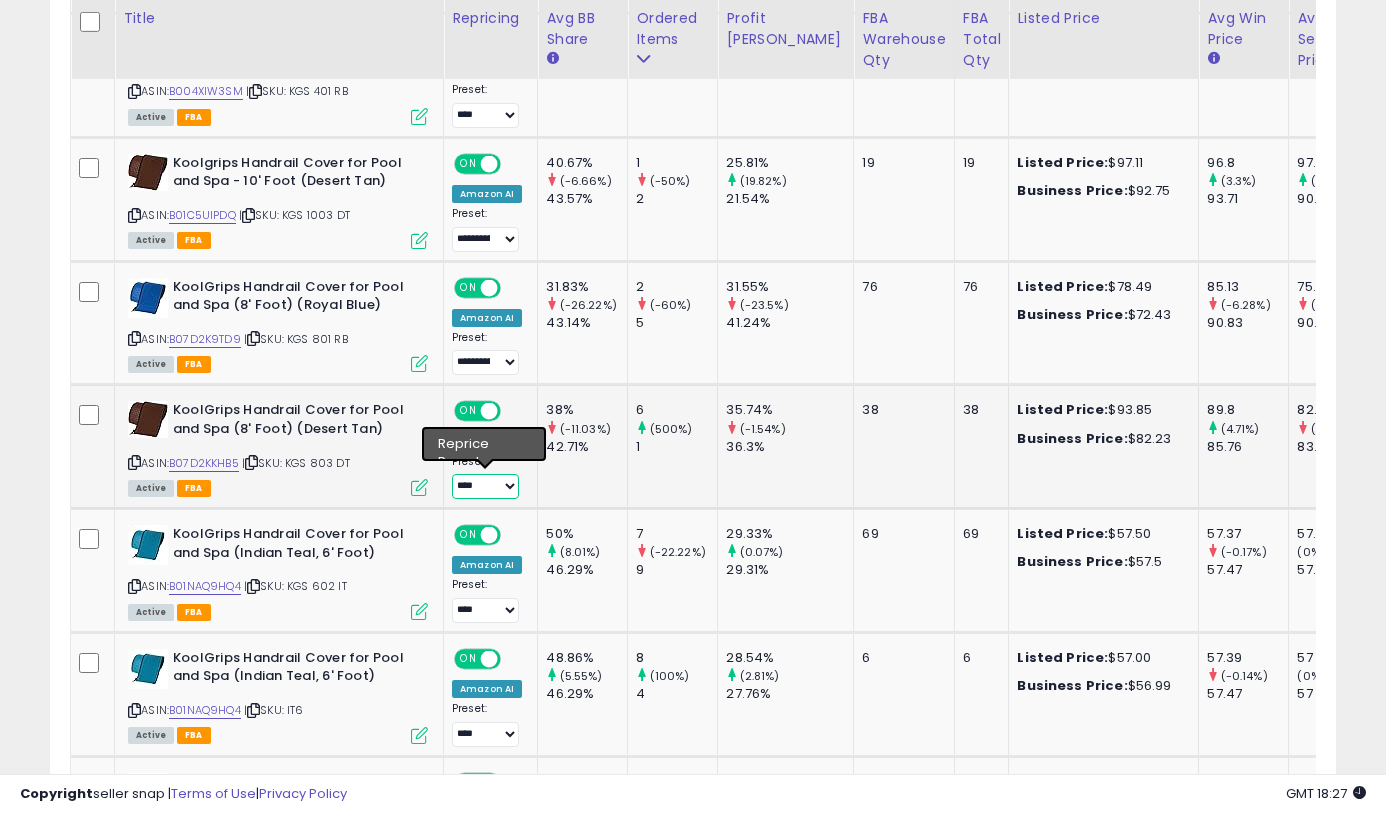 click on "**********" at bounding box center (485, 486) 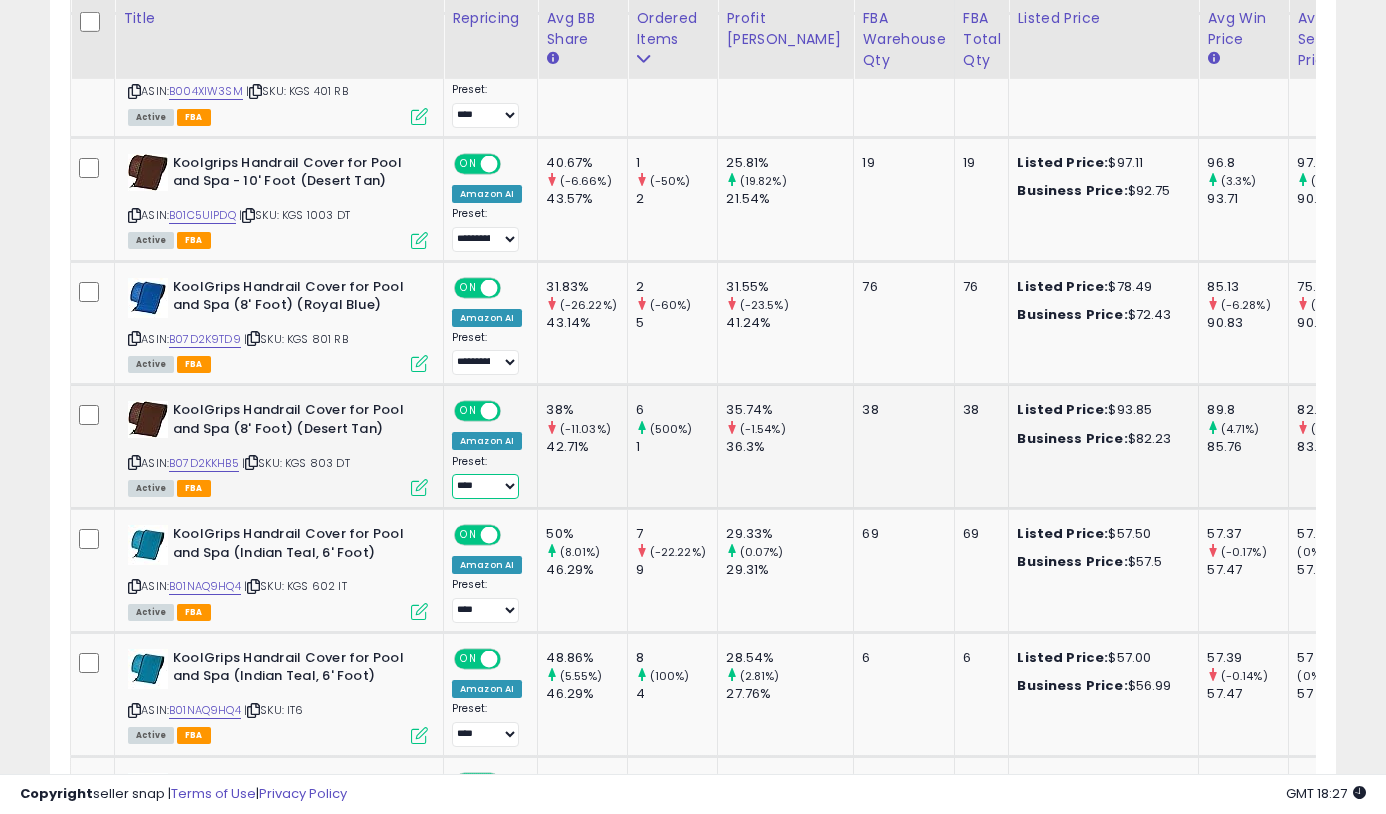 select on "**********" 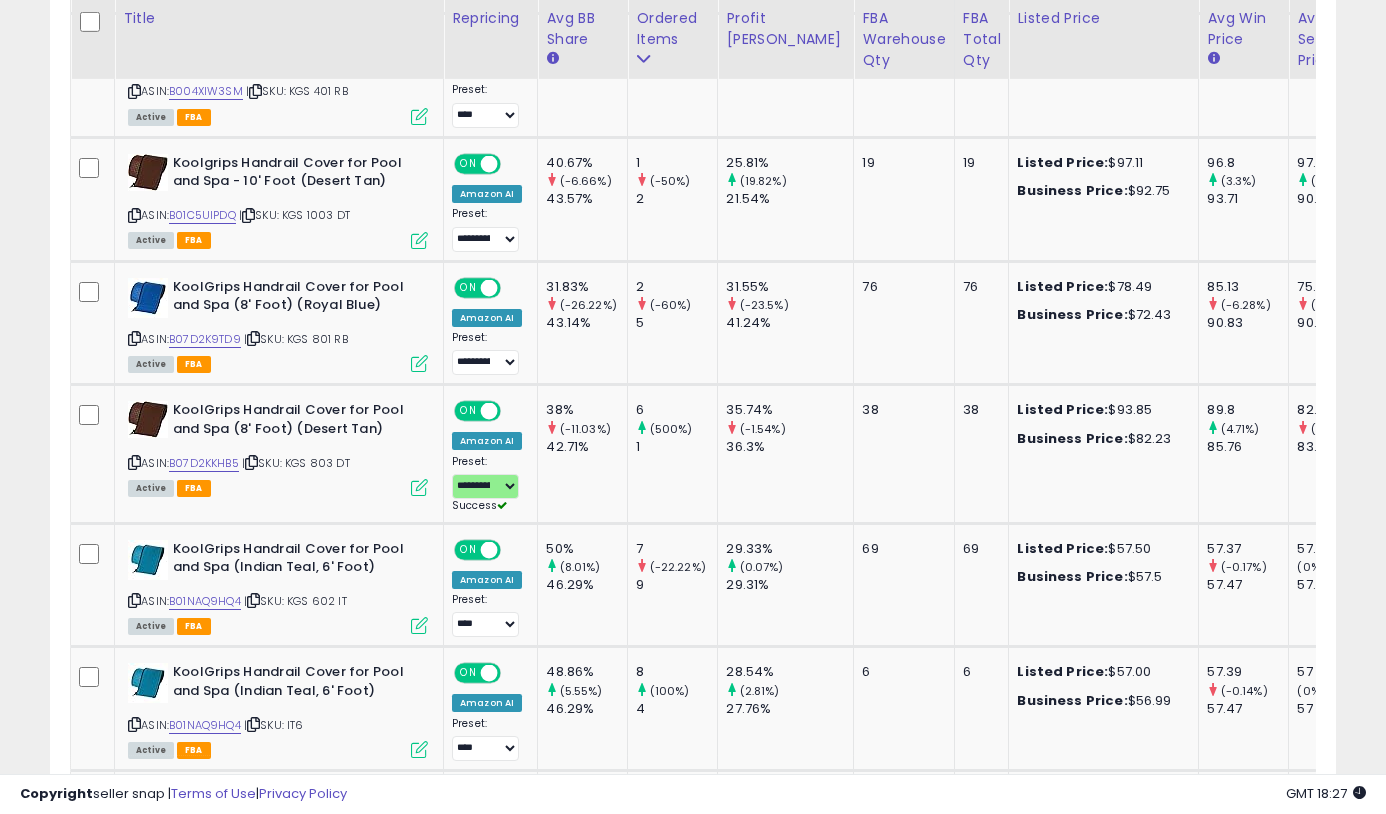 click on "*********
Filters
Save View
Save As New View
Update Current View" at bounding box center [693, 195] 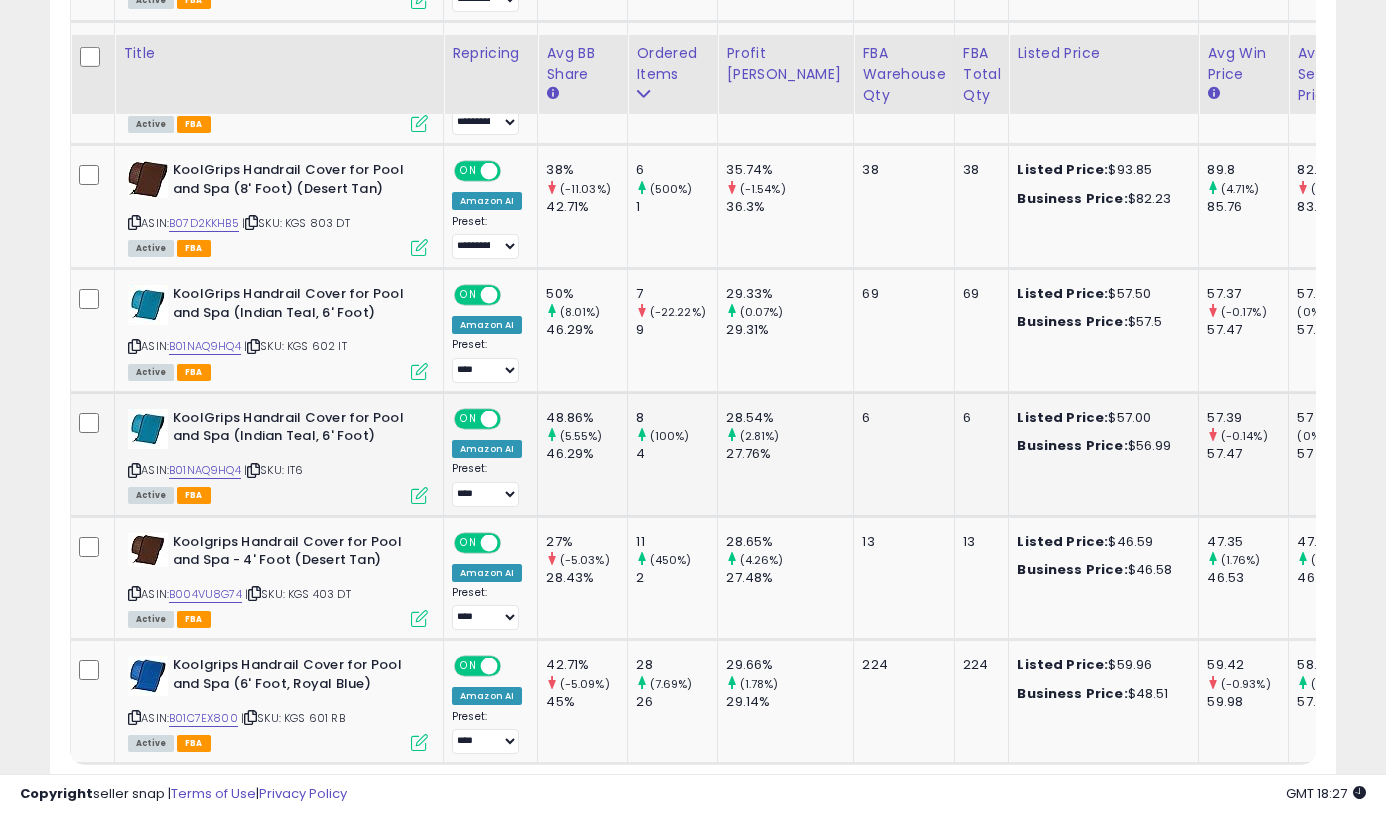 scroll, scrollTop: 1894, scrollLeft: 0, axis: vertical 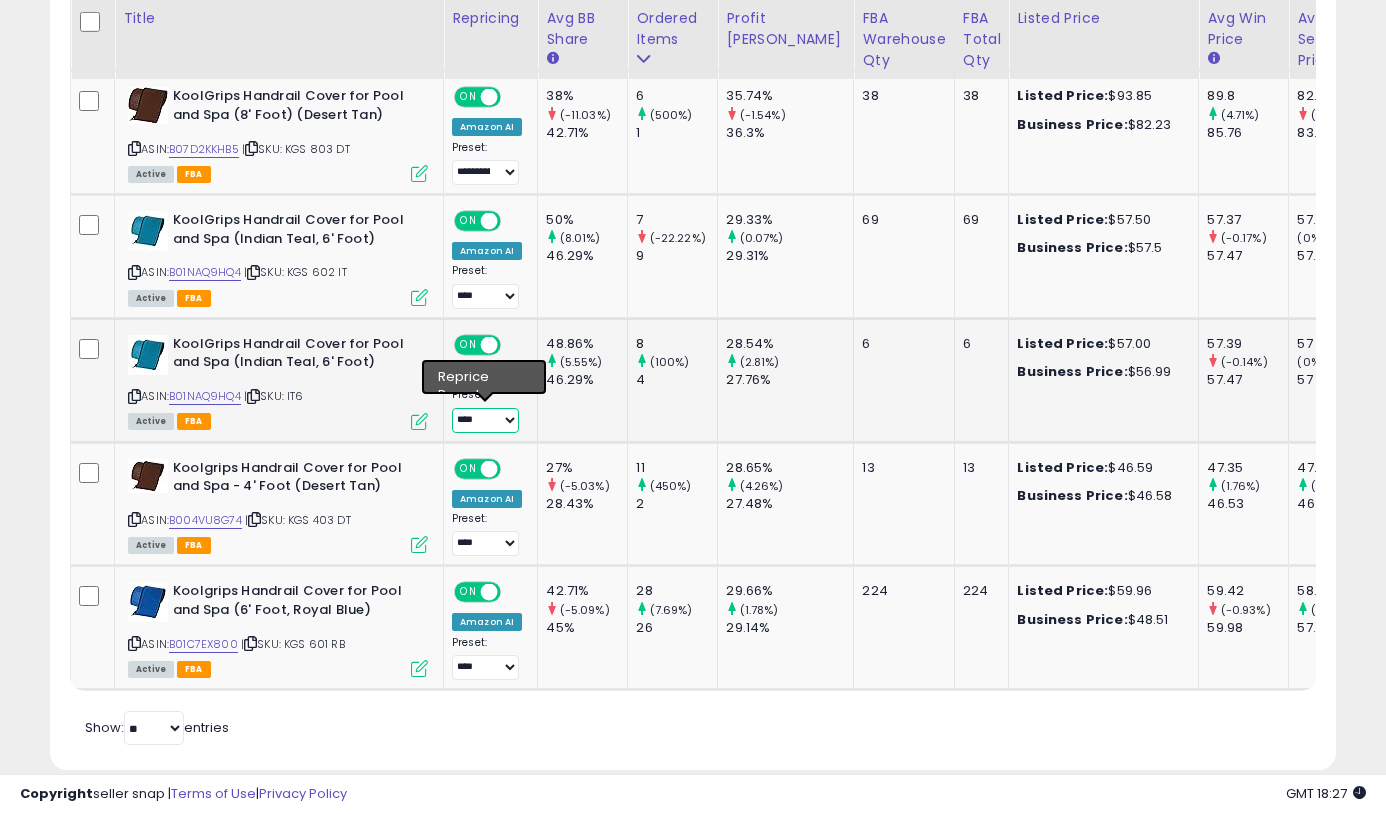click on "**********" at bounding box center [485, 420] 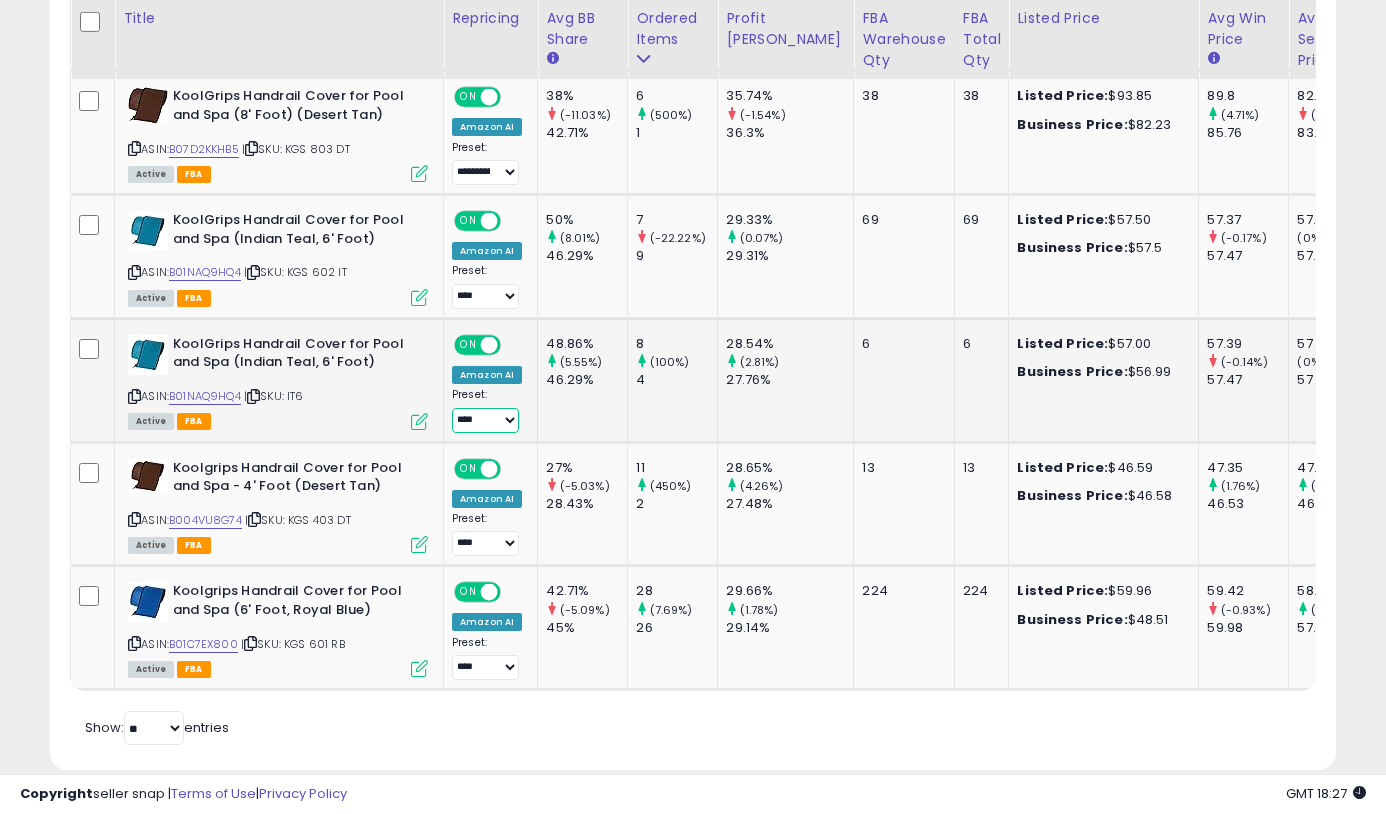 select on "**********" 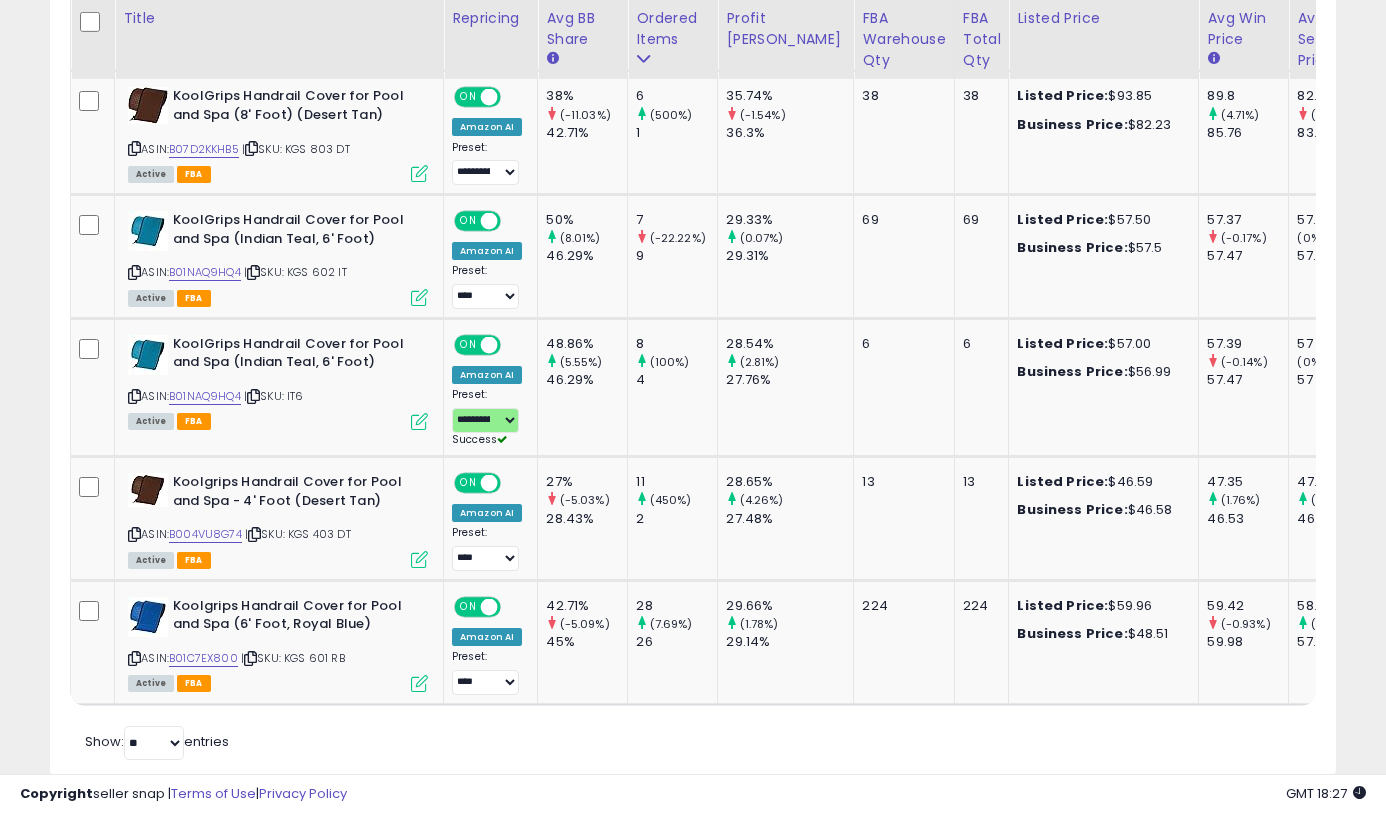 click on "*********
Filters
Save View
Save As New View
Update Current View" at bounding box center (693, -119) 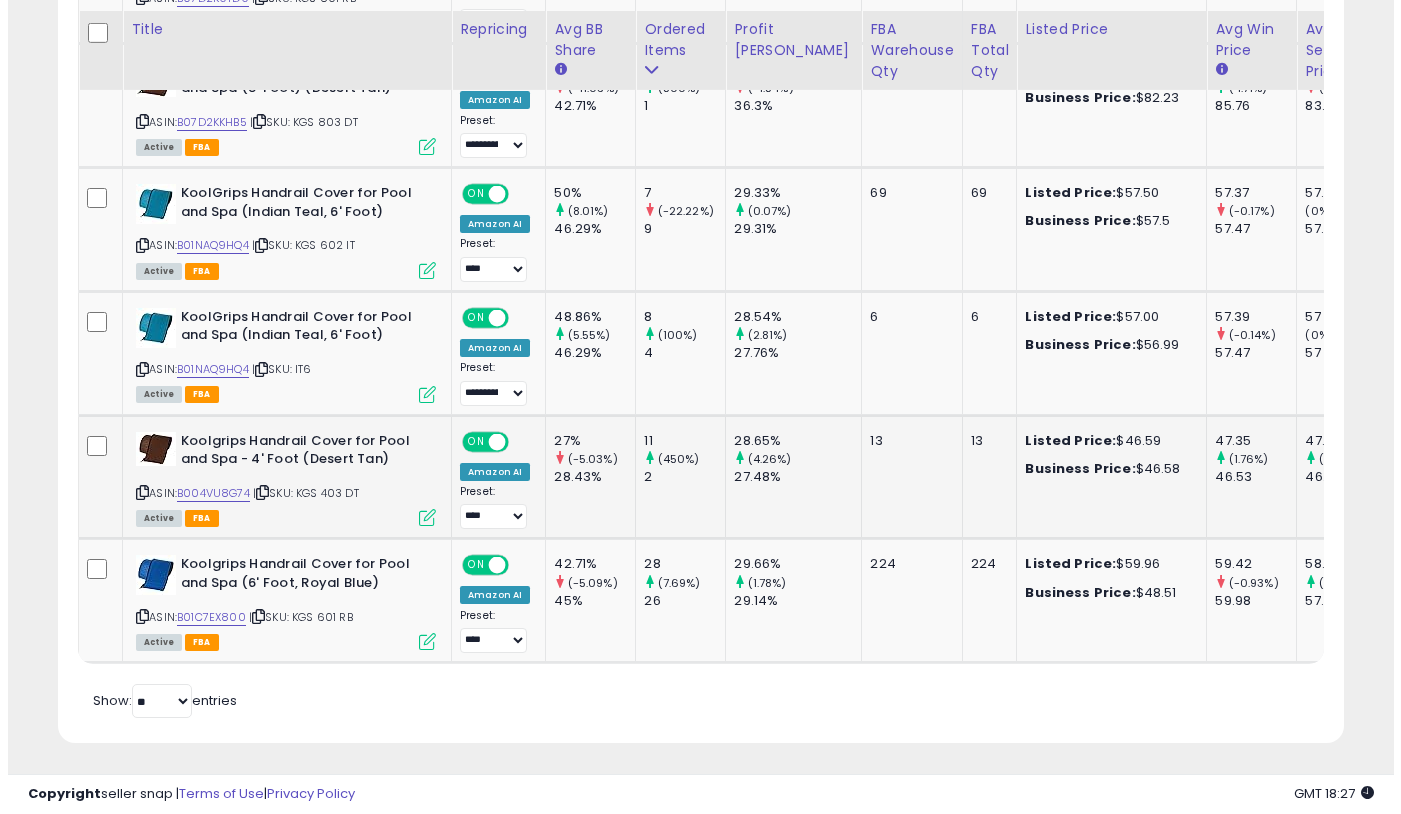 scroll, scrollTop: 1940, scrollLeft: 0, axis: vertical 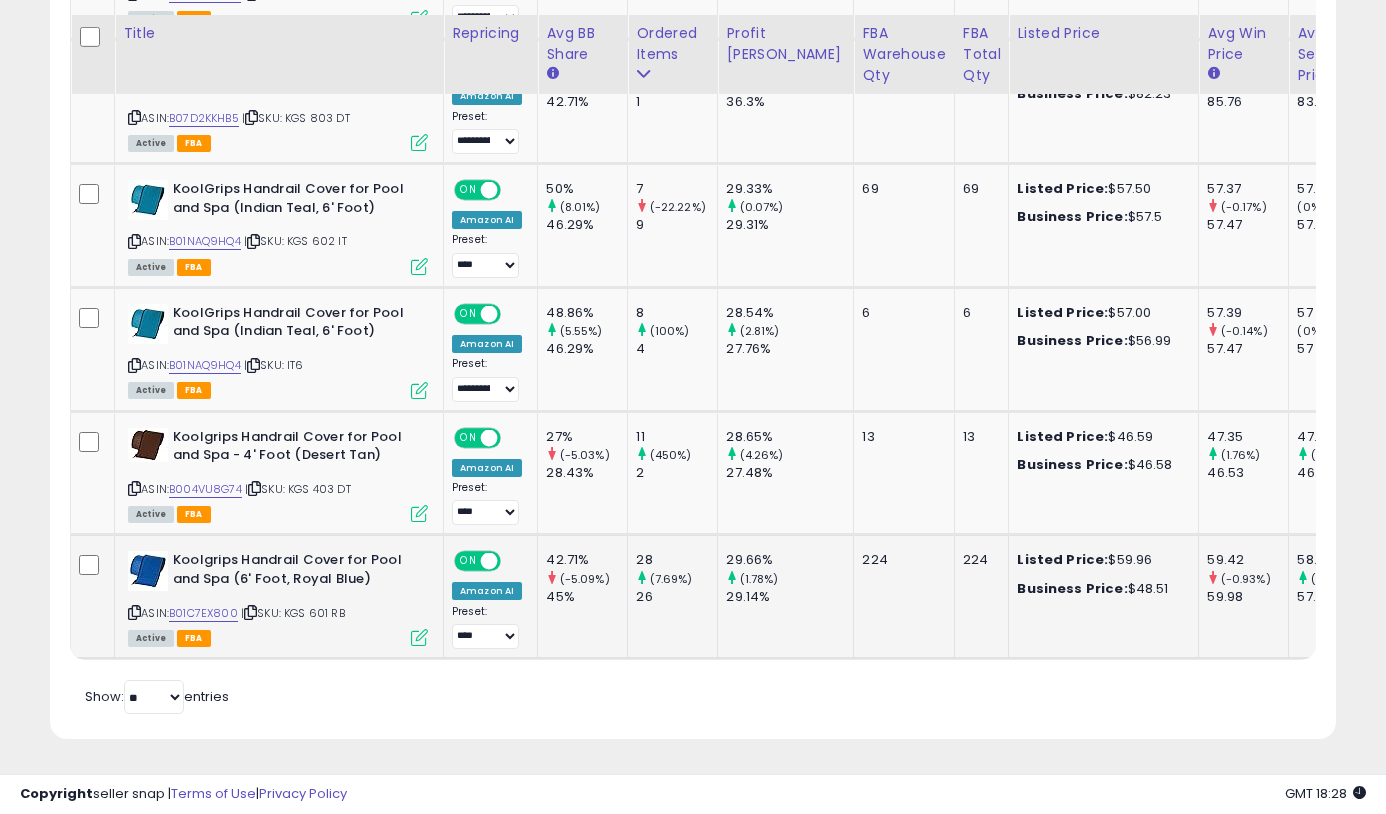 click at bounding box center (419, 637) 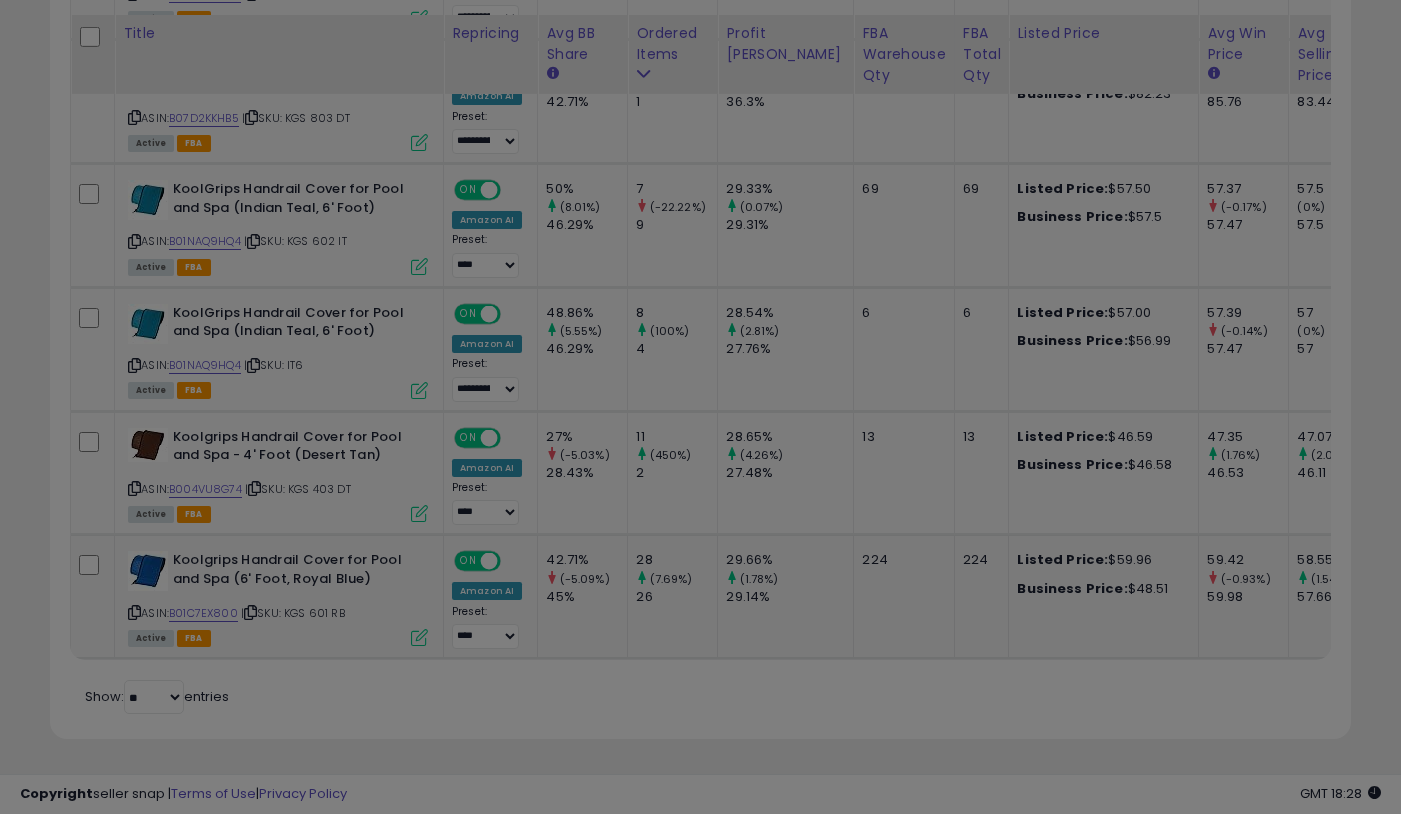 scroll, scrollTop: 999590, scrollLeft: 999247, axis: both 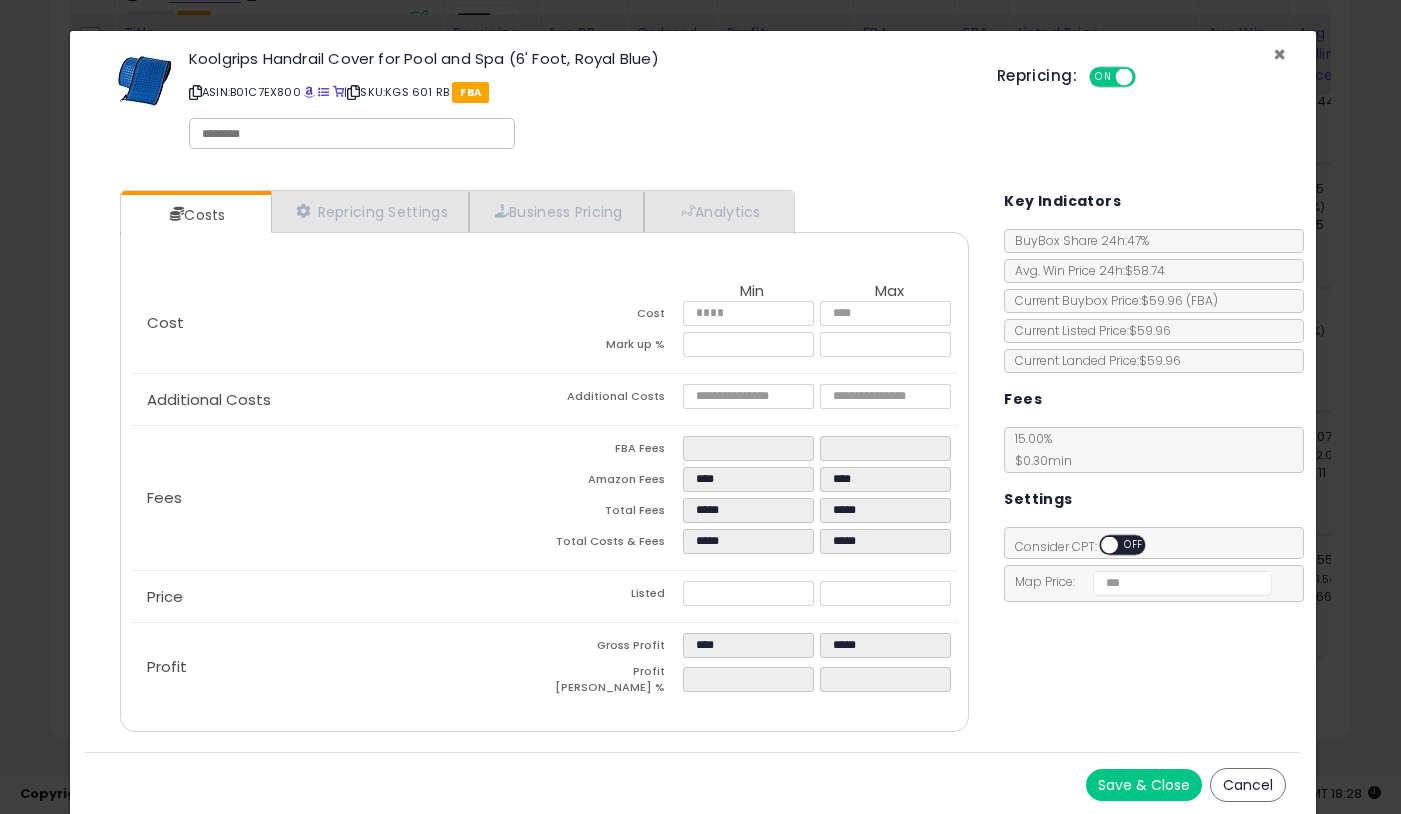 click on "×" at bounding box center [1279, 54] 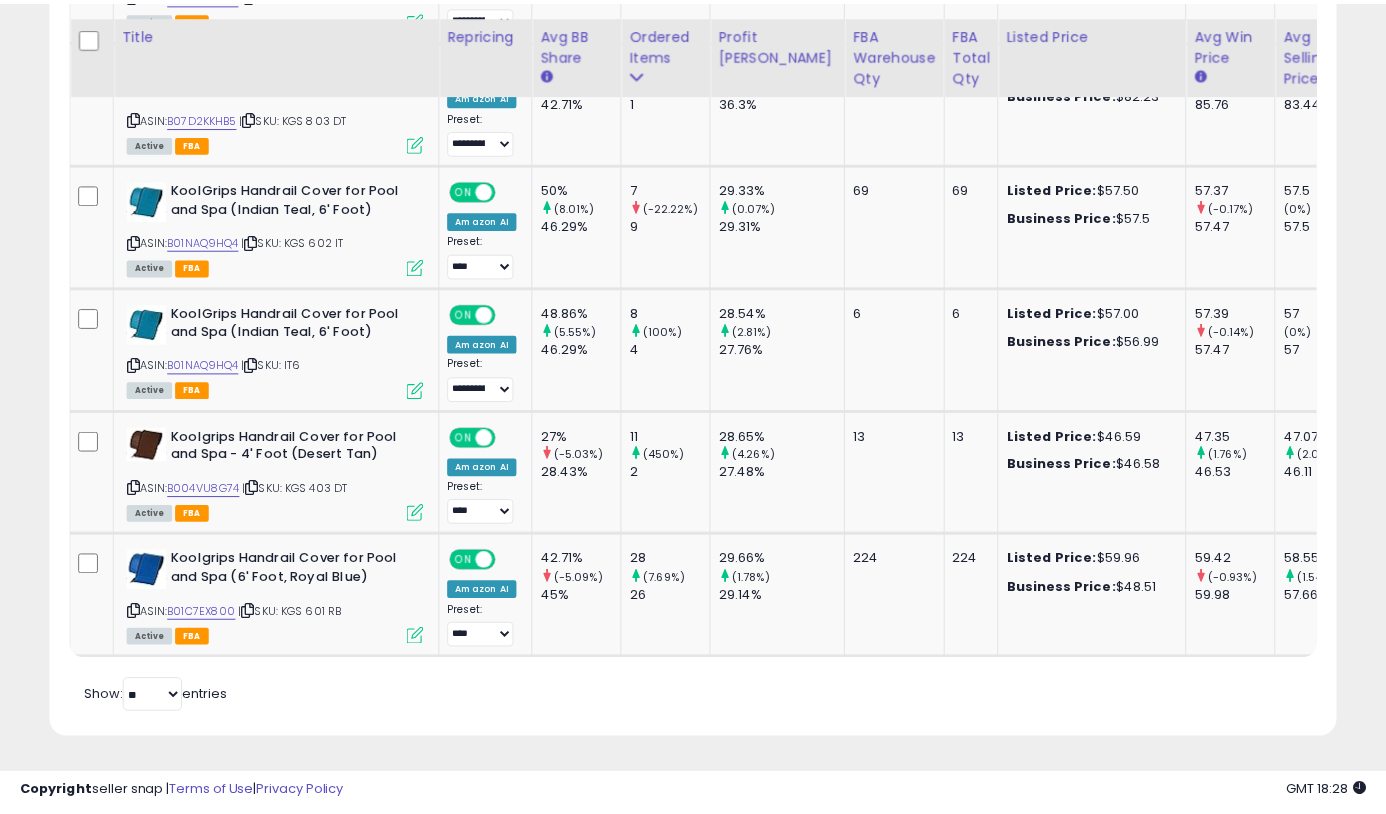 scroll, scrollTop: 410, scrollLeft: 744, axis: both 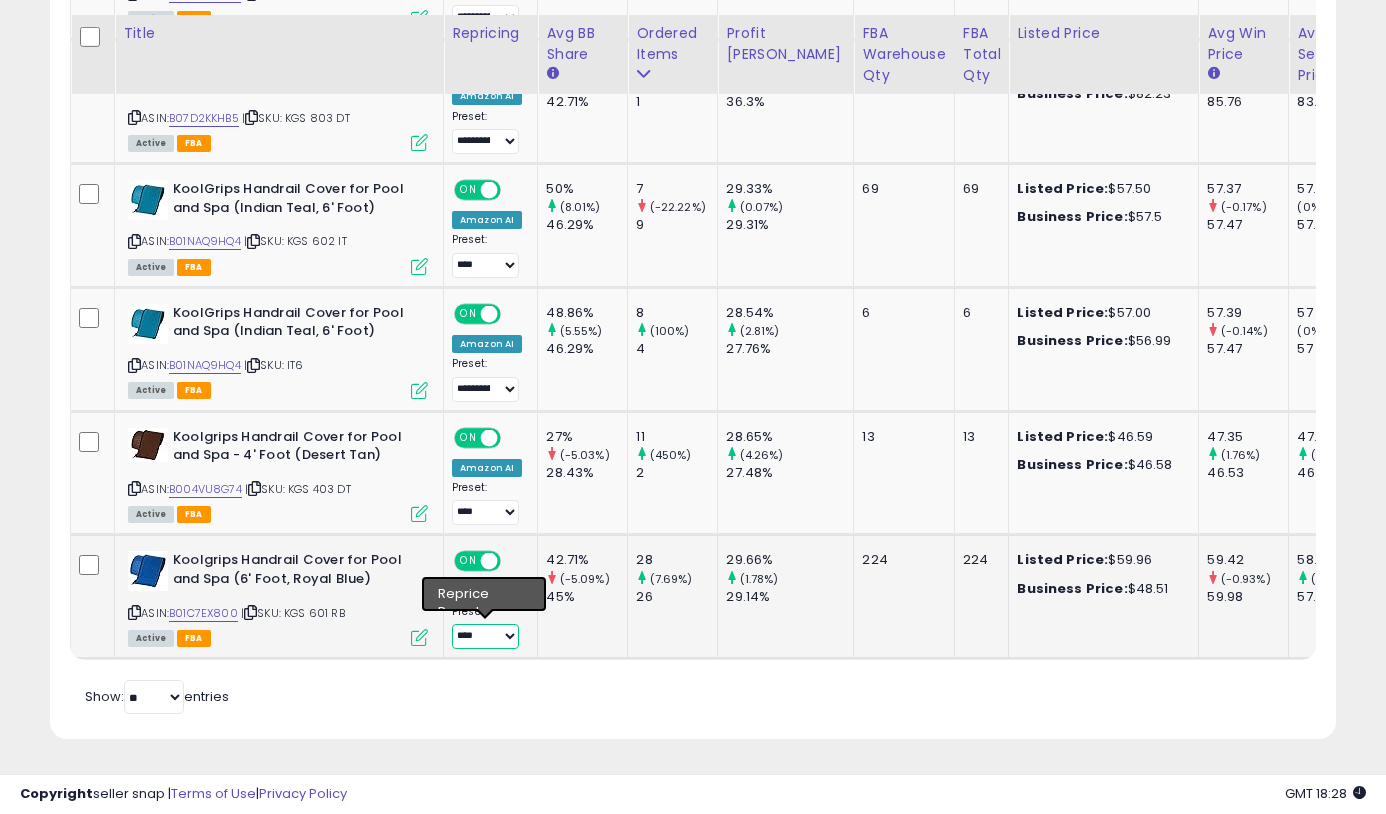 click on "**********" at bounding box center (485, 636) 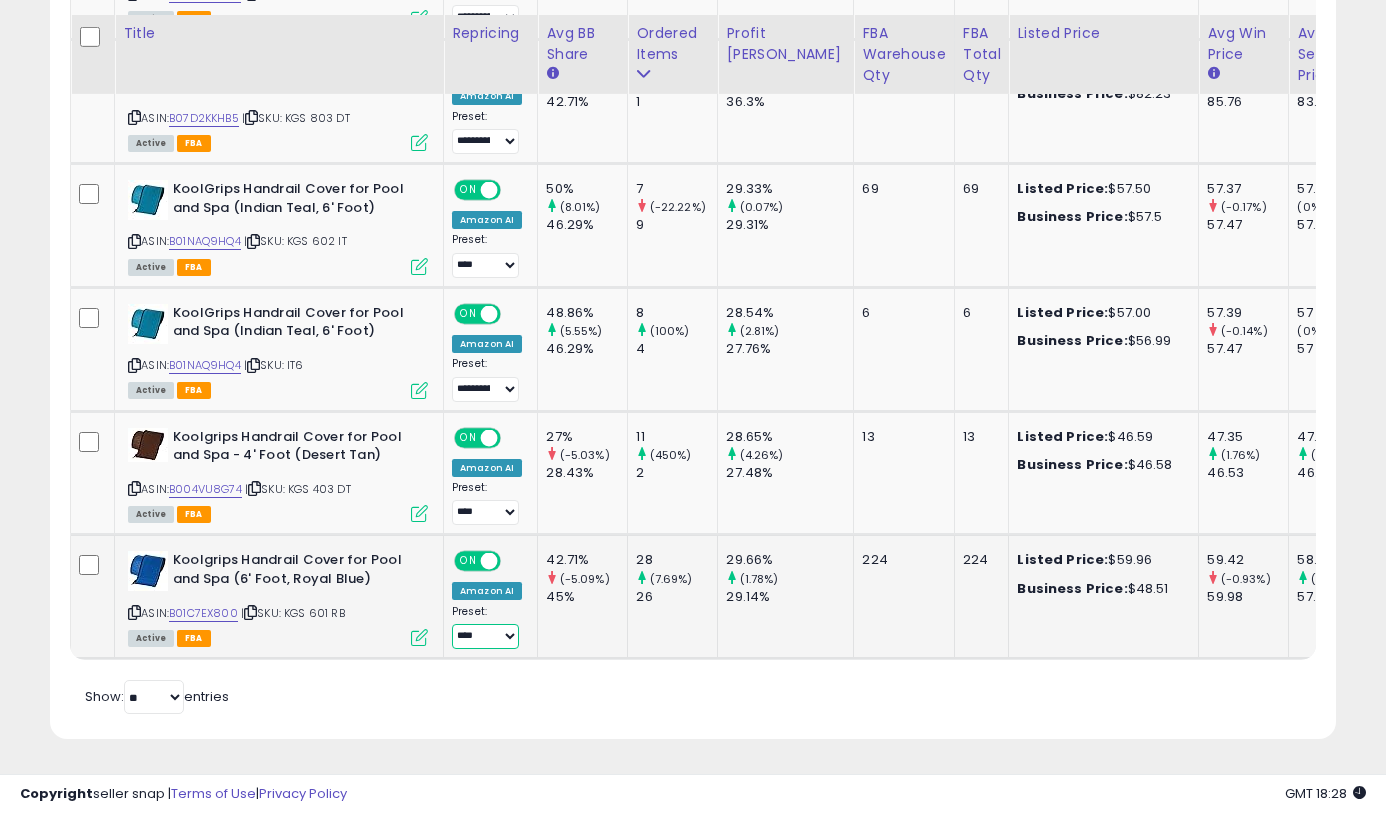 select on "**********" 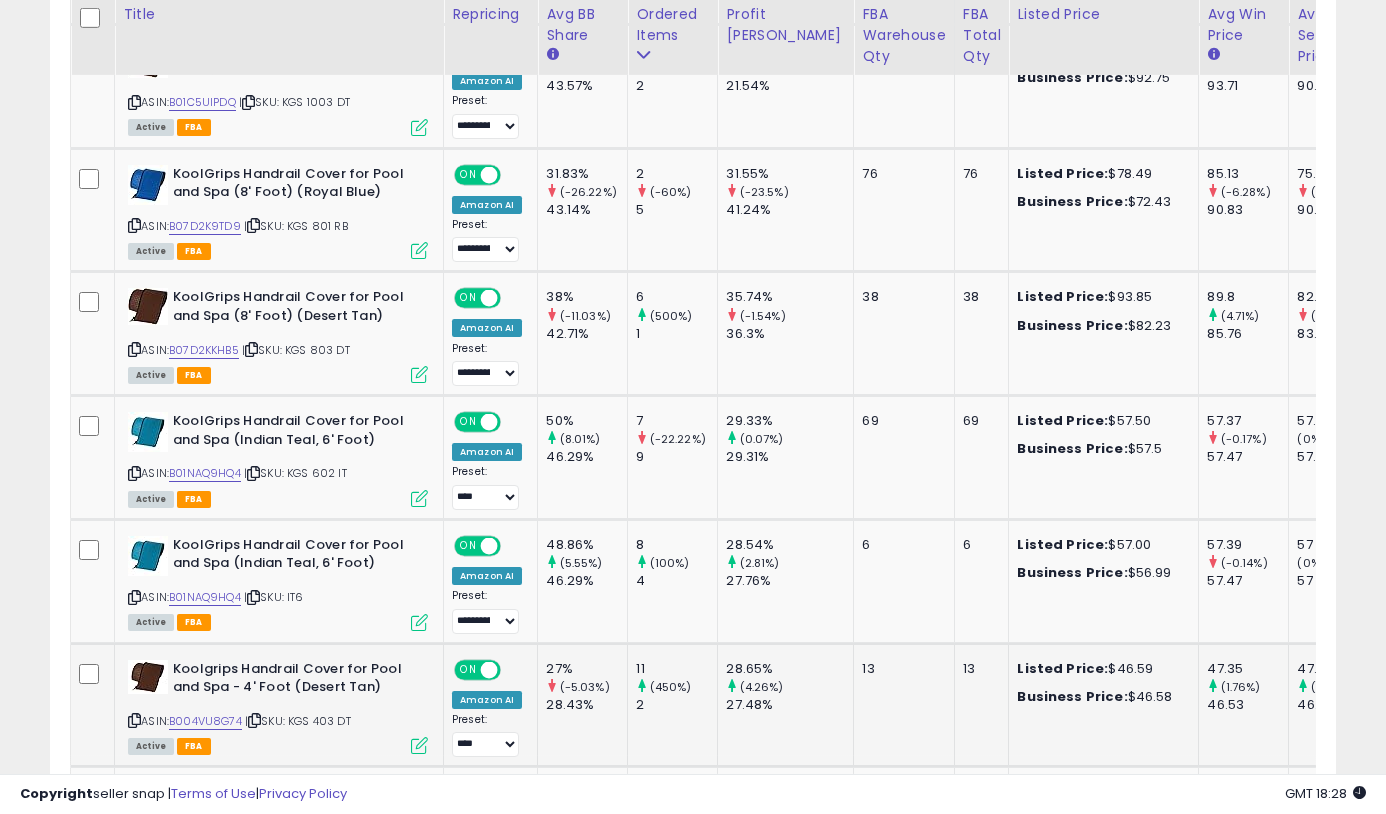 scroll, scrollTop: 1685, scrollLeft: 0, axis: vertical 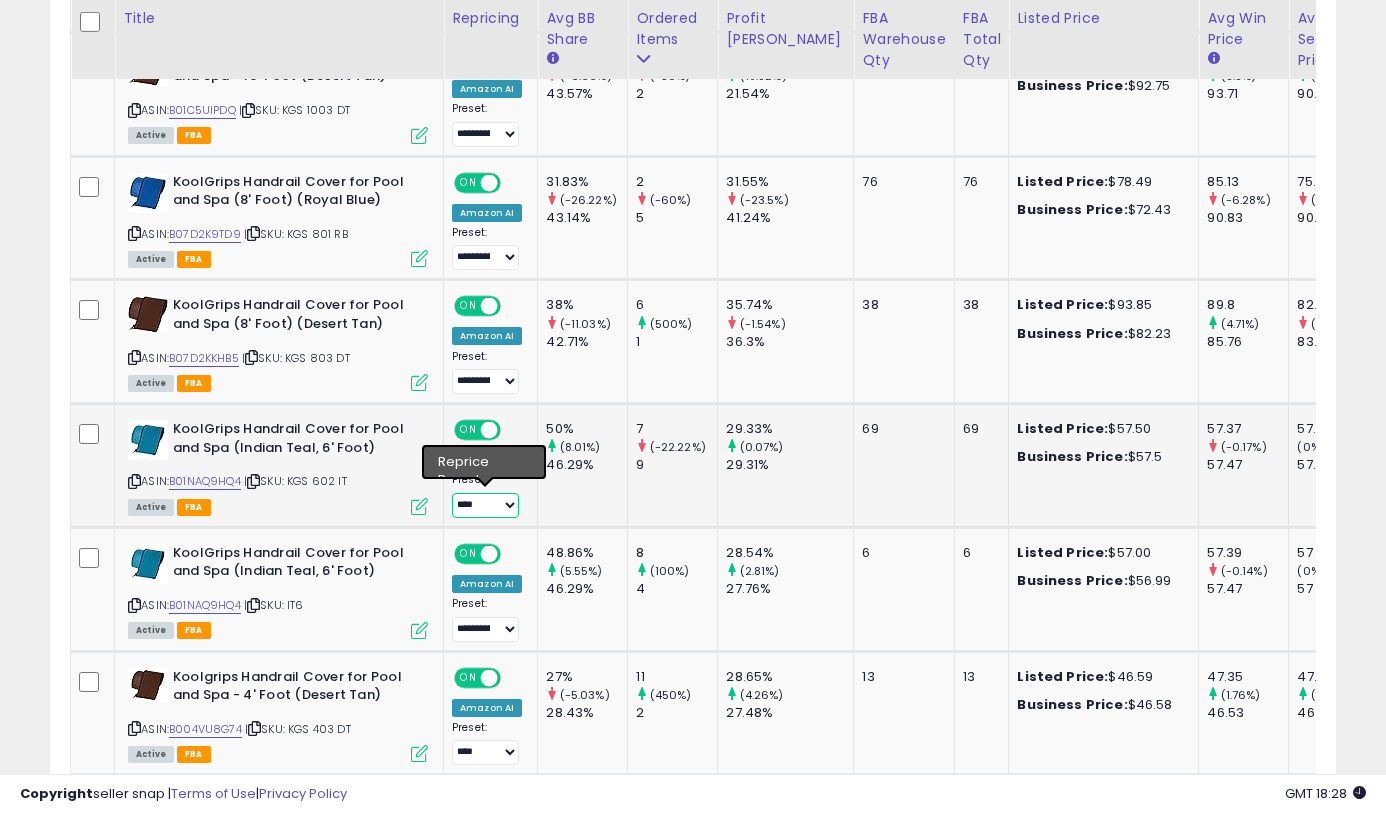 click on "**********" at bounding box center [485, 505] 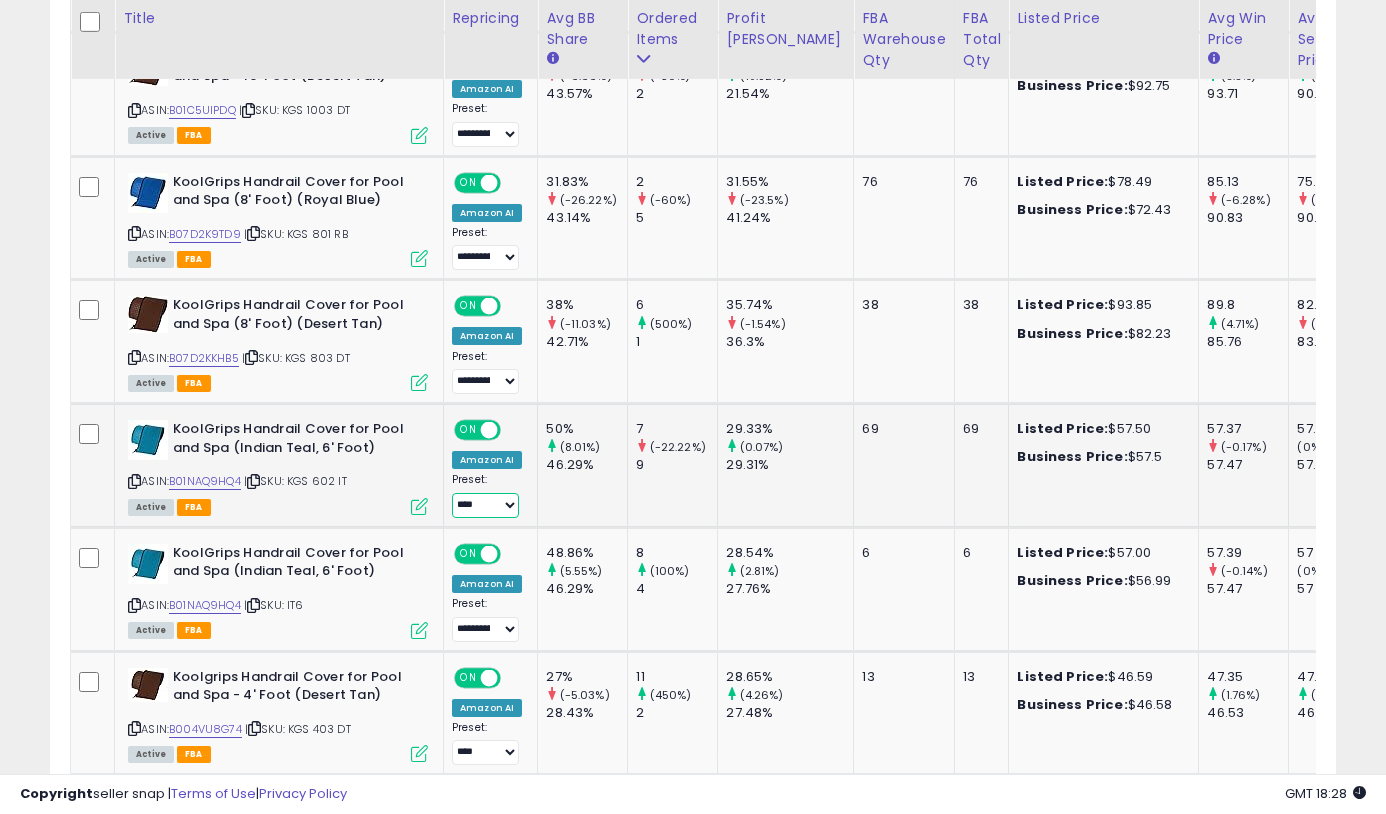 select on "**********" 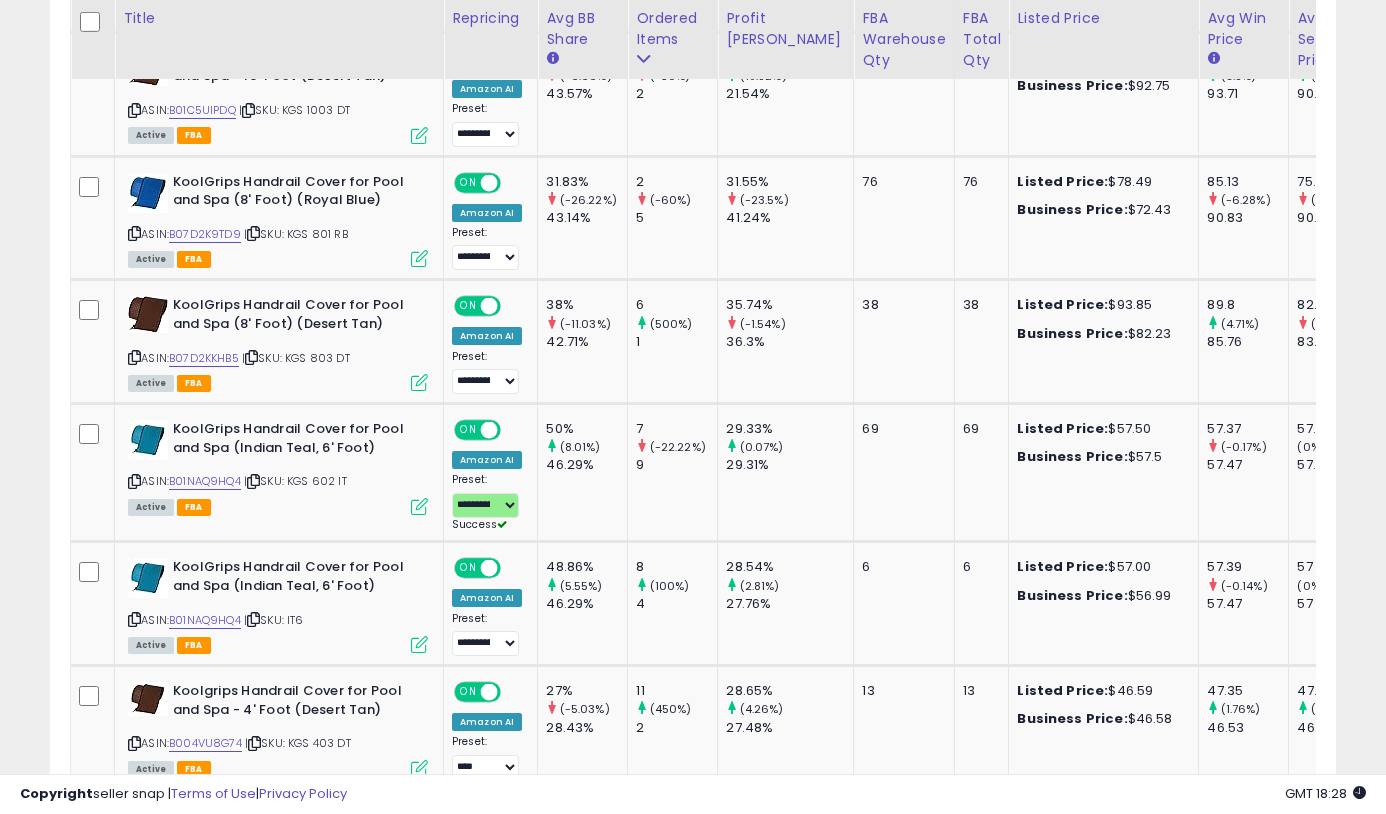 click on "Listings
Clear All Filters
×
Repricing state :
on
× Active" at bounding box center (693, 52) 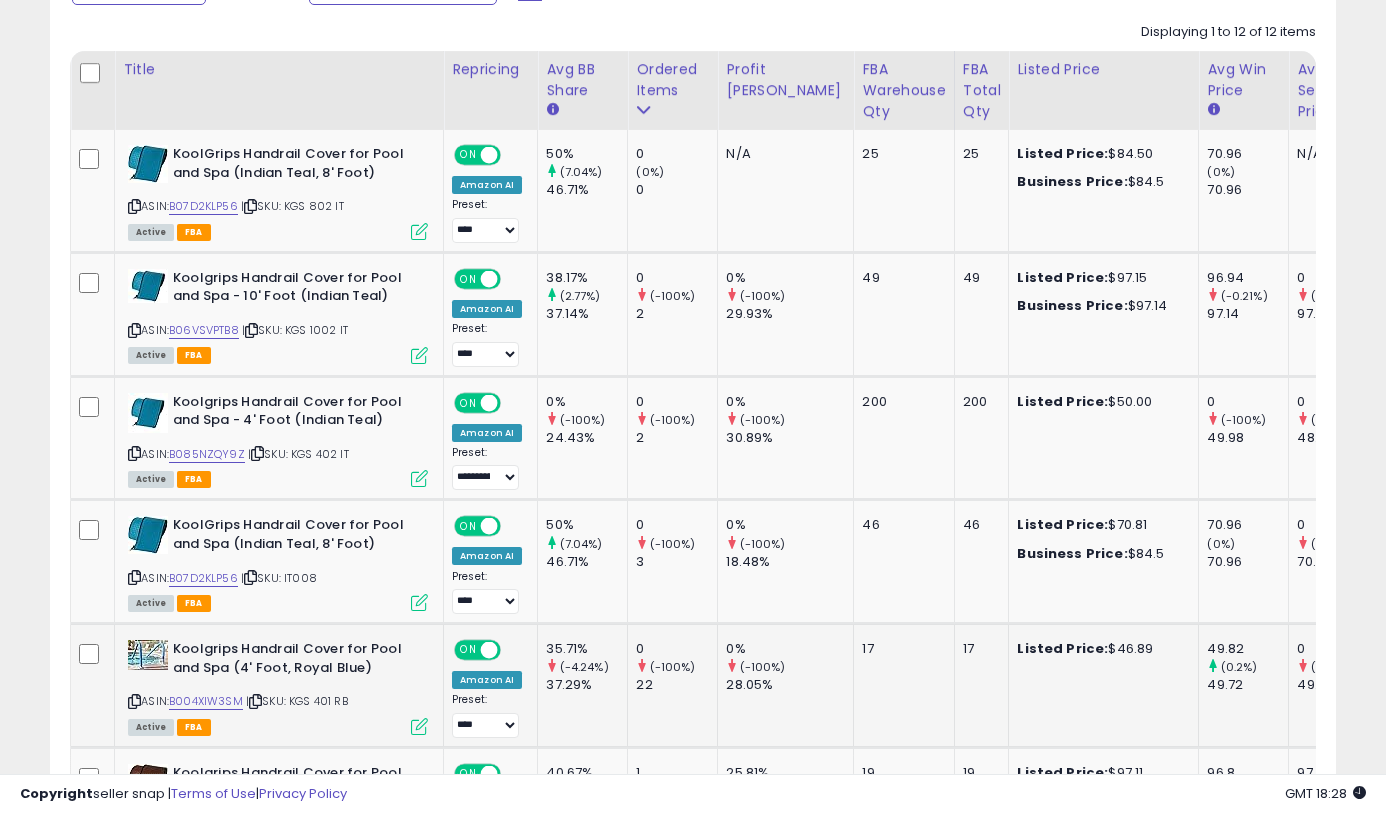 scroll, scrollTop: 971, scrollLeft: 0, axis: vertical 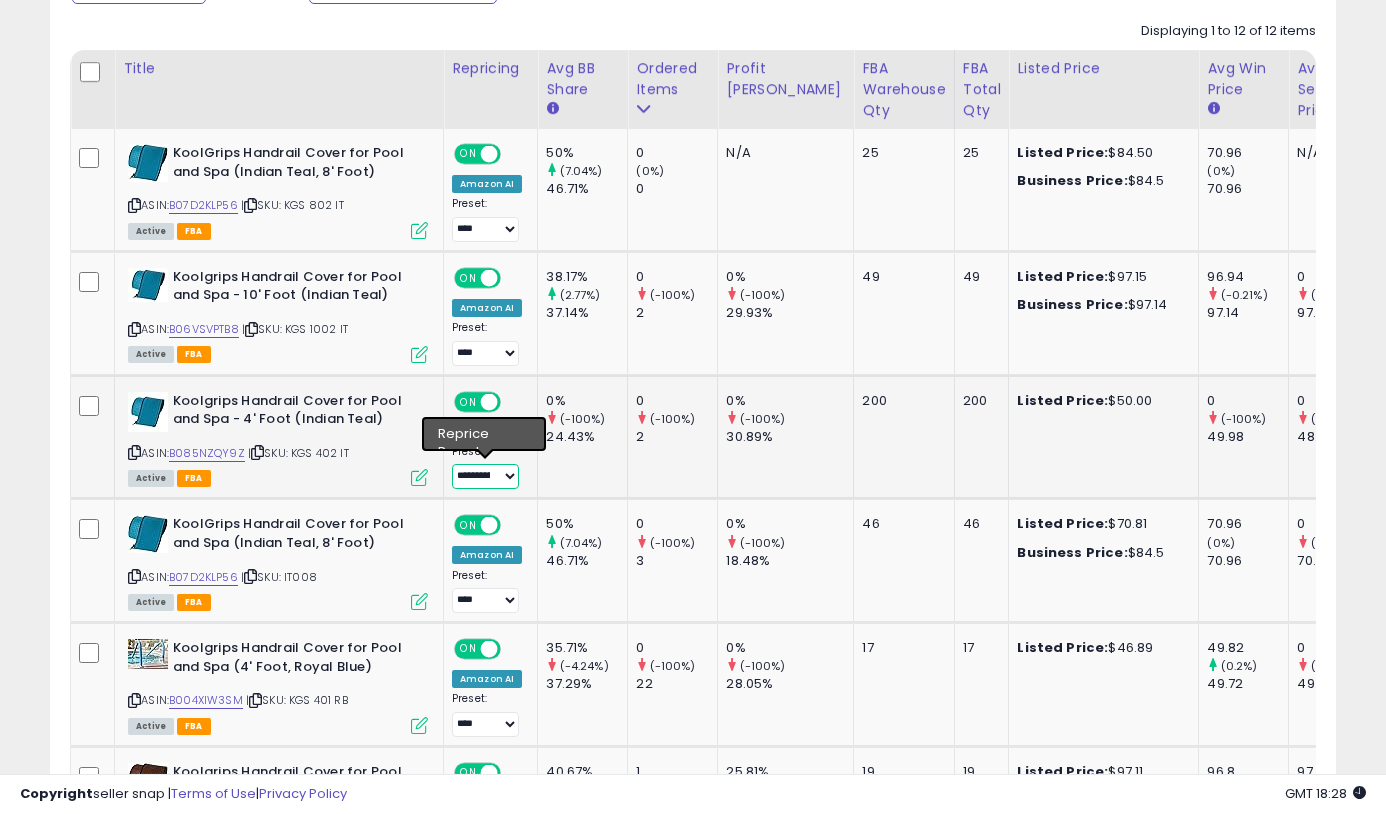 click on "**********" at bounding box center (485, 476) 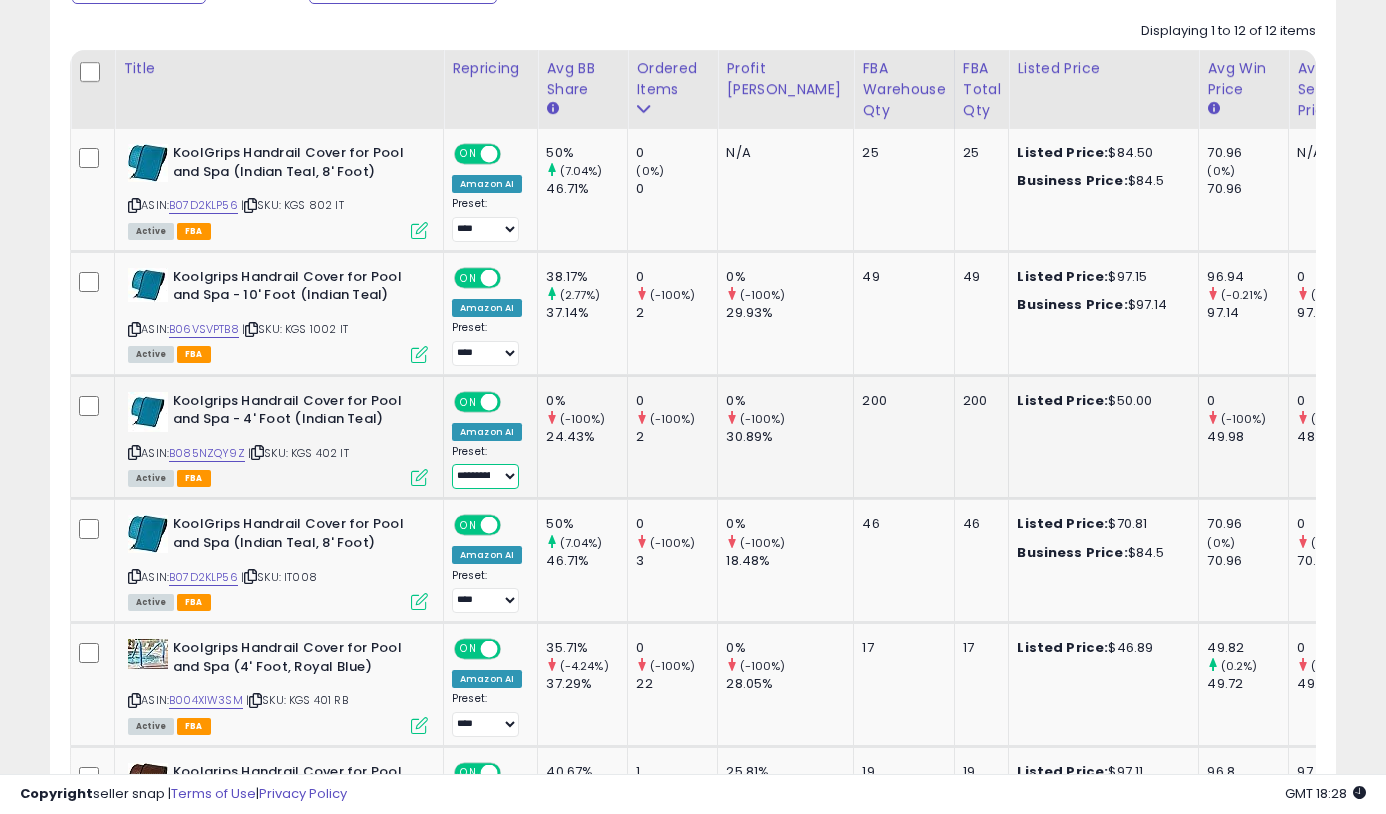 select on "**********" 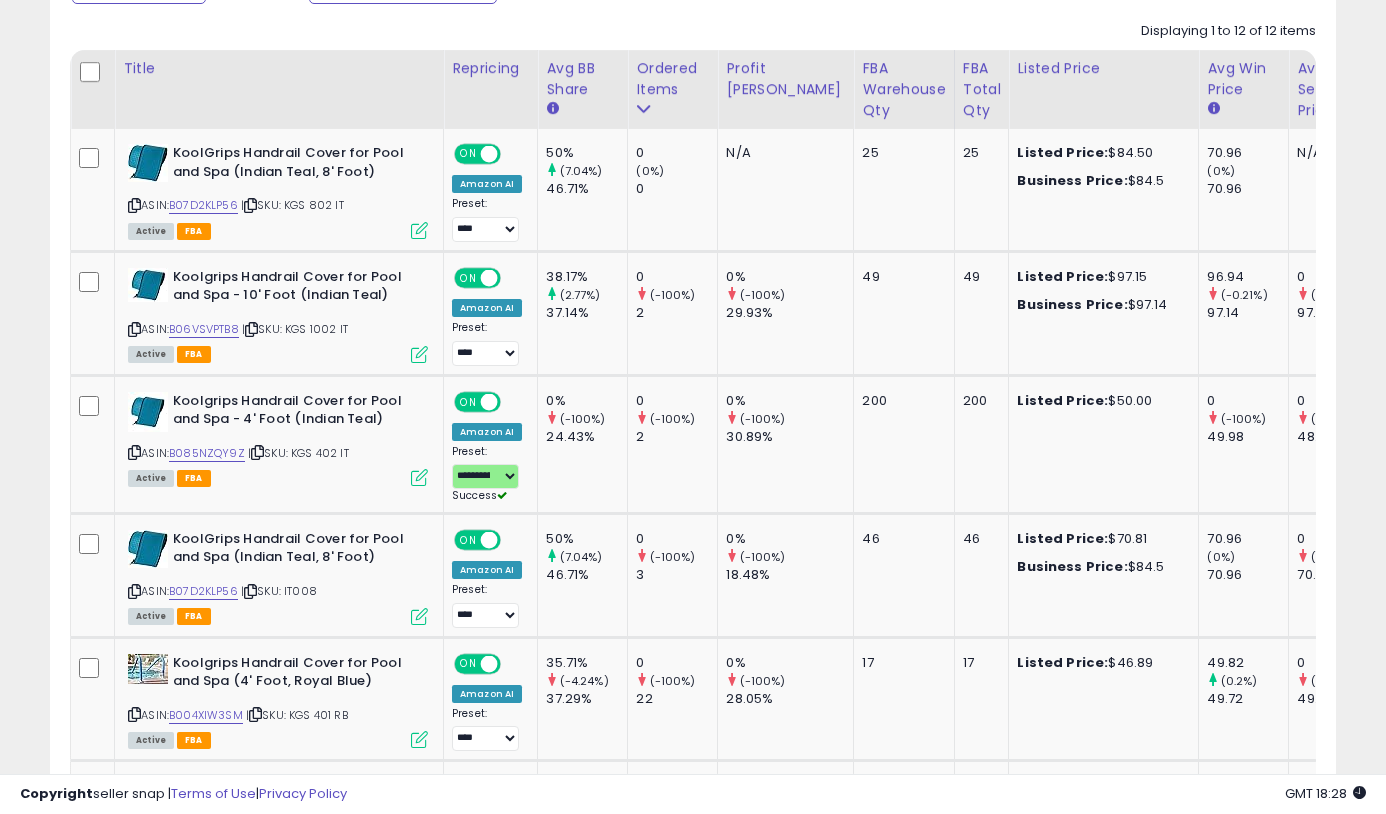 click on "**********" at bounding box center [693, 423] 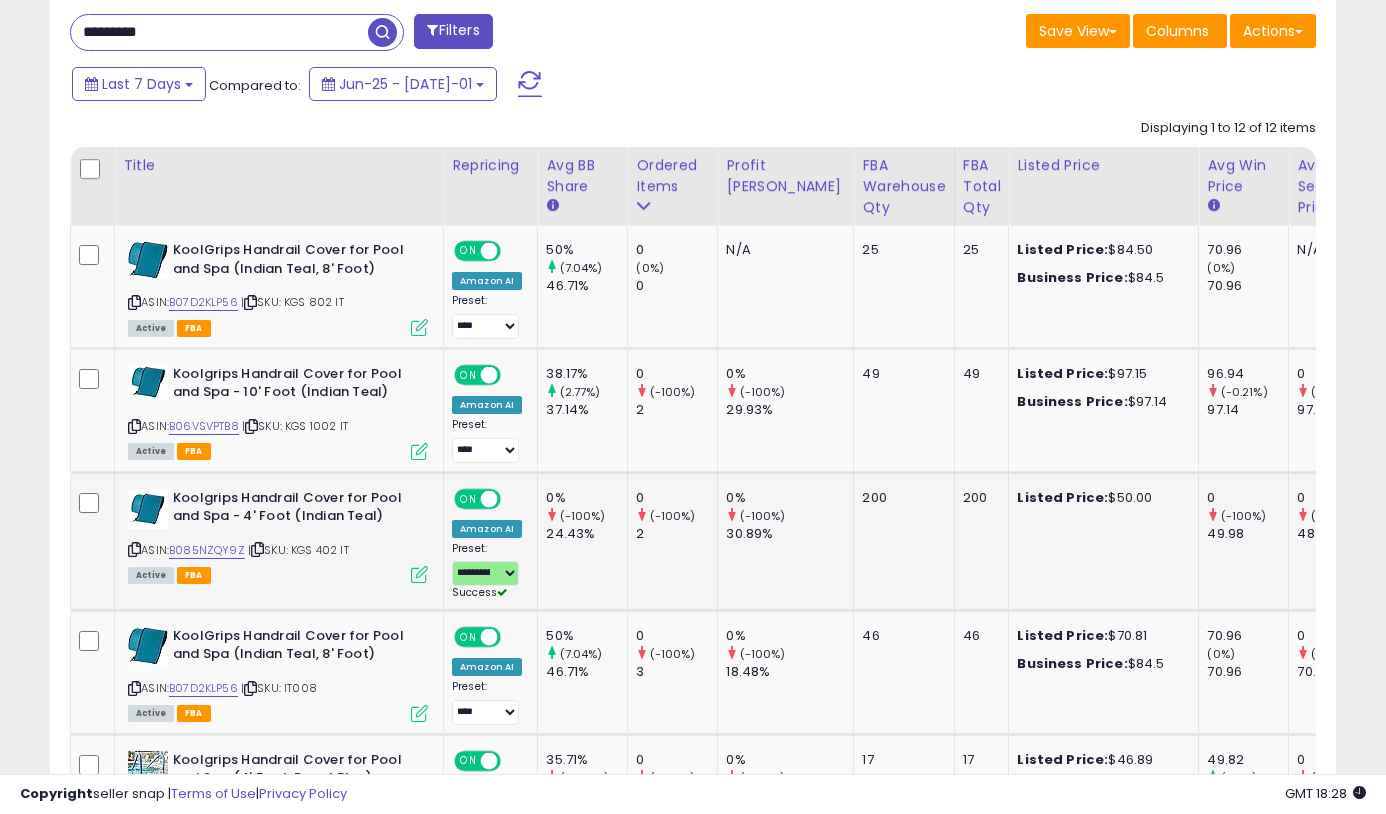 scroll, scrollTop: 812, scrollLeft: 0, axis: vertical 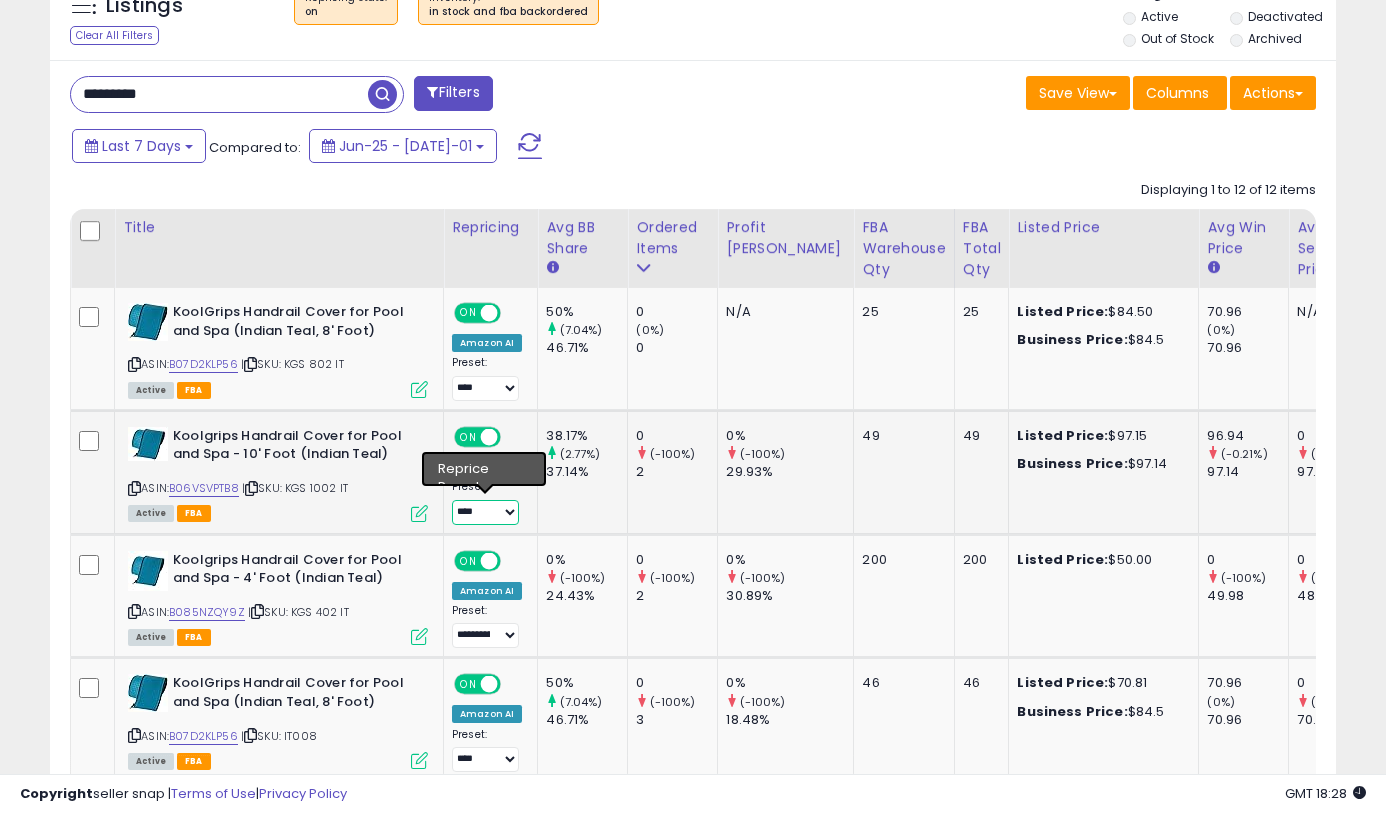 click on "**********" at bounding box center [485, 512] 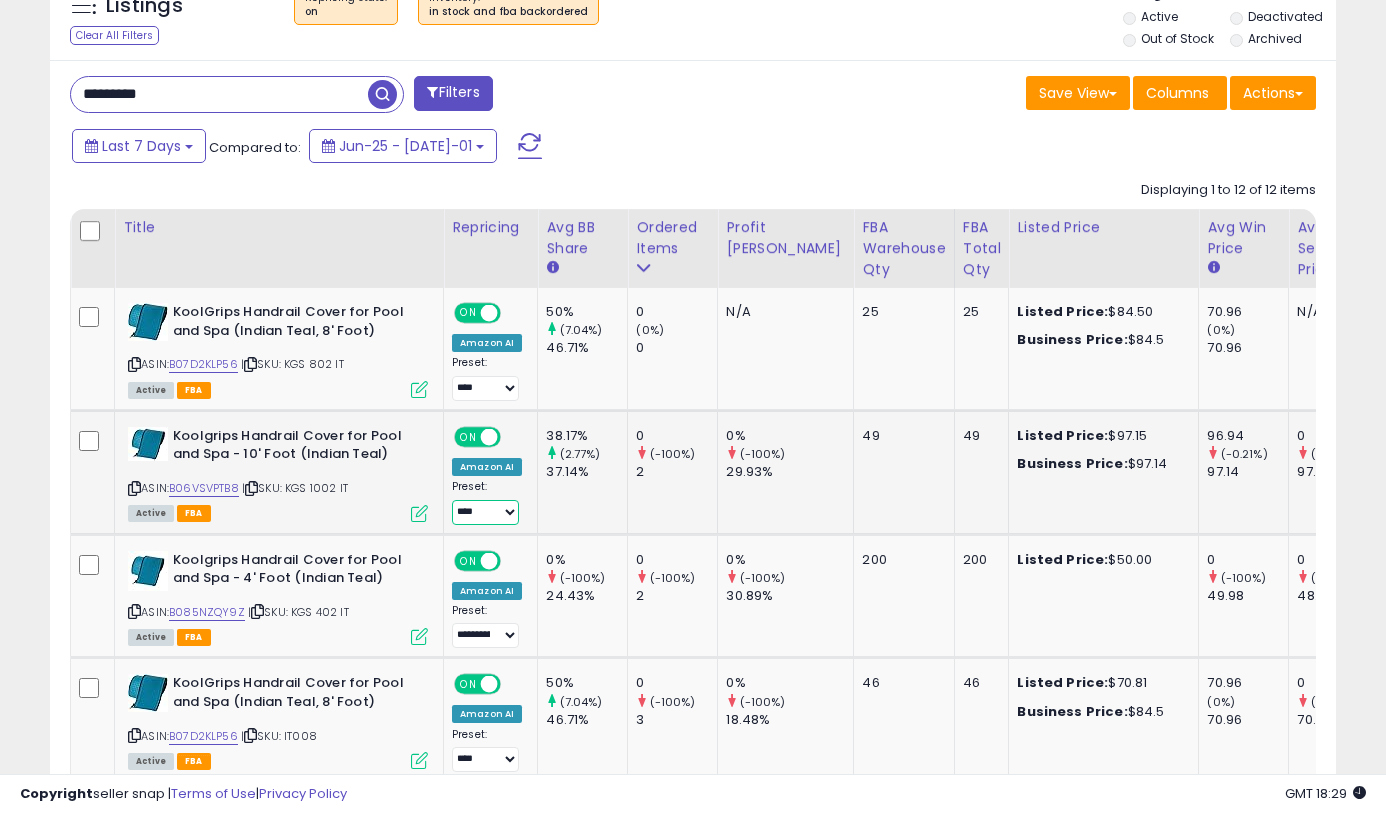 select on "**********" 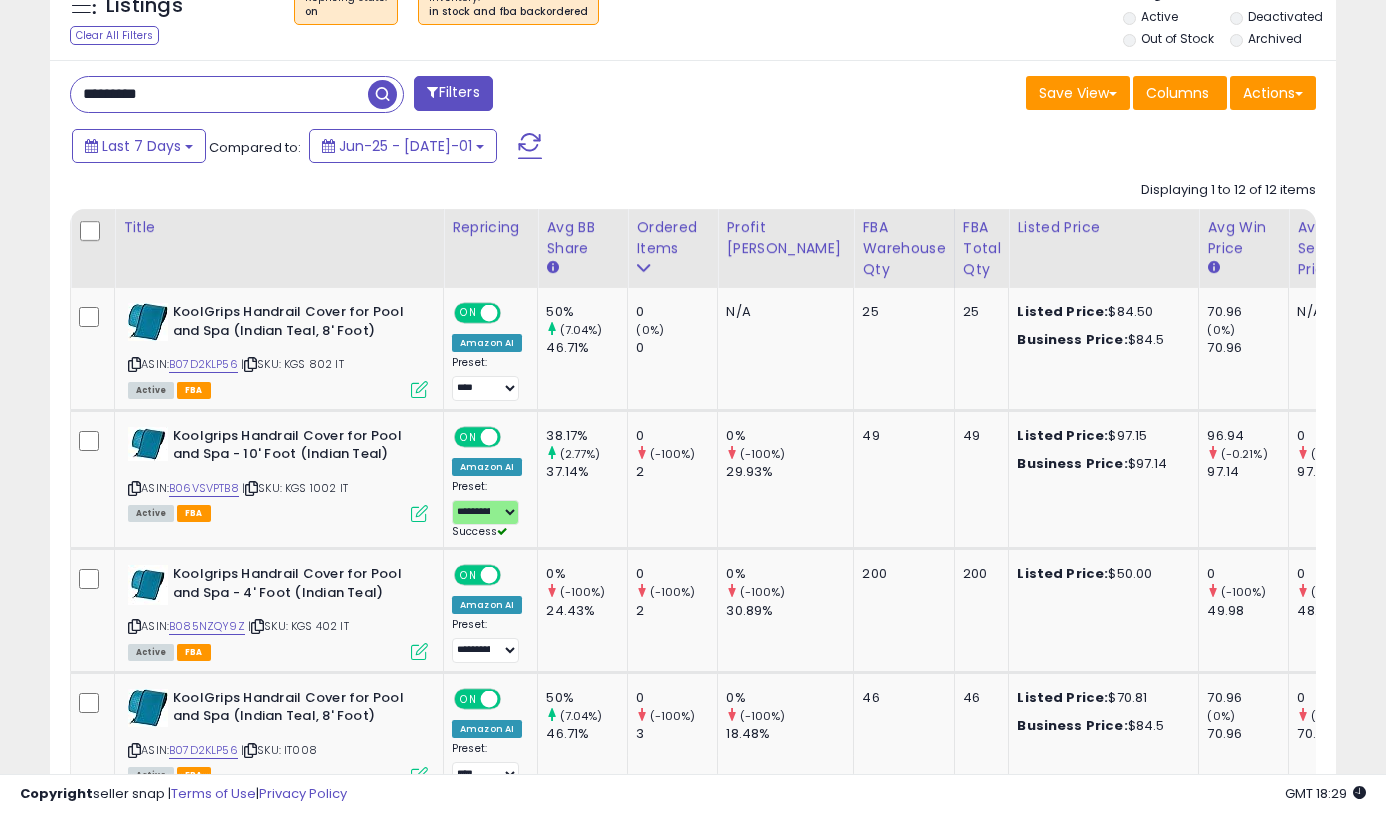 click on "*********
Filters
Save View
Save As New View
Update Current View" at bounding box center (693, 963) 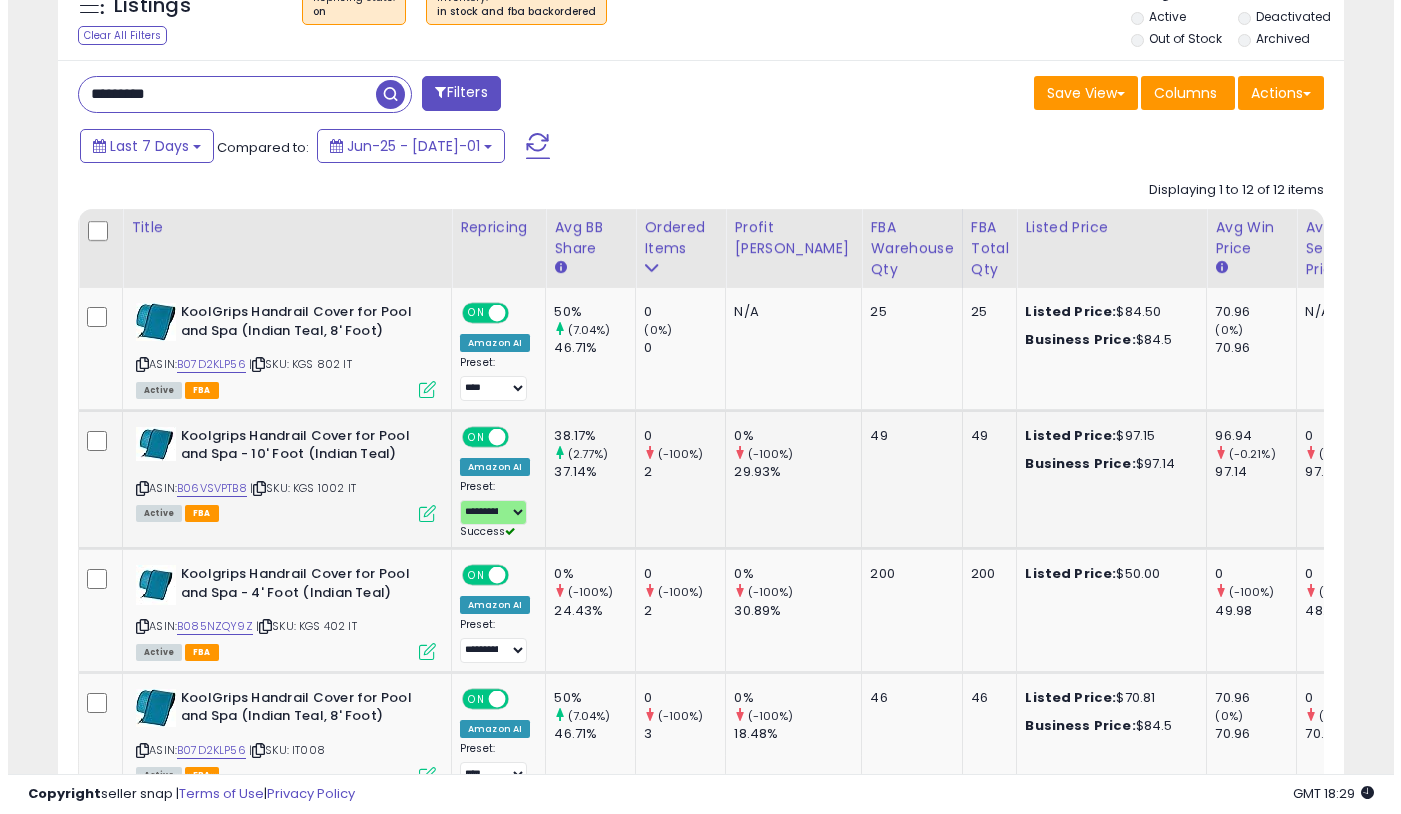scroll, scrollTop: 712, scrollLeft: 0, axis: vertical 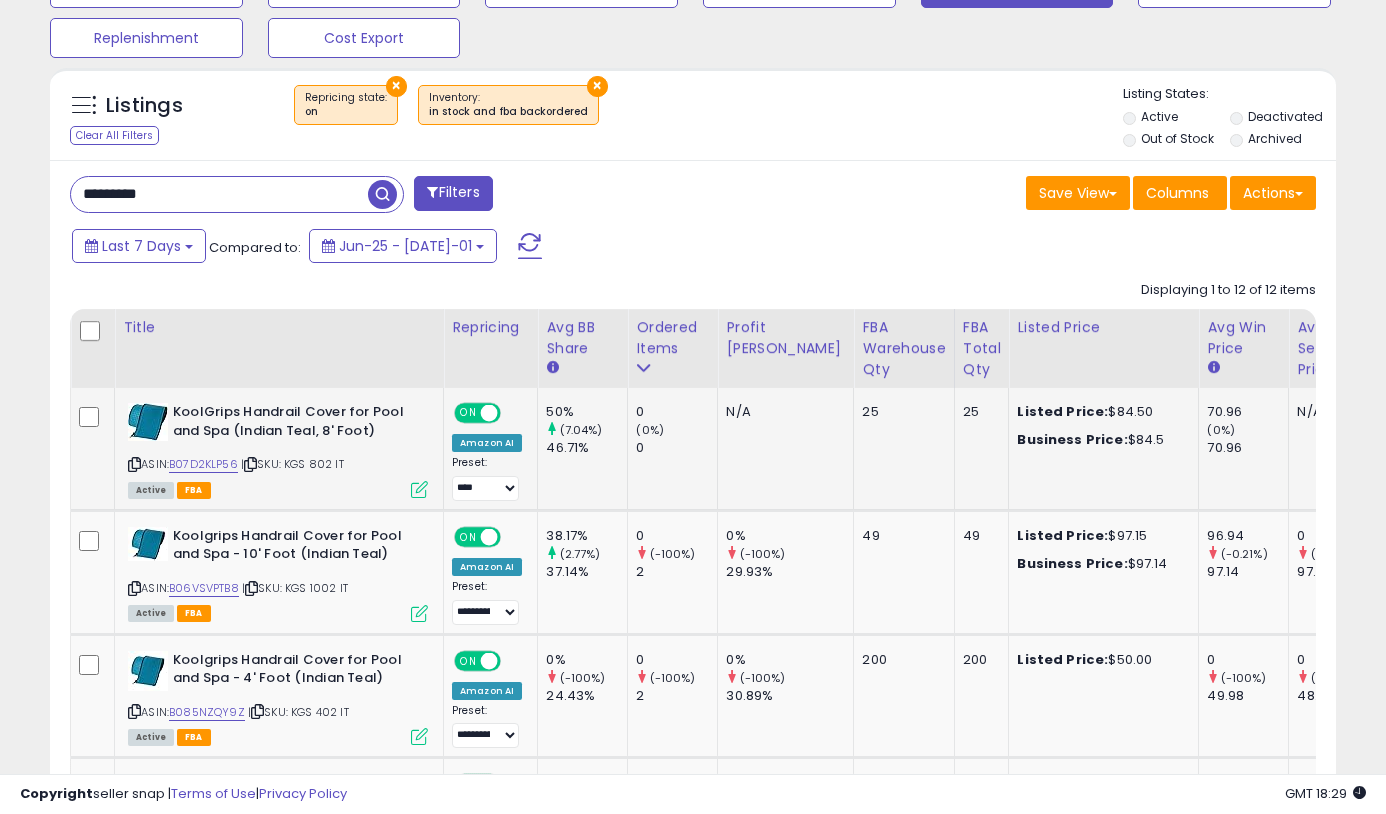 click at bounding box center (419, 489) 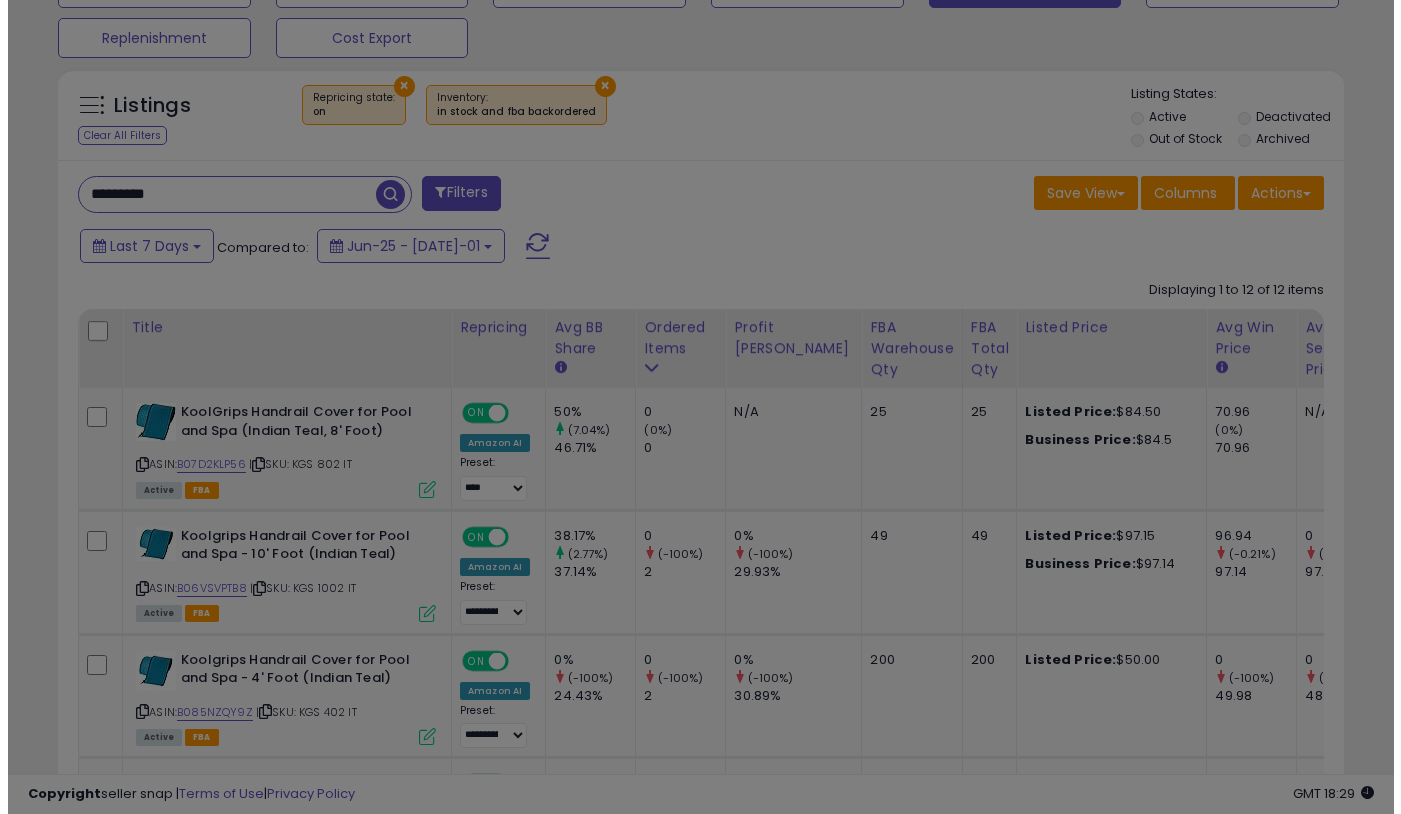scroll, scrollTop: 999590, scrollLeft: 999247, axis: both 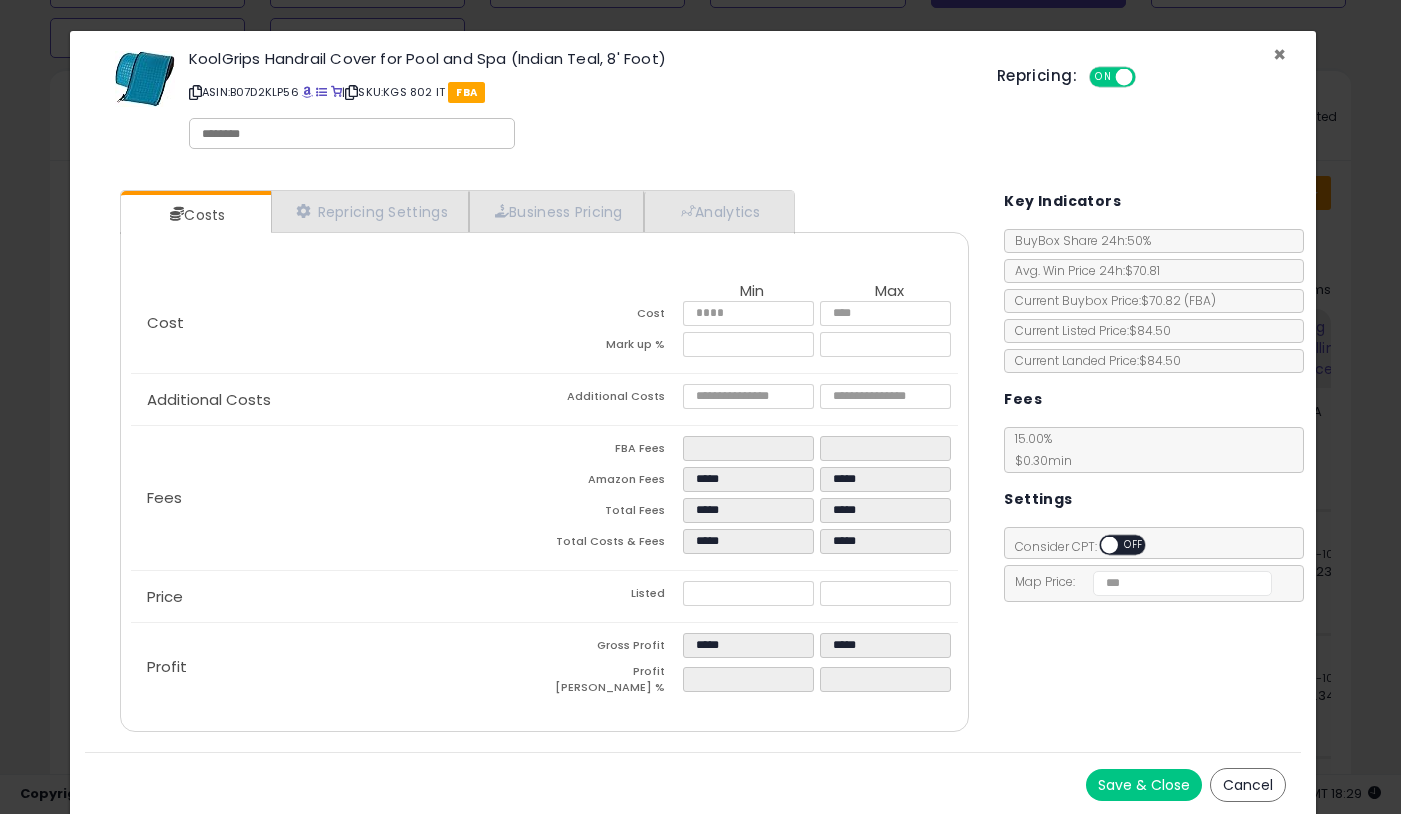 click on "×" at bounding box center [1279, 54] 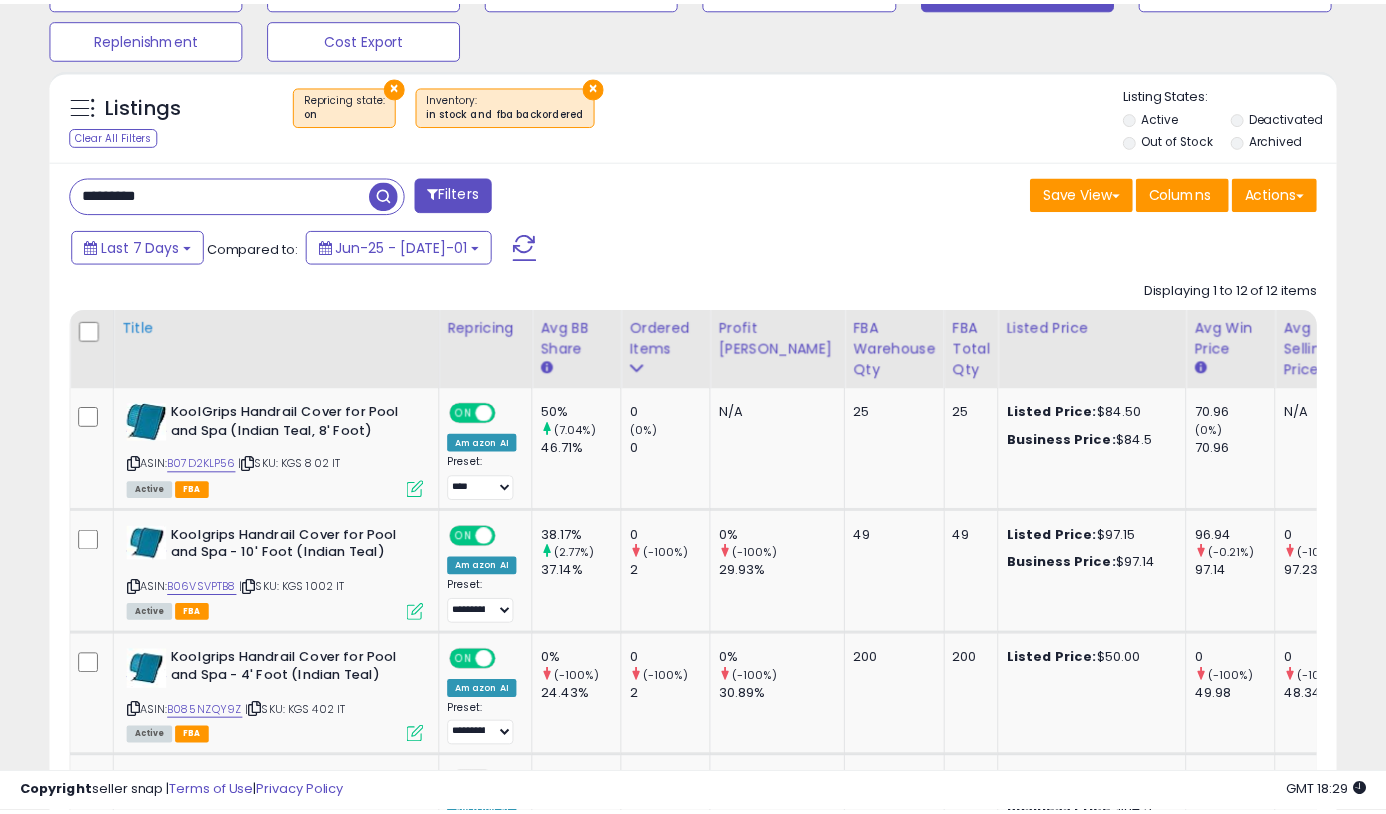 scroll, scrollTop: 410, scrollLeft: 744, axis: both 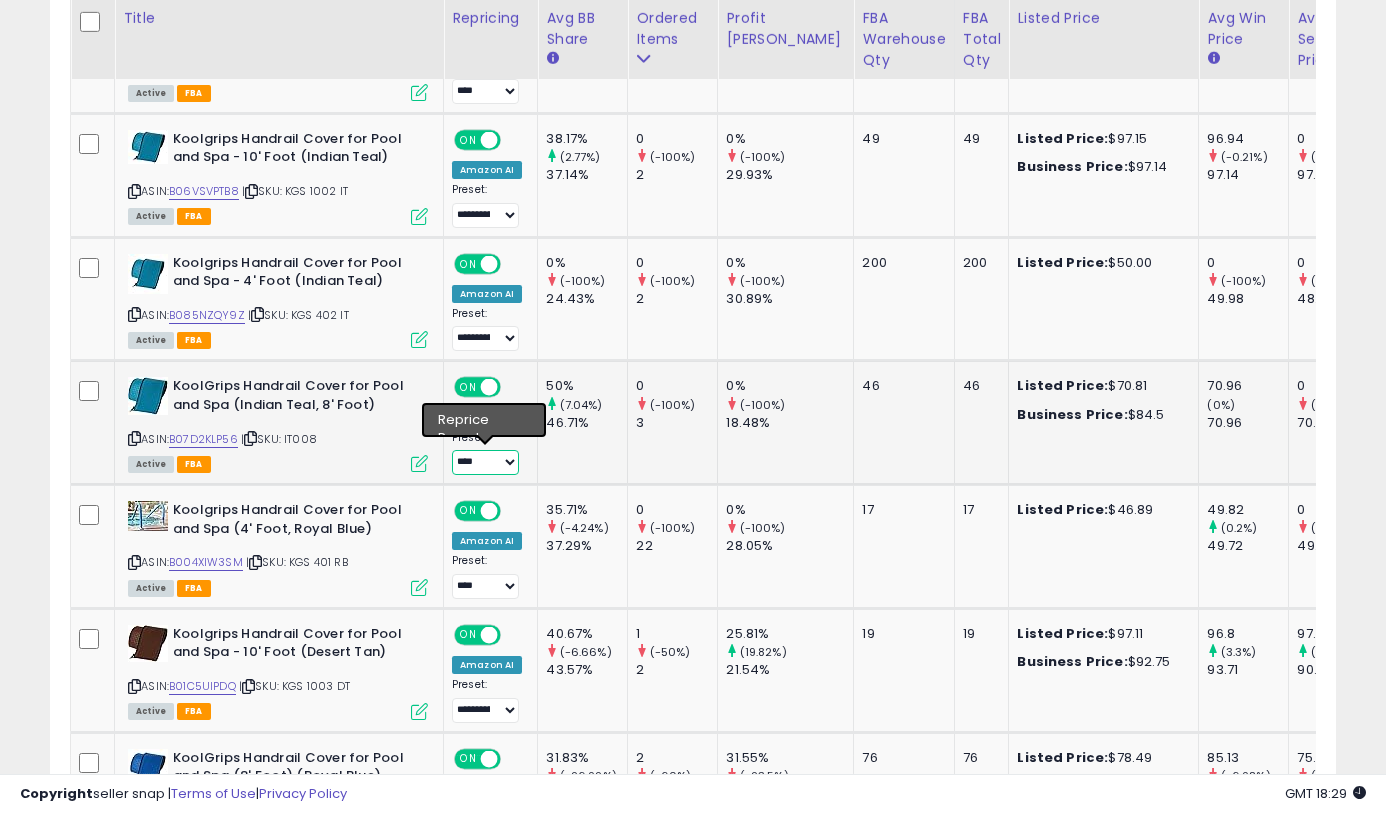 click on "**********" at bounding box center (485, 462) 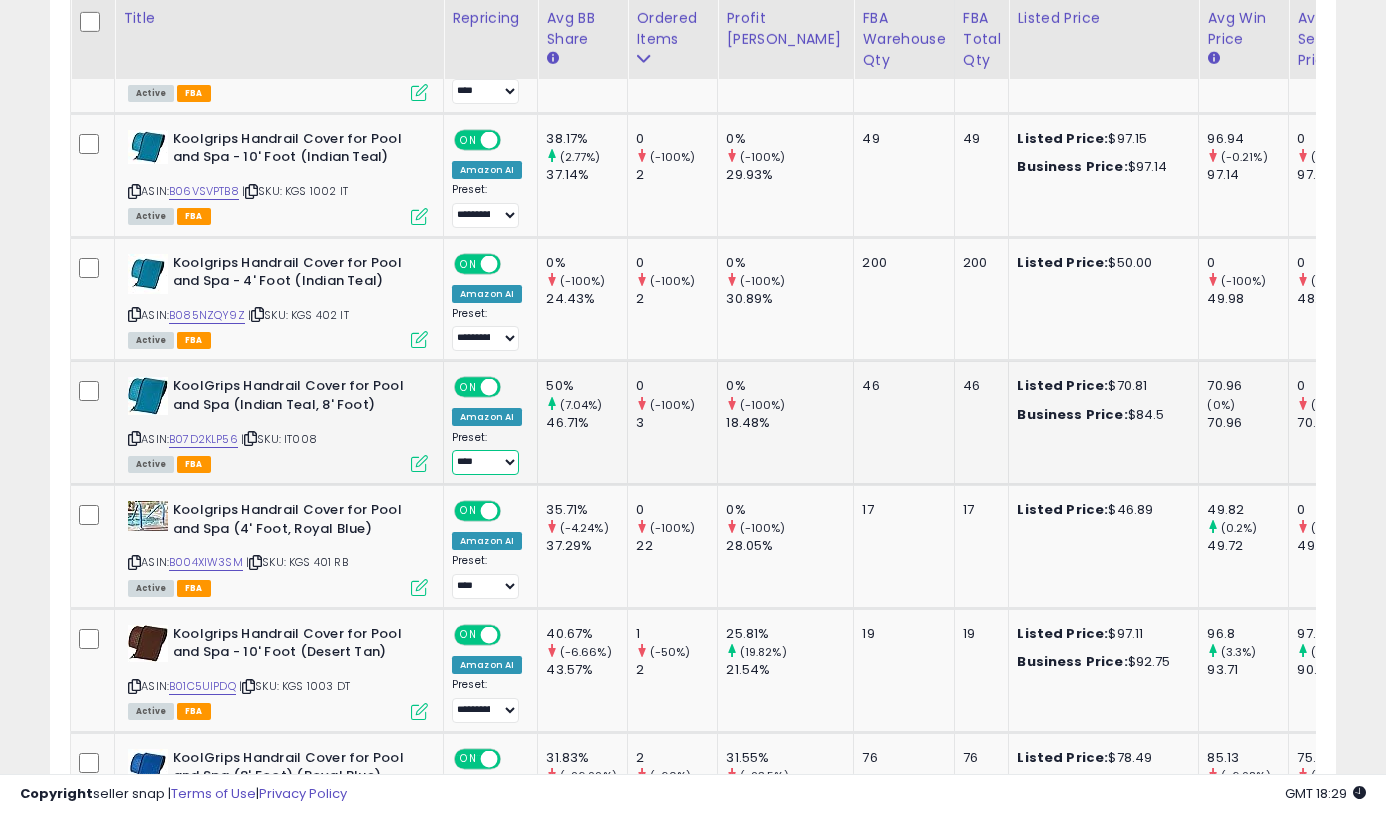 select on "**********" 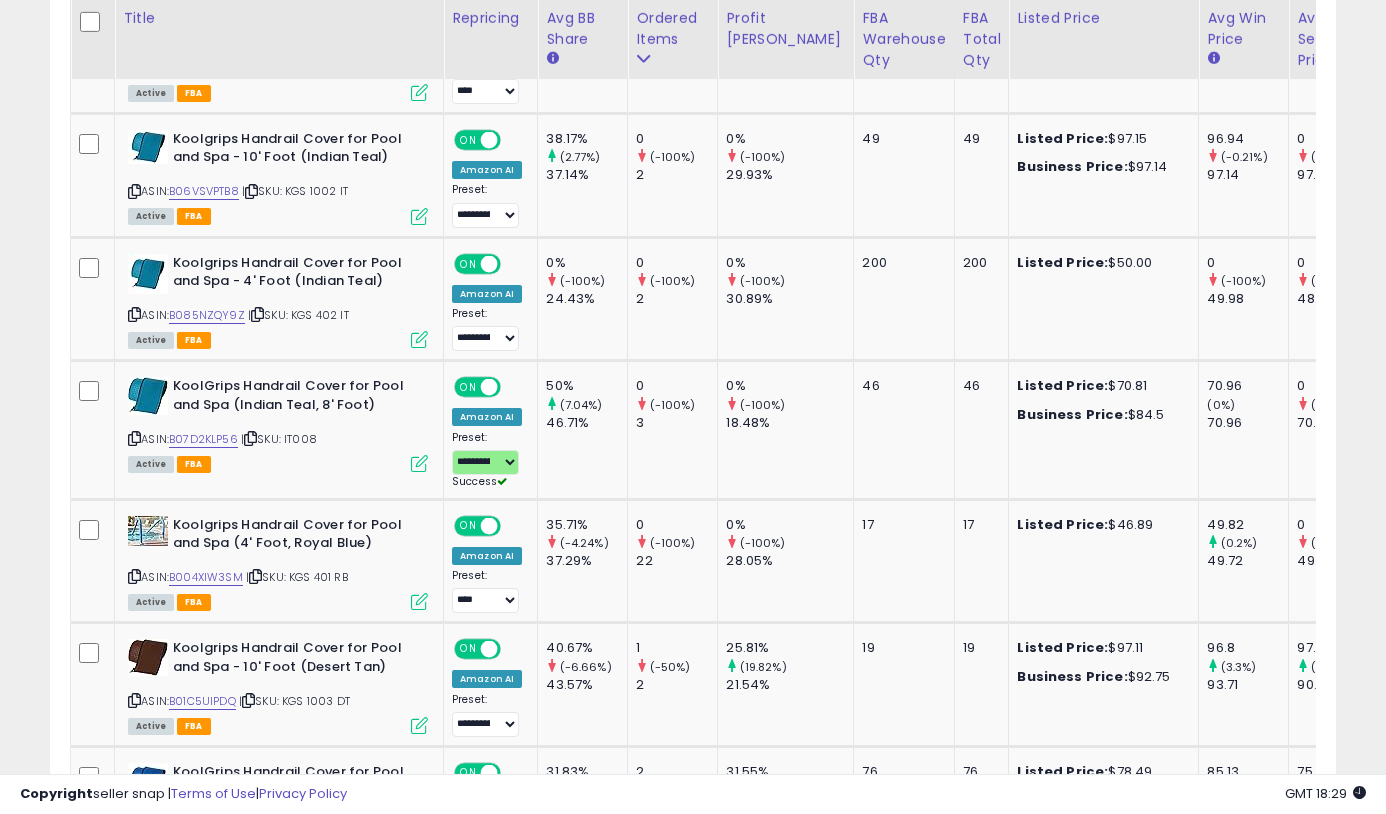 click on "*********
Filters
Save View
Save As New View
Update Current View" at bounding box center (693, 666) 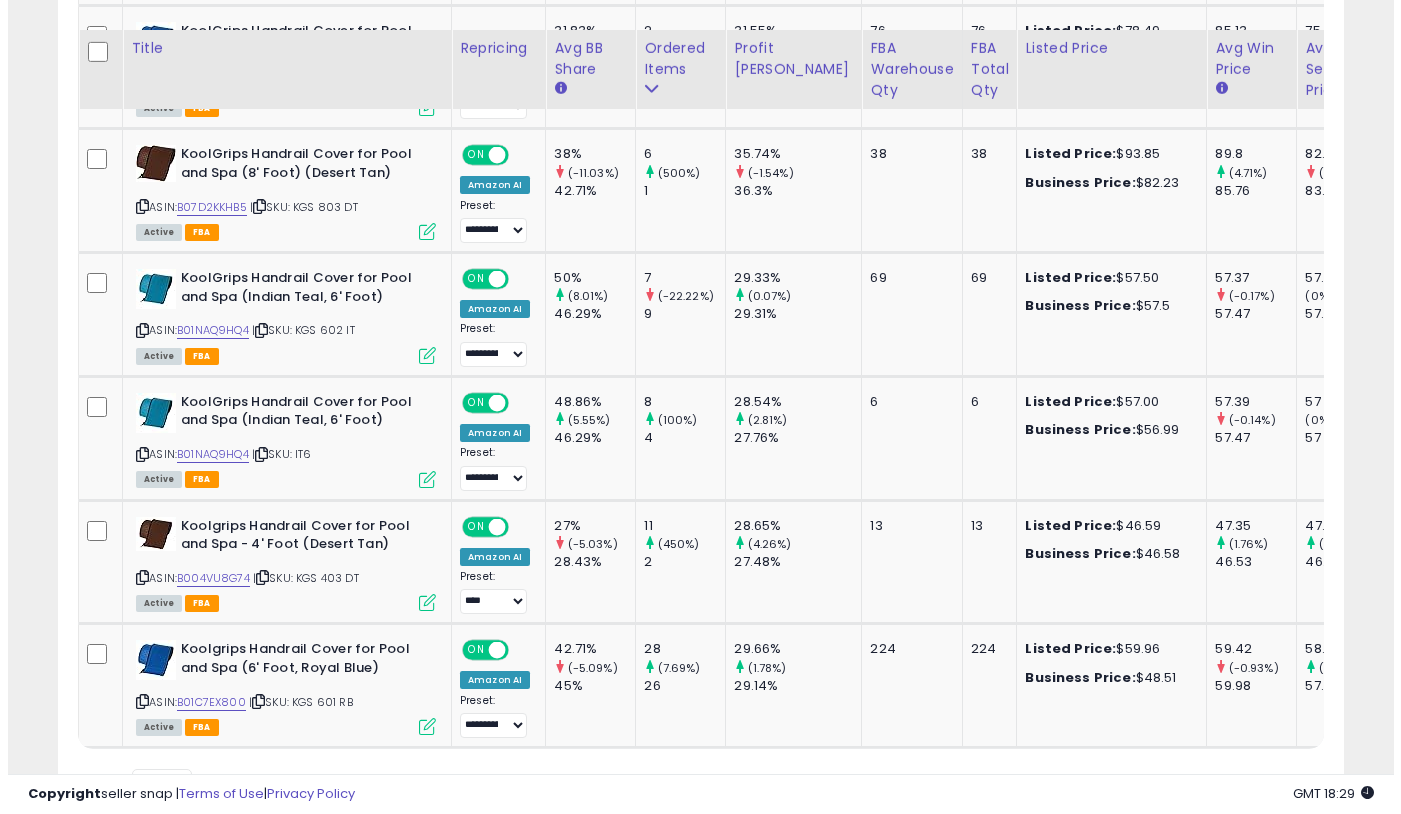 scroll, scrollTop: 1866, scrollLeft: 0, axis: vertical 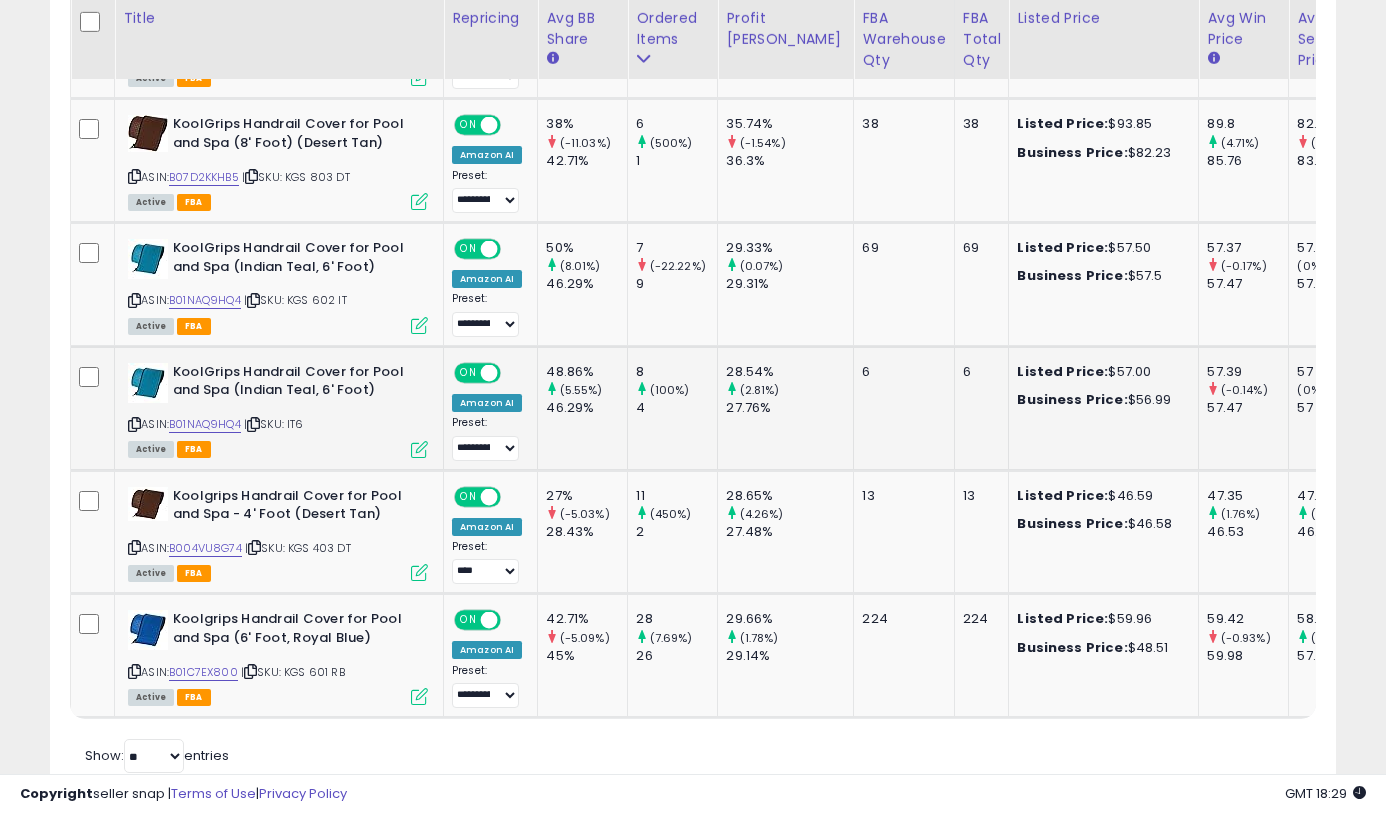 click at bounding box center (419, 449) 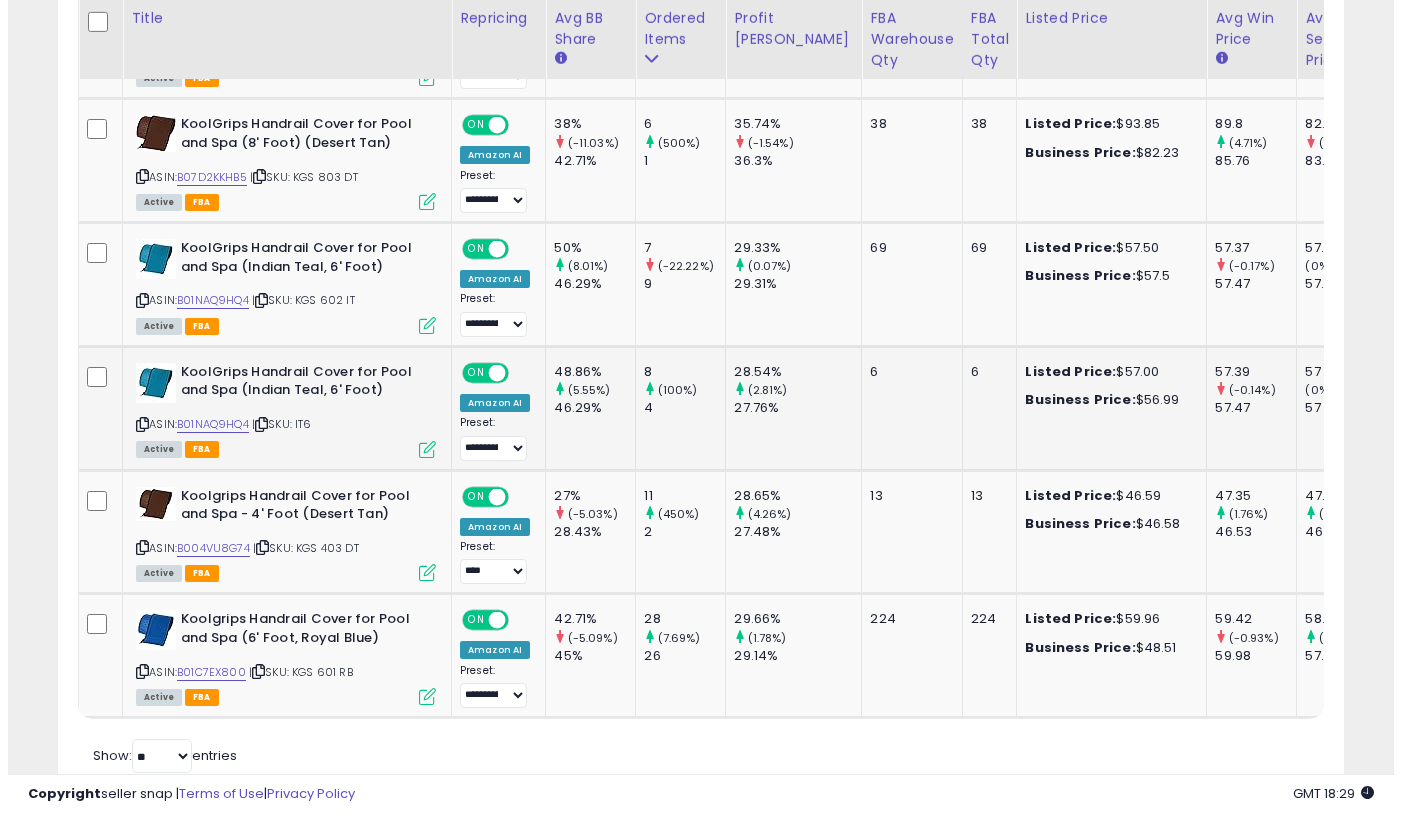 scroll, scrollTop: 999590, scrollLeft: 999247, axis: both 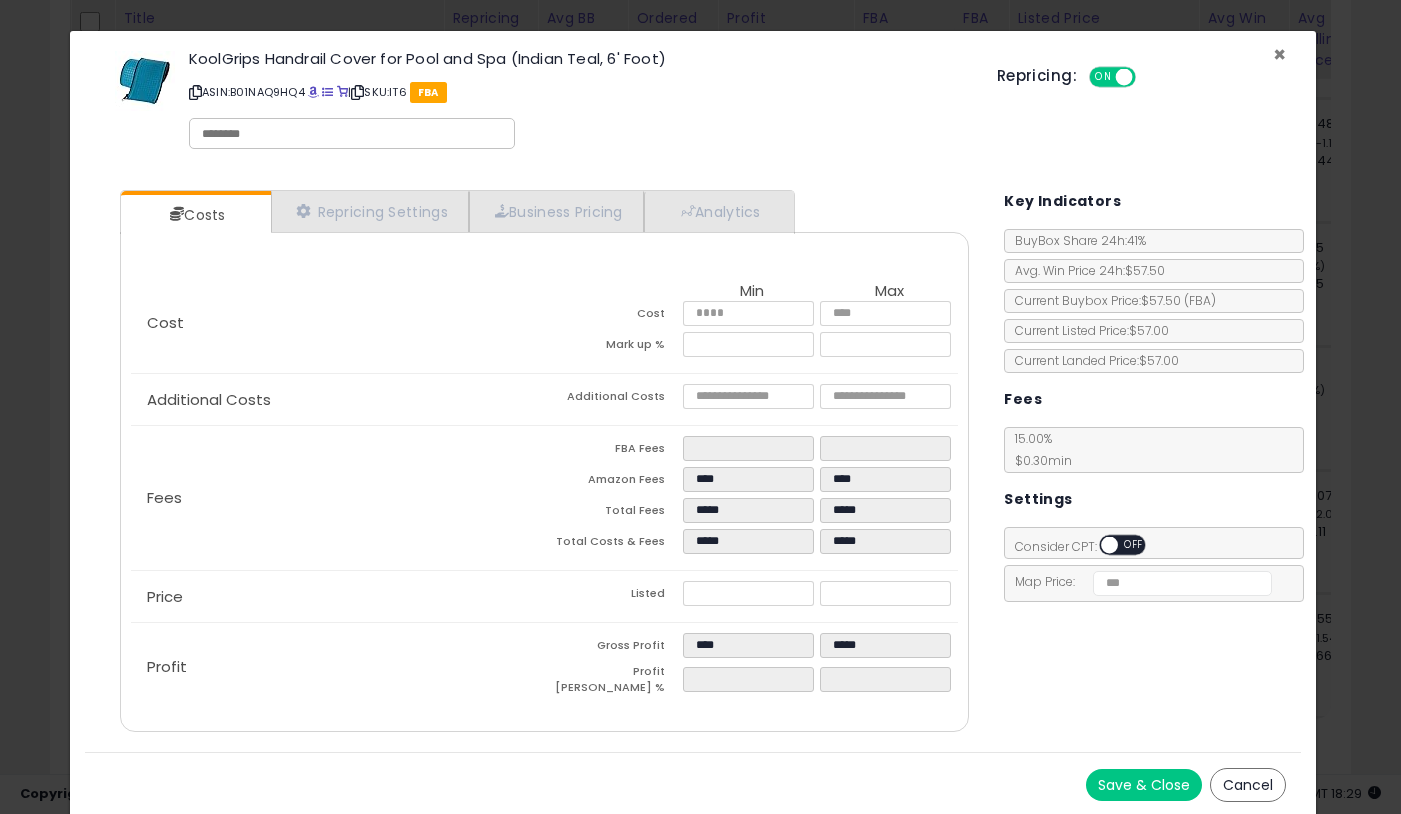 click on "×" at bounding box center (1279, 54) 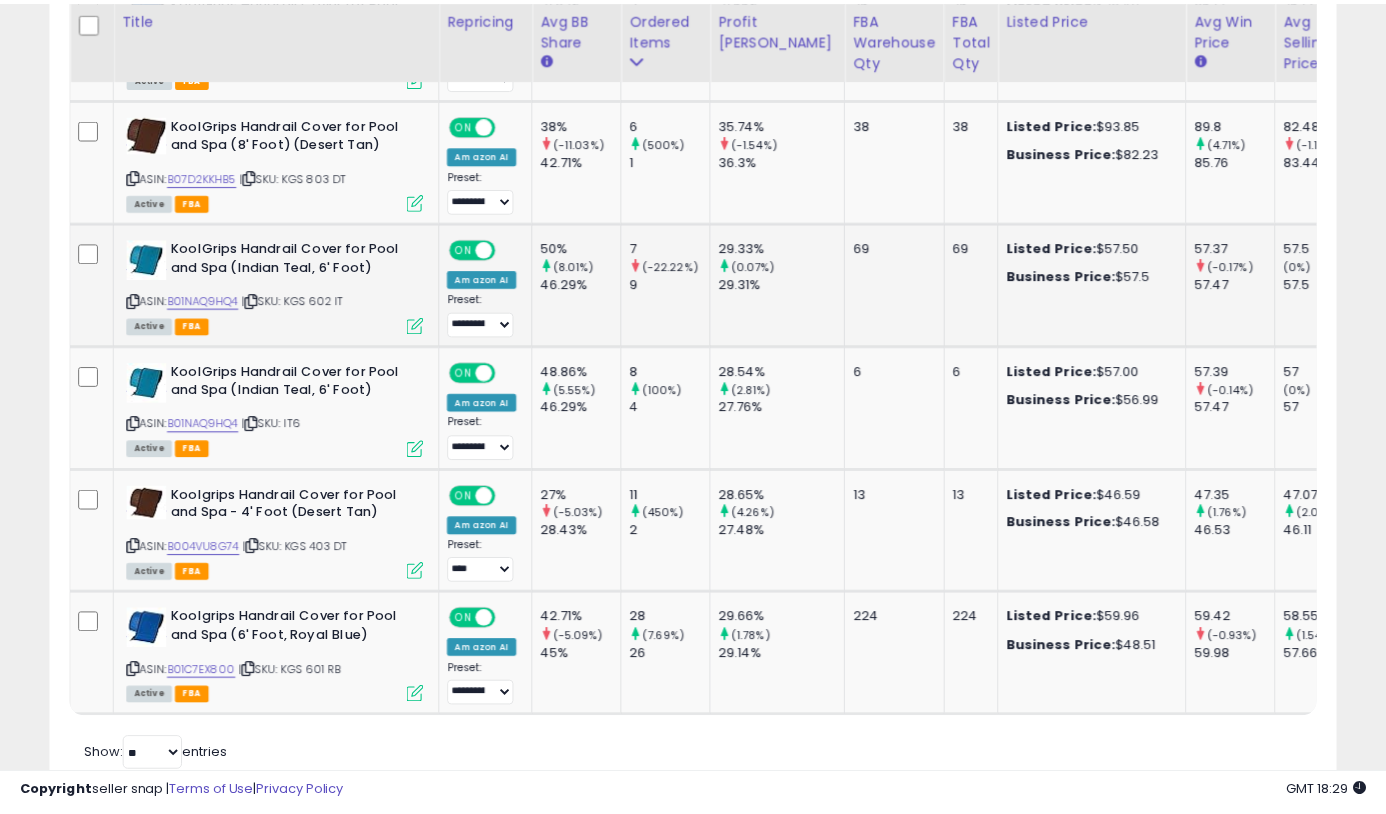 scroll, scrollTop: 410, scrollLeft: 744, axis: both 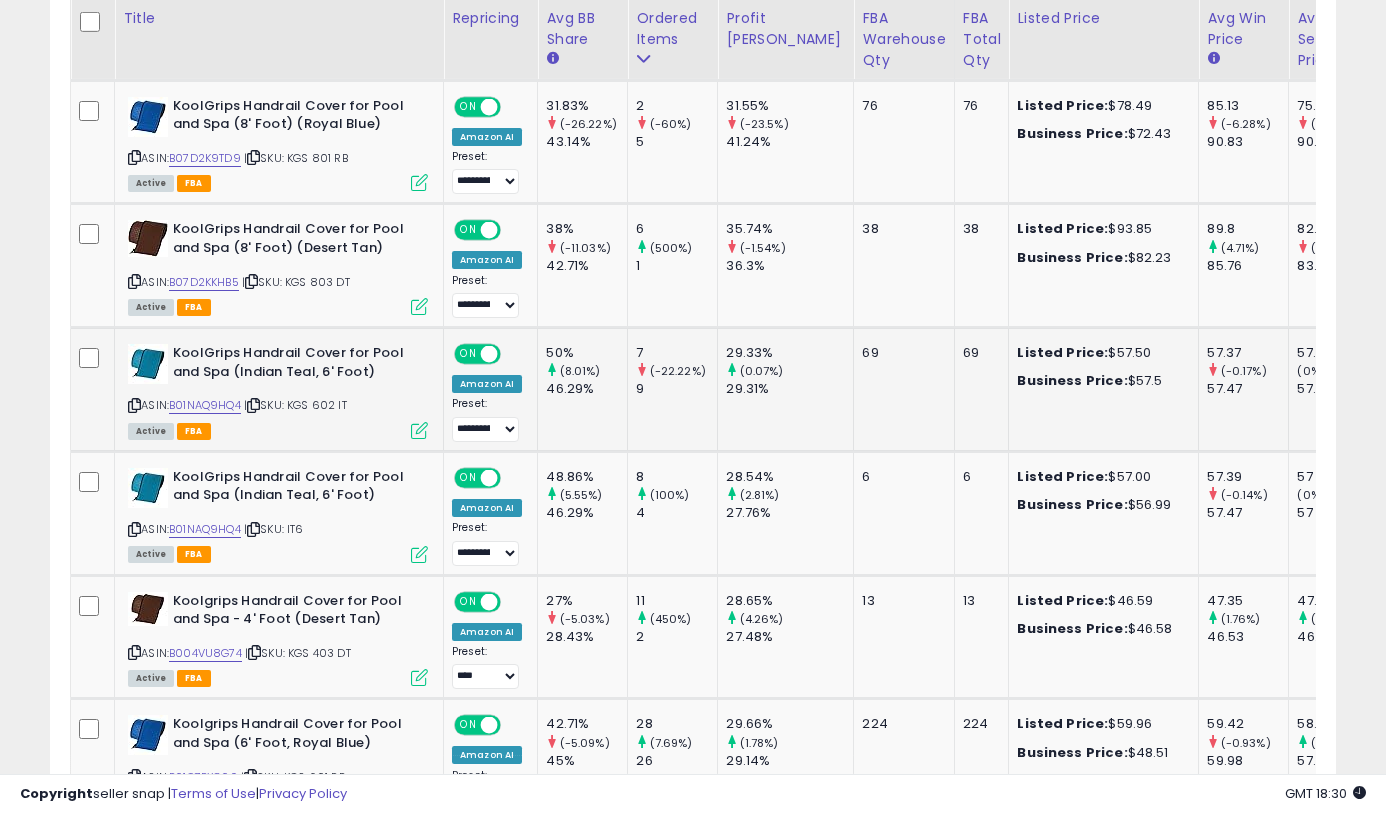 click at bounding box center (419, 430) 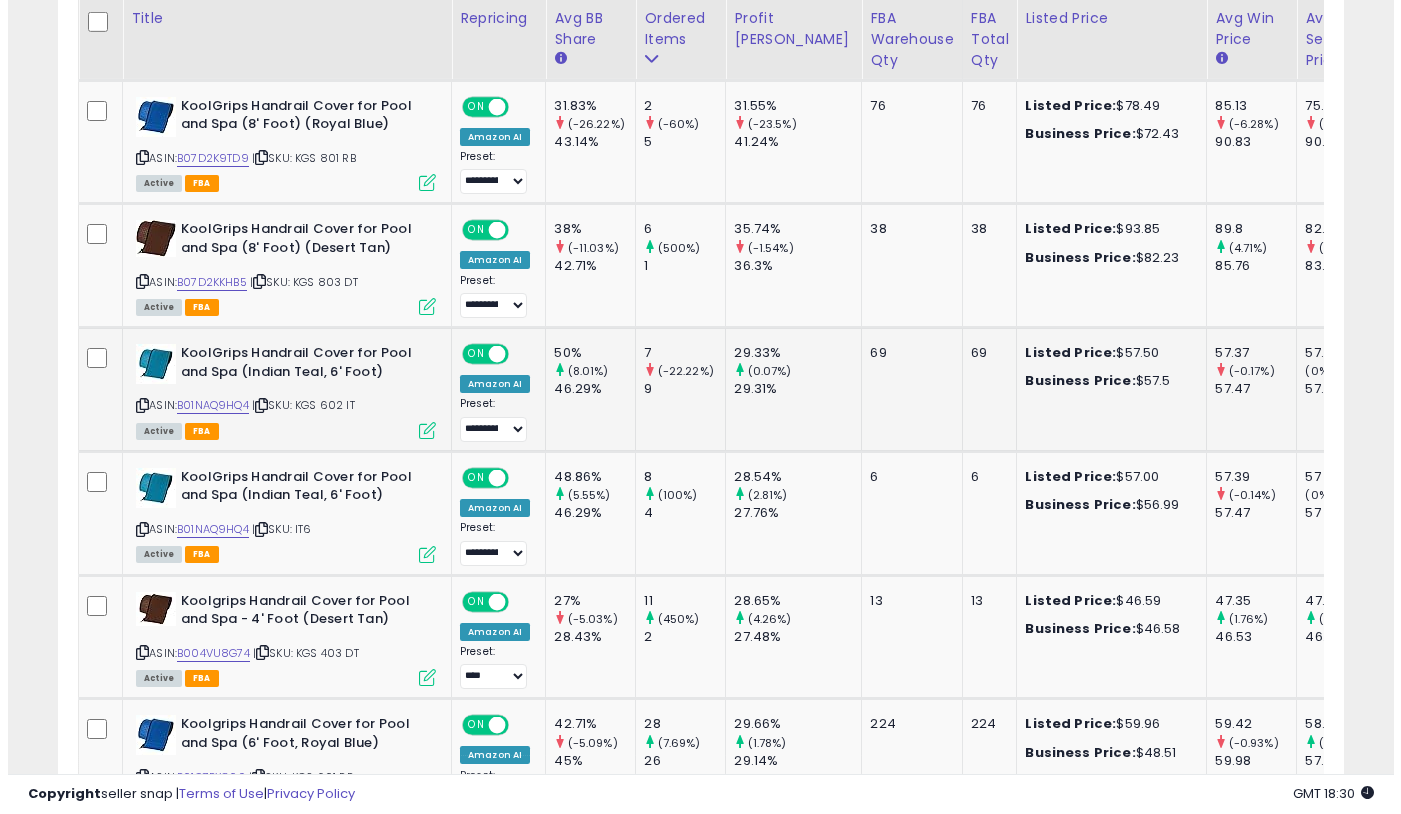 scroll, scrollTop: 999590, scrollLeft: 999247, axis: both 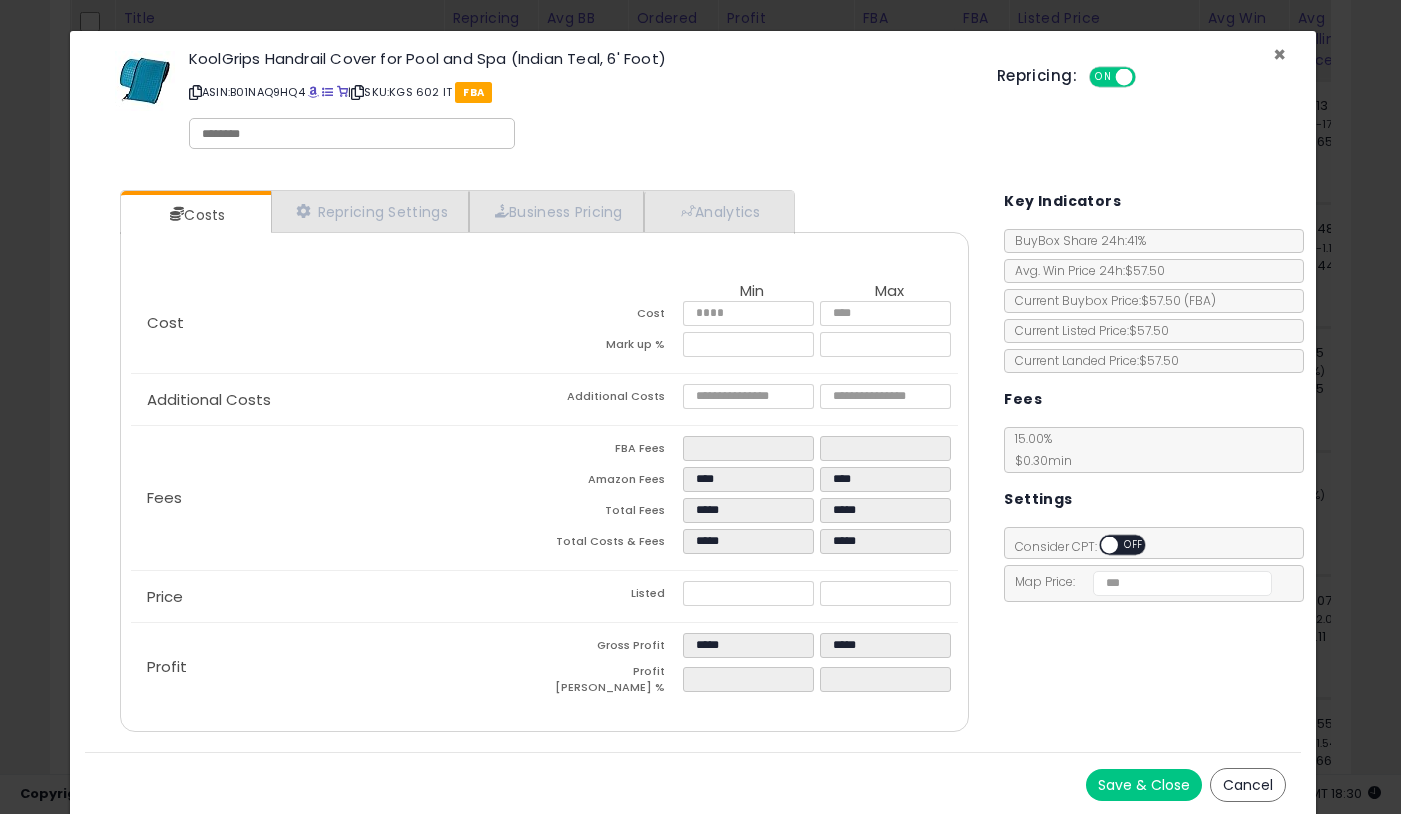 click on "×" at bounding box center [1279, 54] 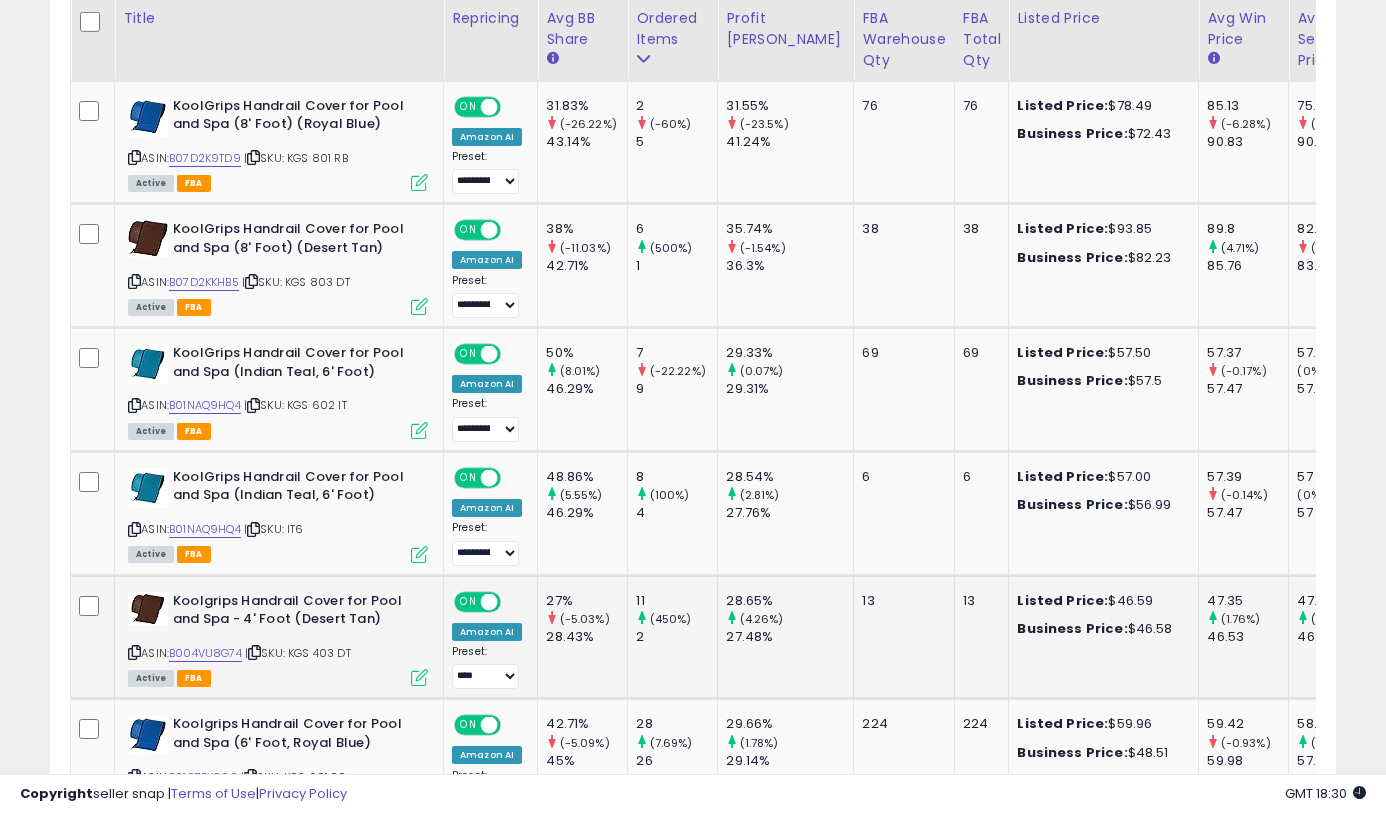 scroll, scrollTop: 410, scrollLeft: 744, axis: both 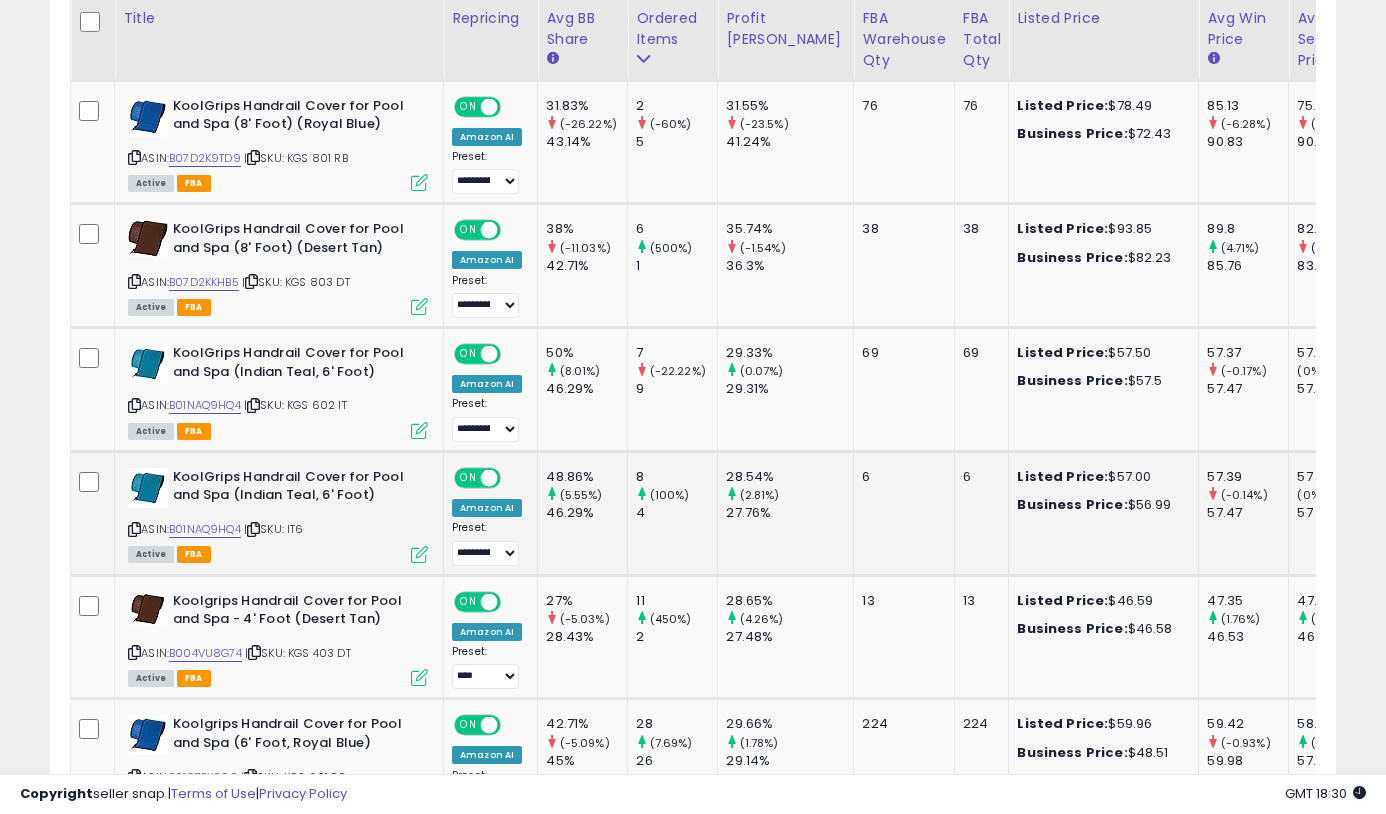 click at bounding box center (419, 554) 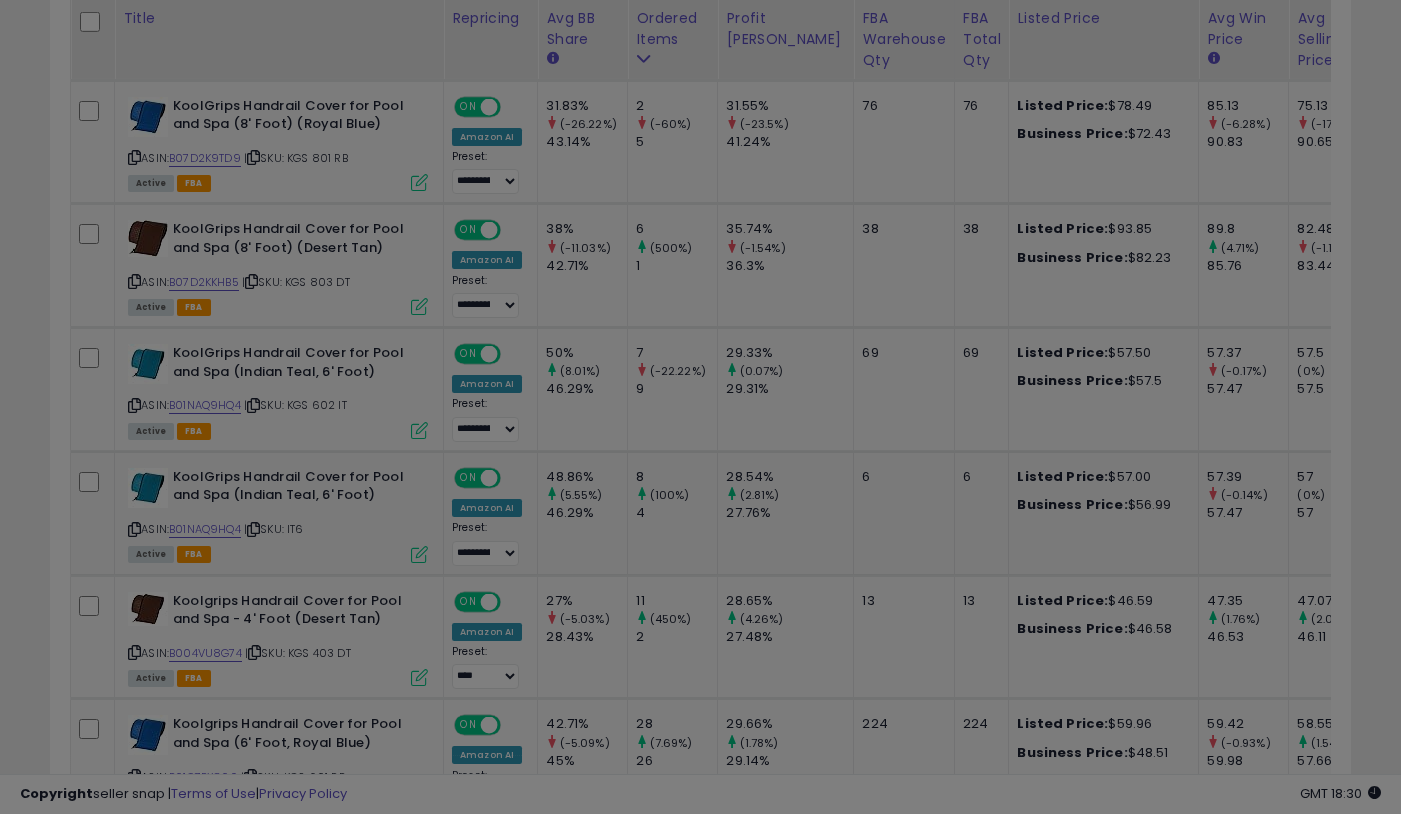 scroll, scrollTop: 999590, scrollLeft: 999247, axis: both 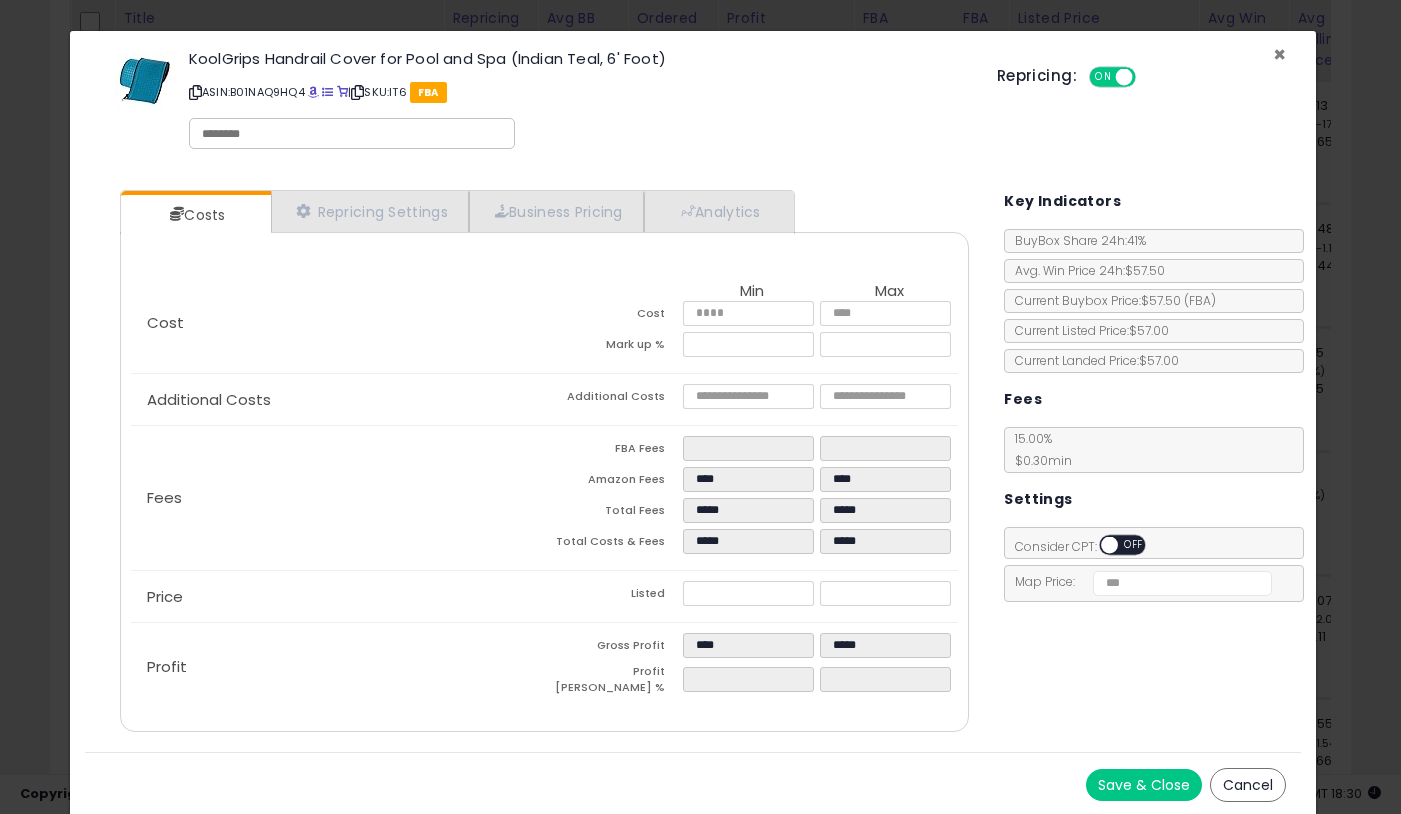 click on "×" at bounding box center [1279, 54] 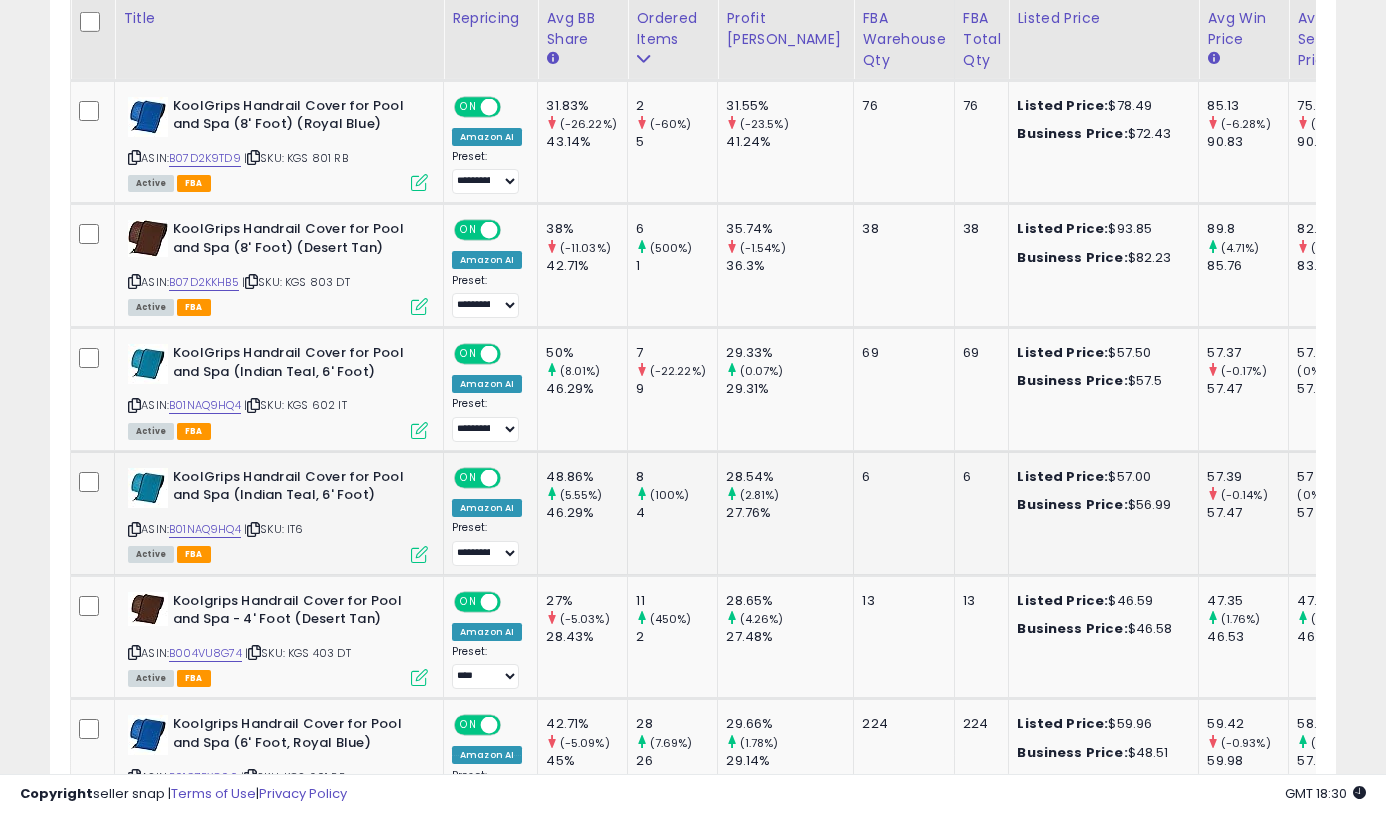 scroll, scrollTop: 410, scrollLeft: 744, axis: both 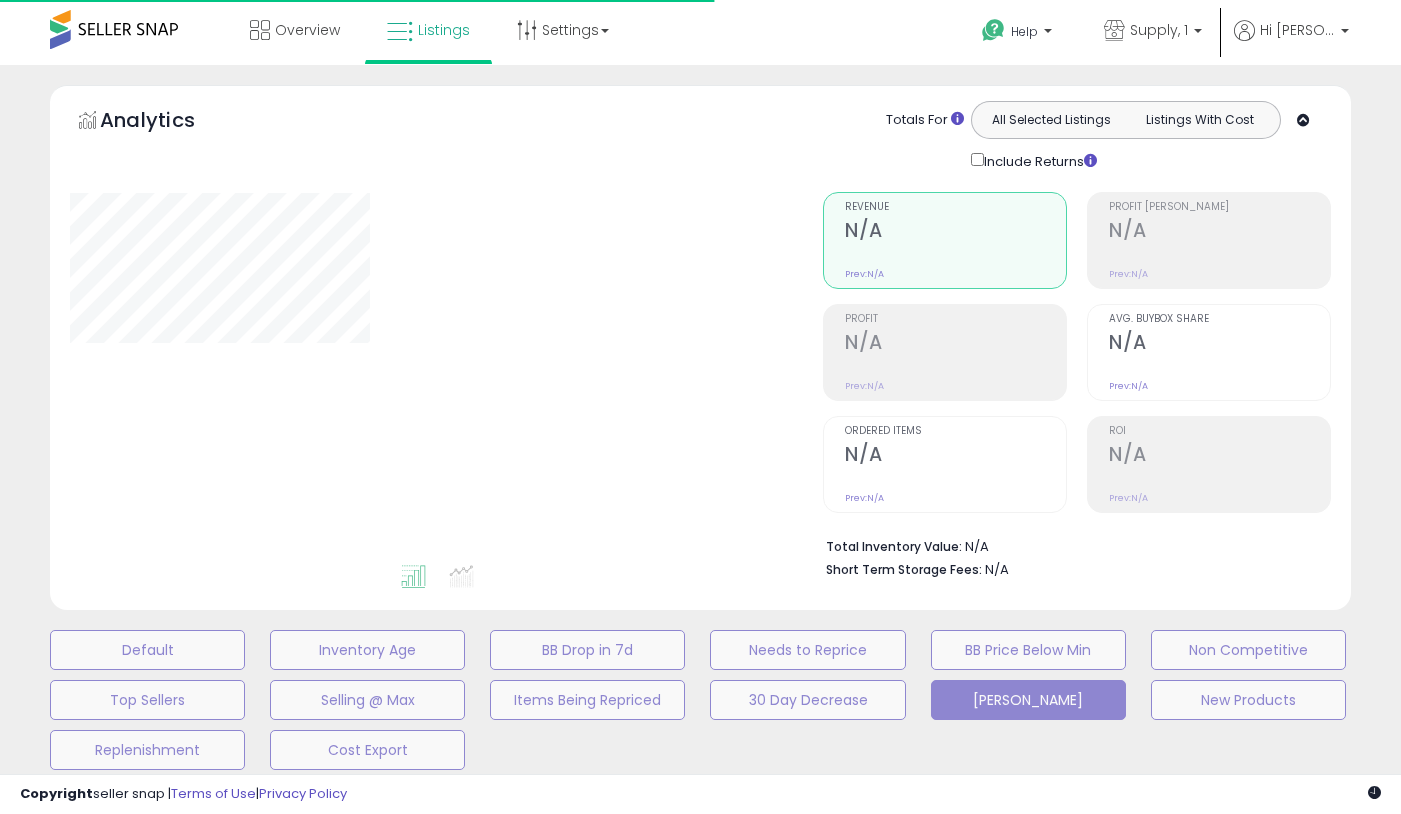 type on "*********" 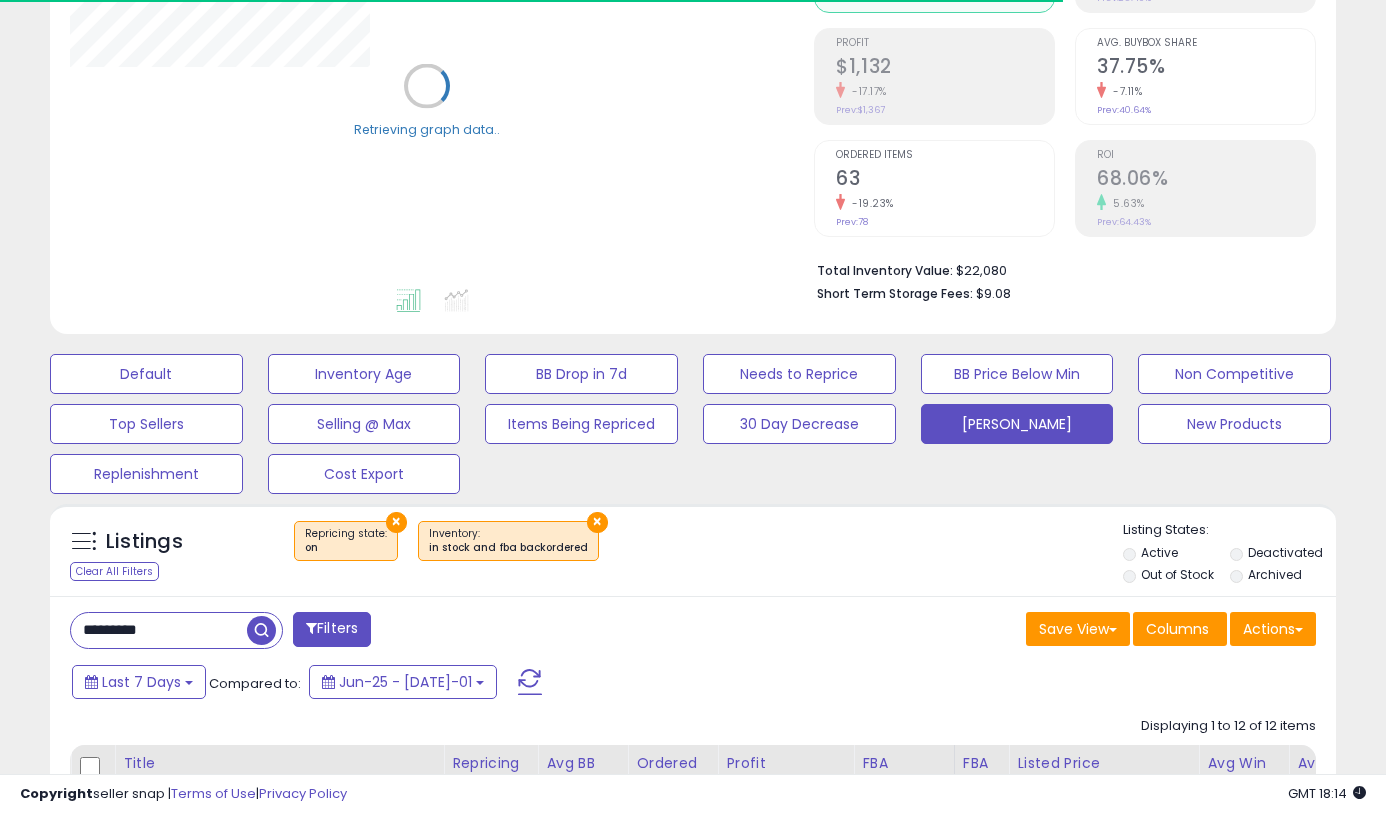 scroll, scrollTop: 364, scrollLeft: 0, axis: vertical 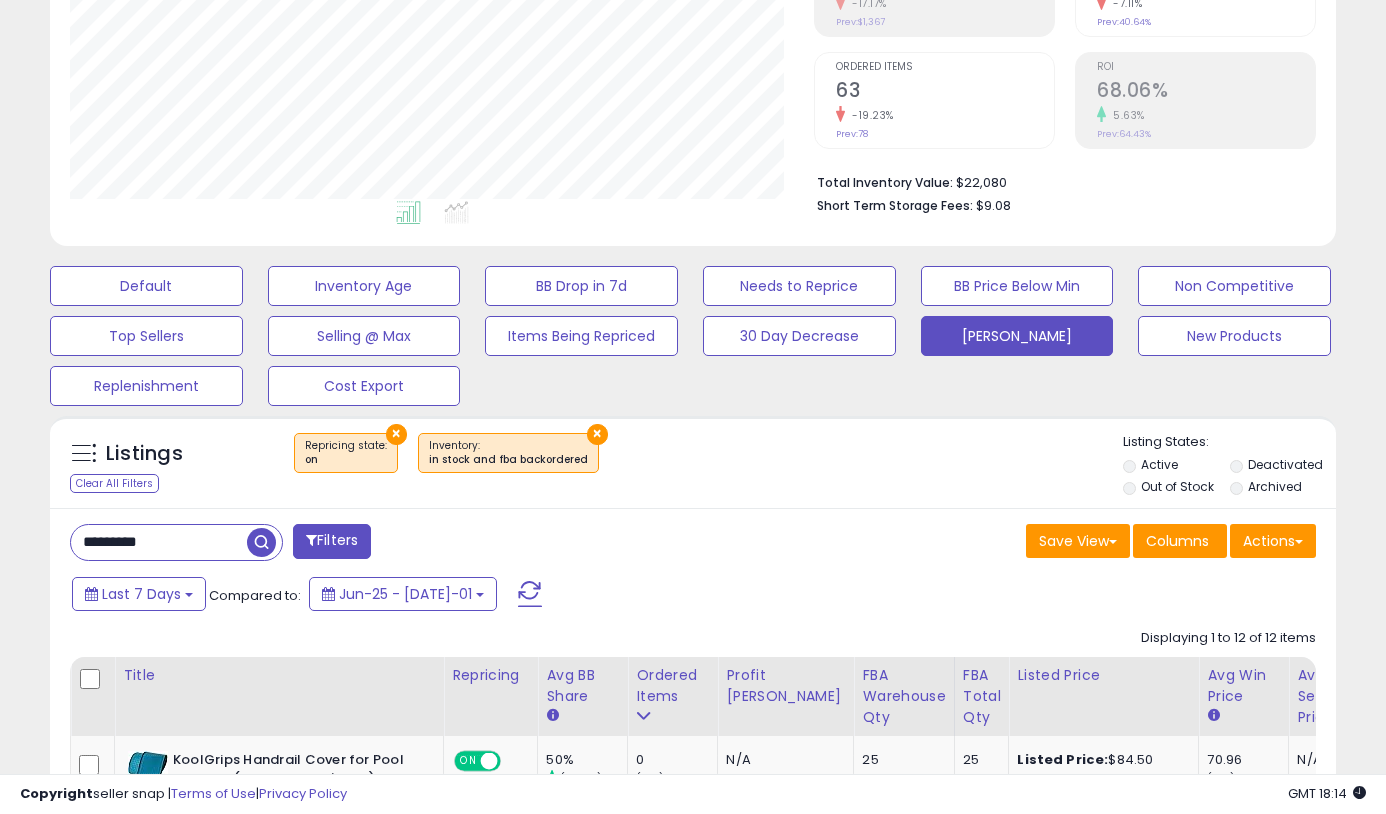 click on "*********" at bounding box center [159, 542] 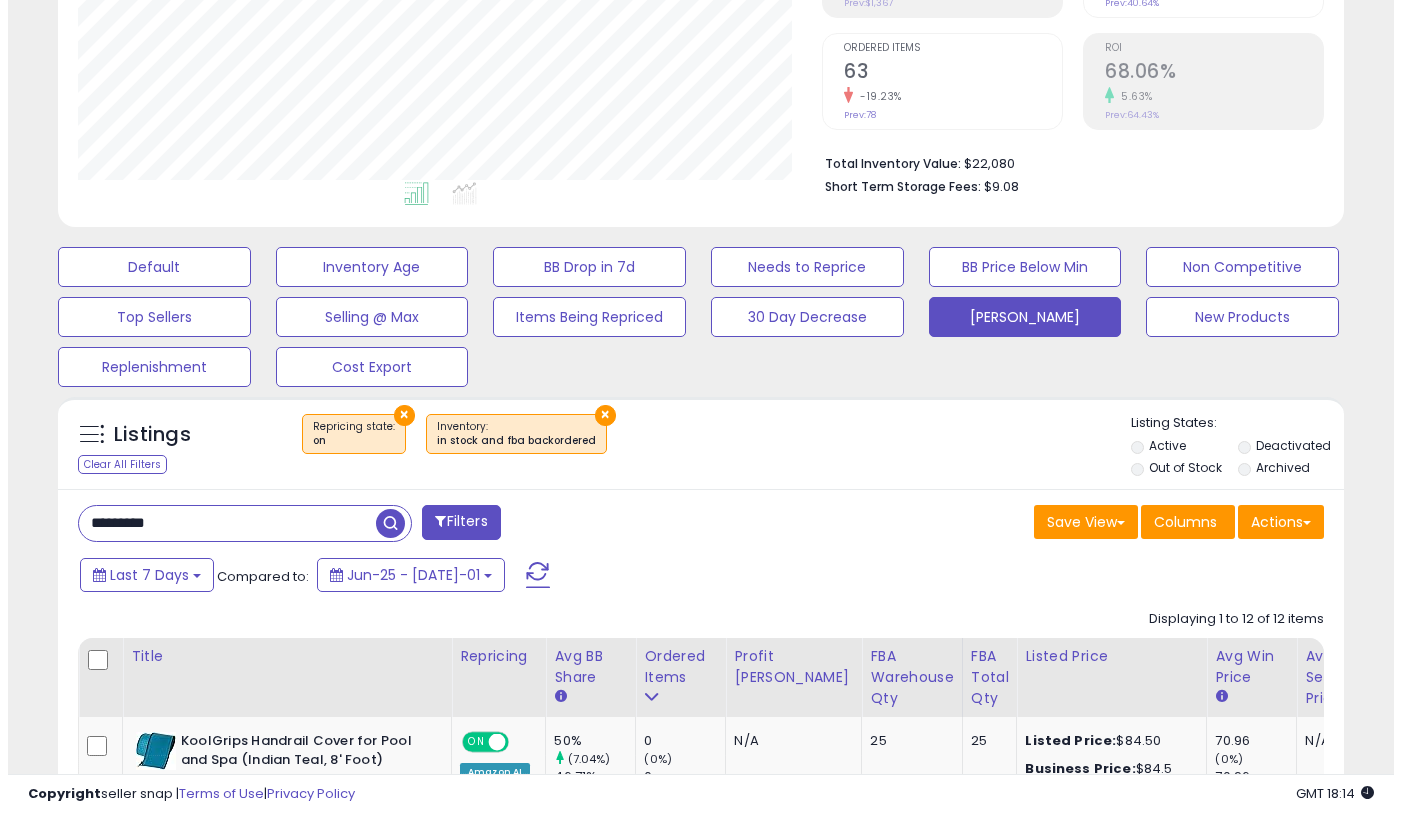 scroll, scrollTop: 386, scrollLeft: 0, axis: vertical 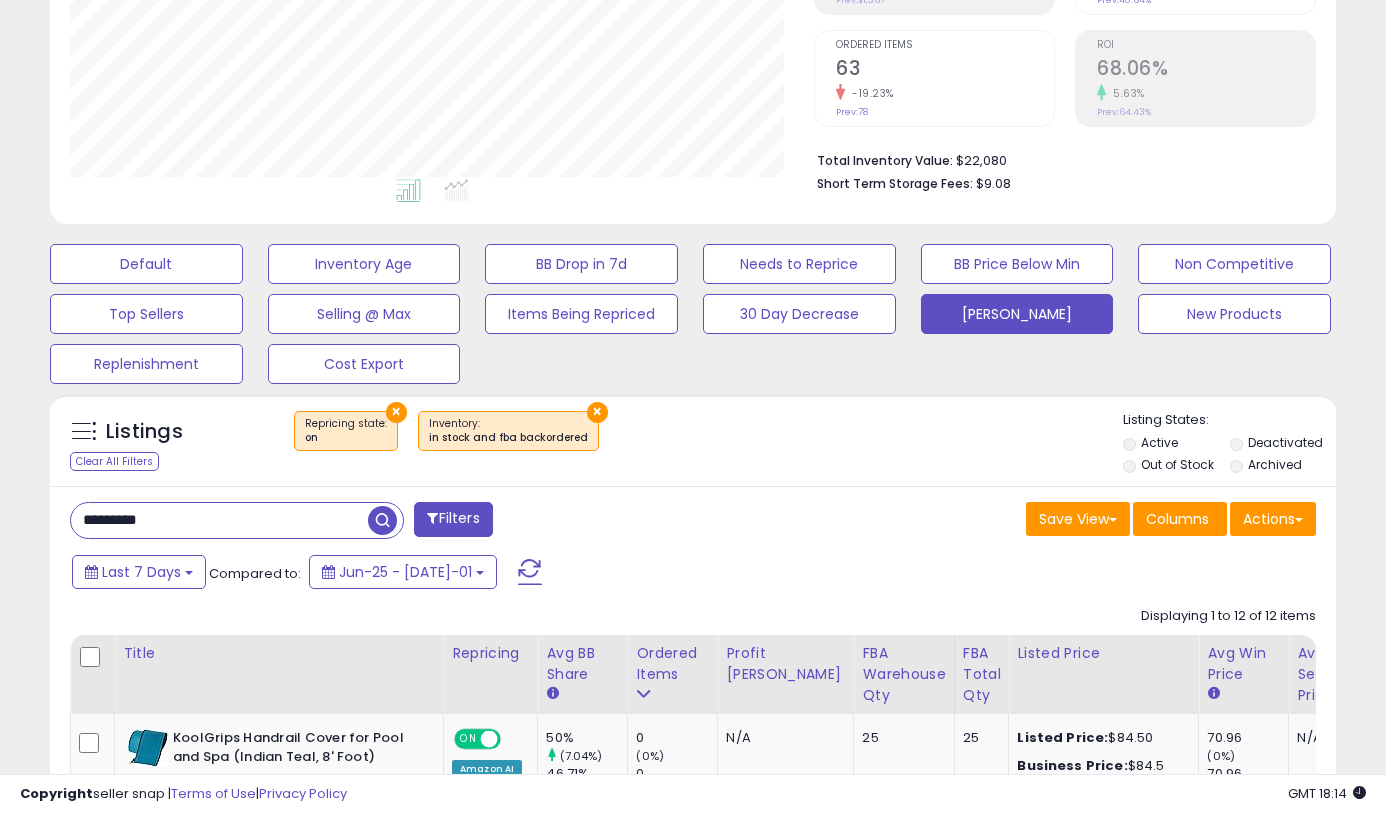 click on "*********" at bounding box center (219, 520) 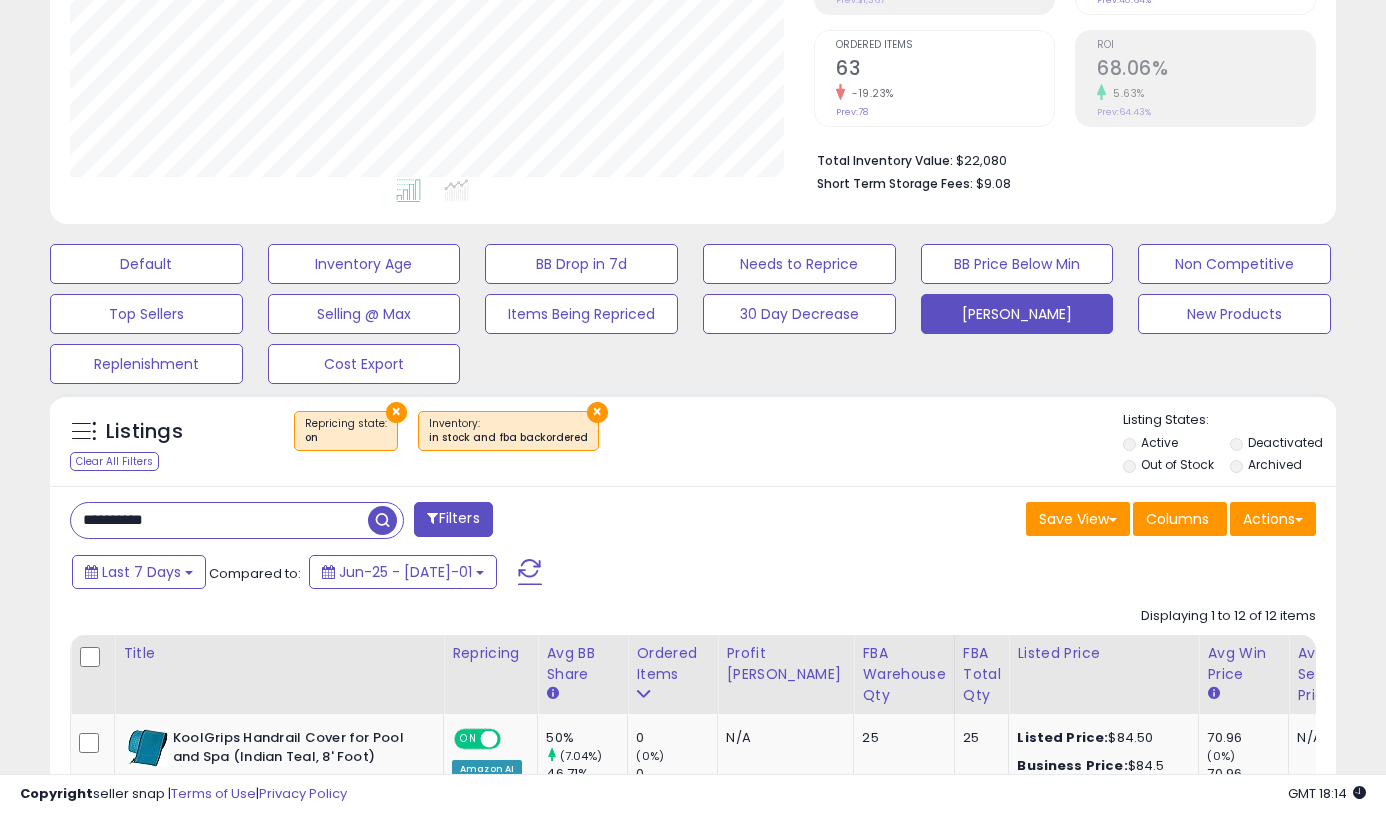 click at bounding box center (382, 520) 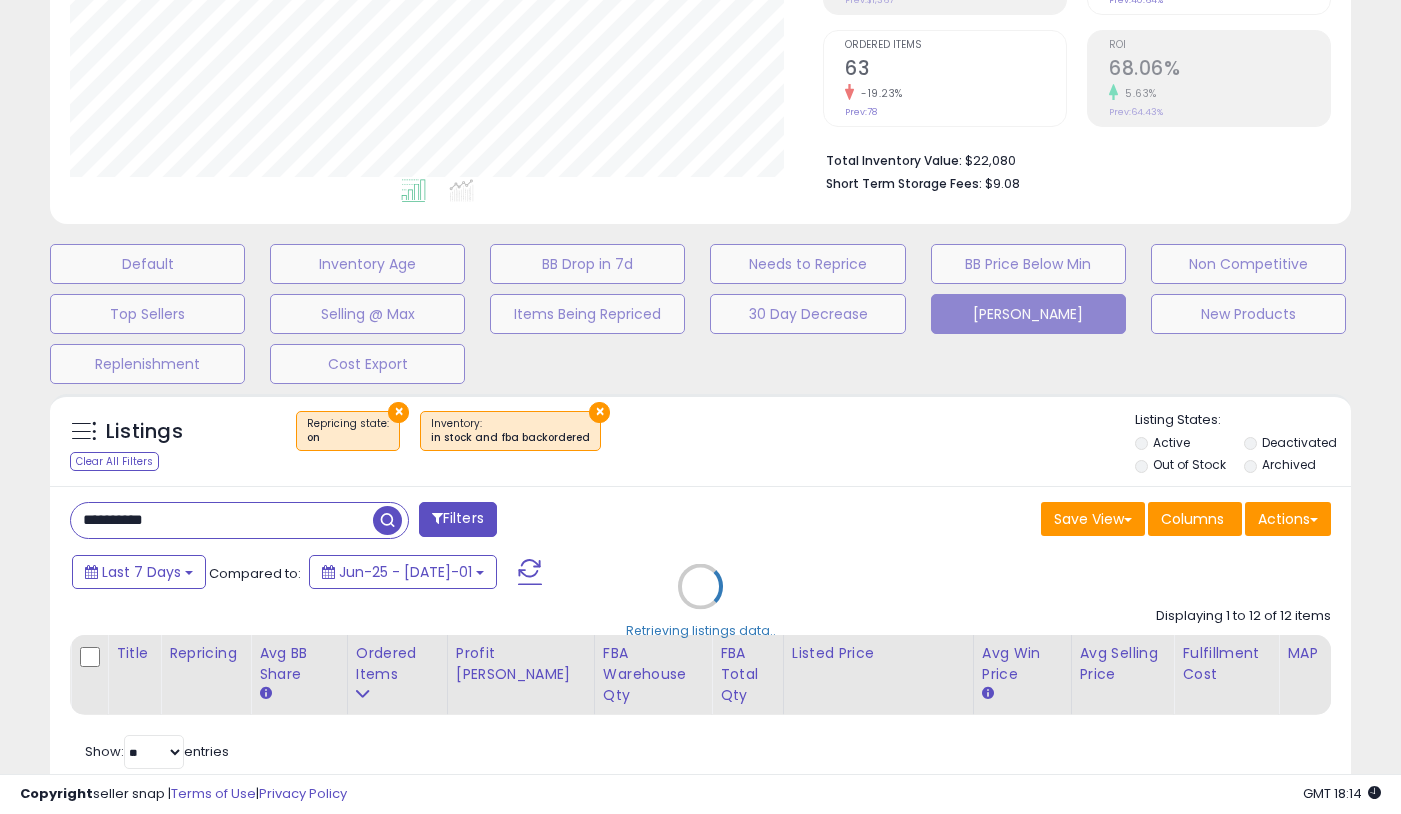 scroll, scrollTop: 999590, scrollLeft: 999247, axis: both 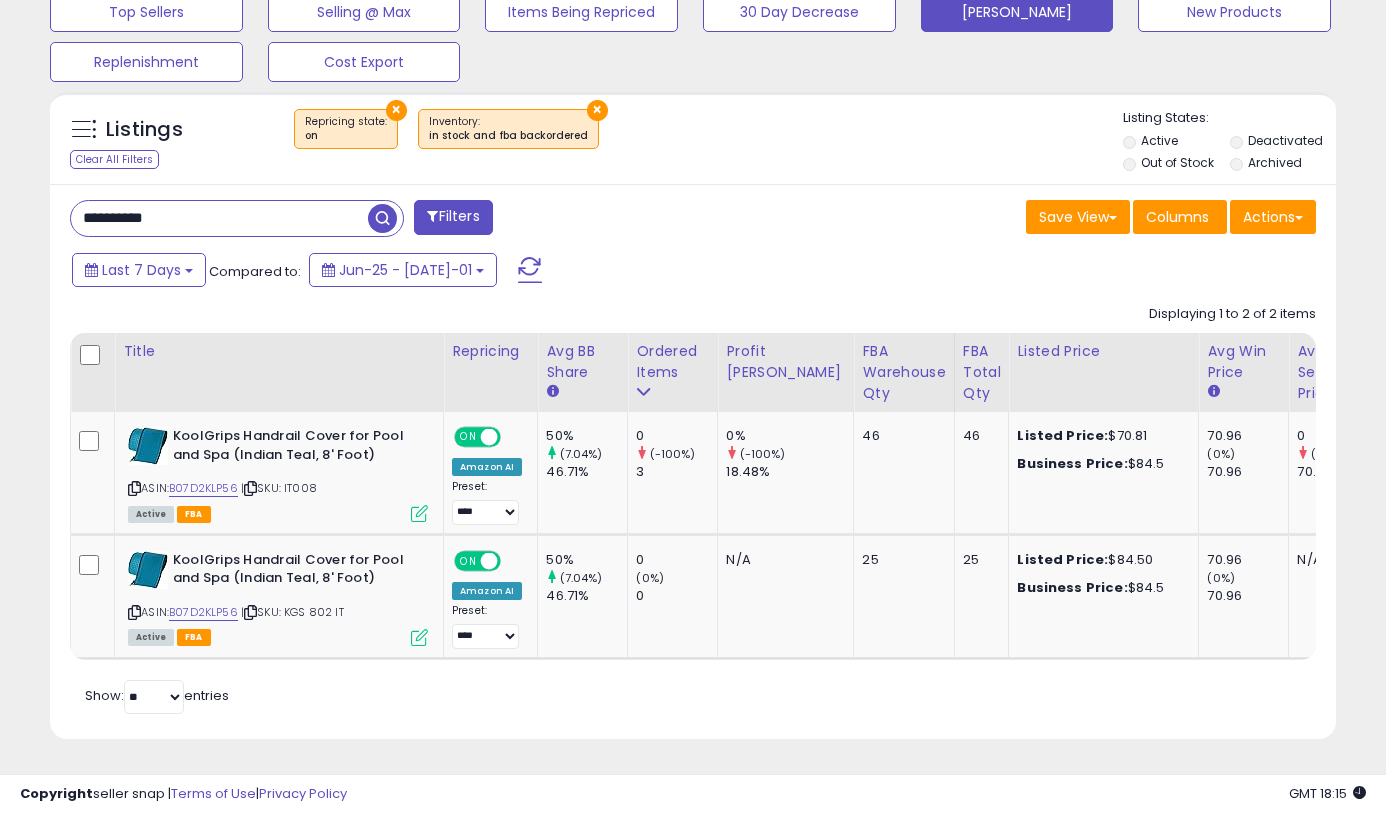 click on "**********" at bounding box center [219, 218] 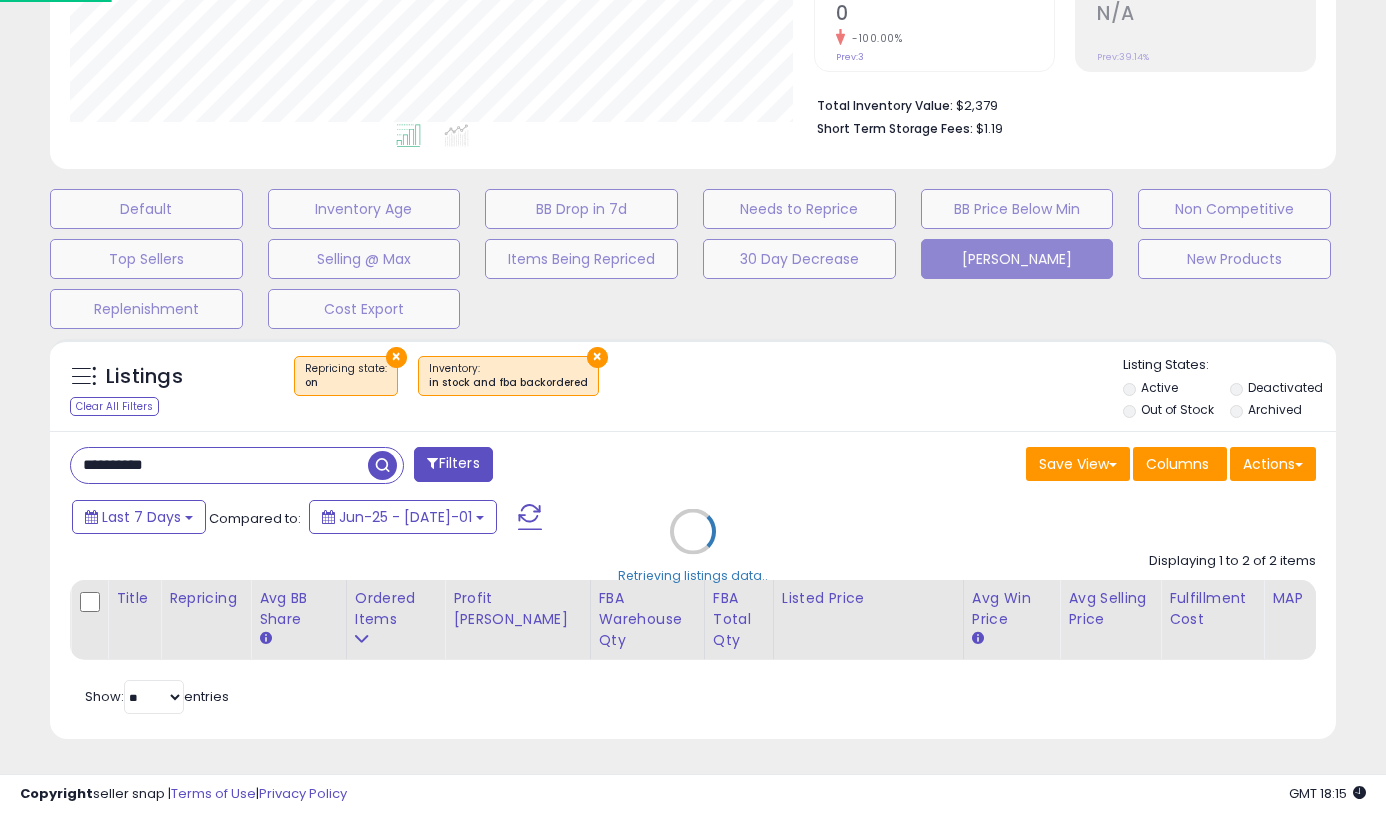 scroll, scrollTop: 999590, scrollLeft: 999247, axis: both 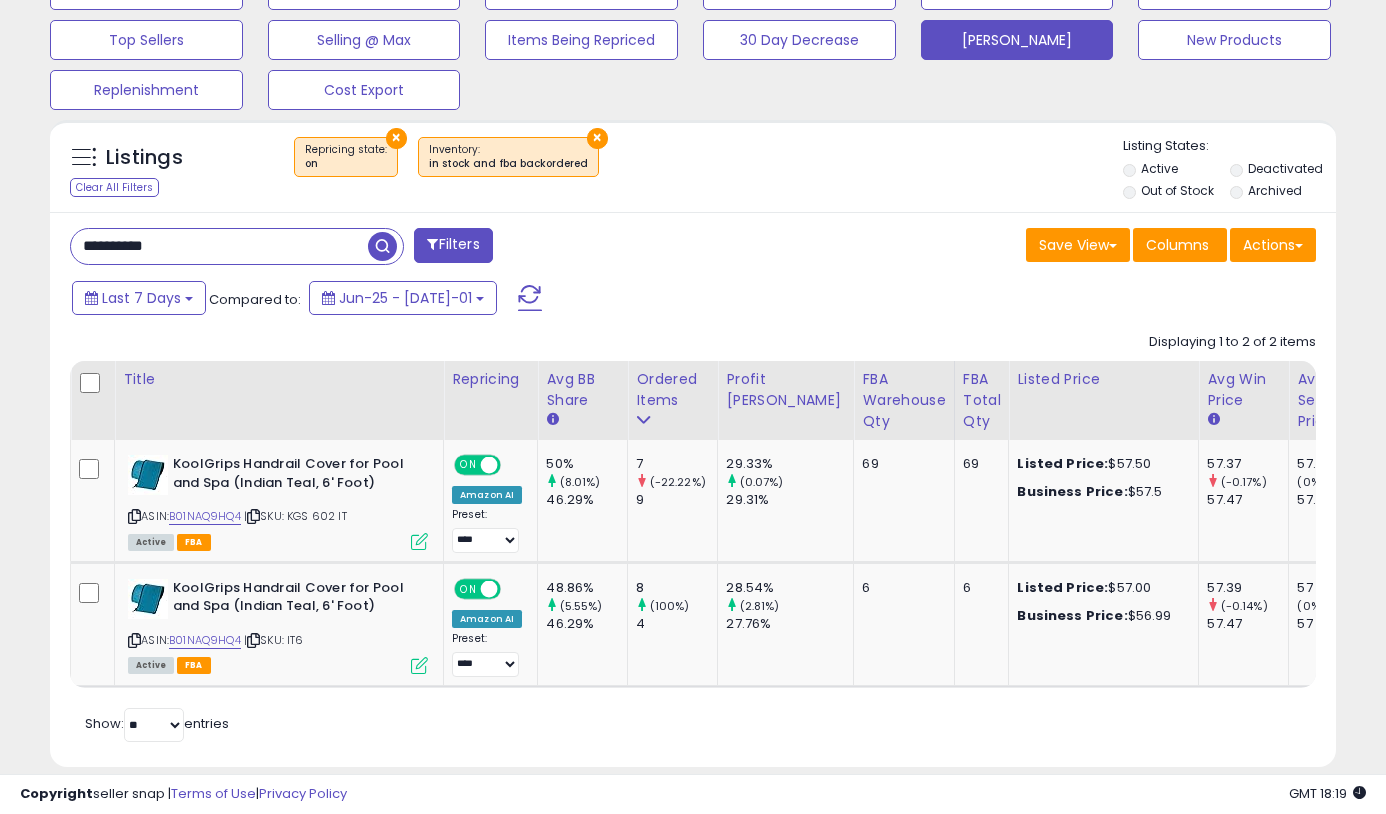 click on "**********" at bounding box center (219, 246) 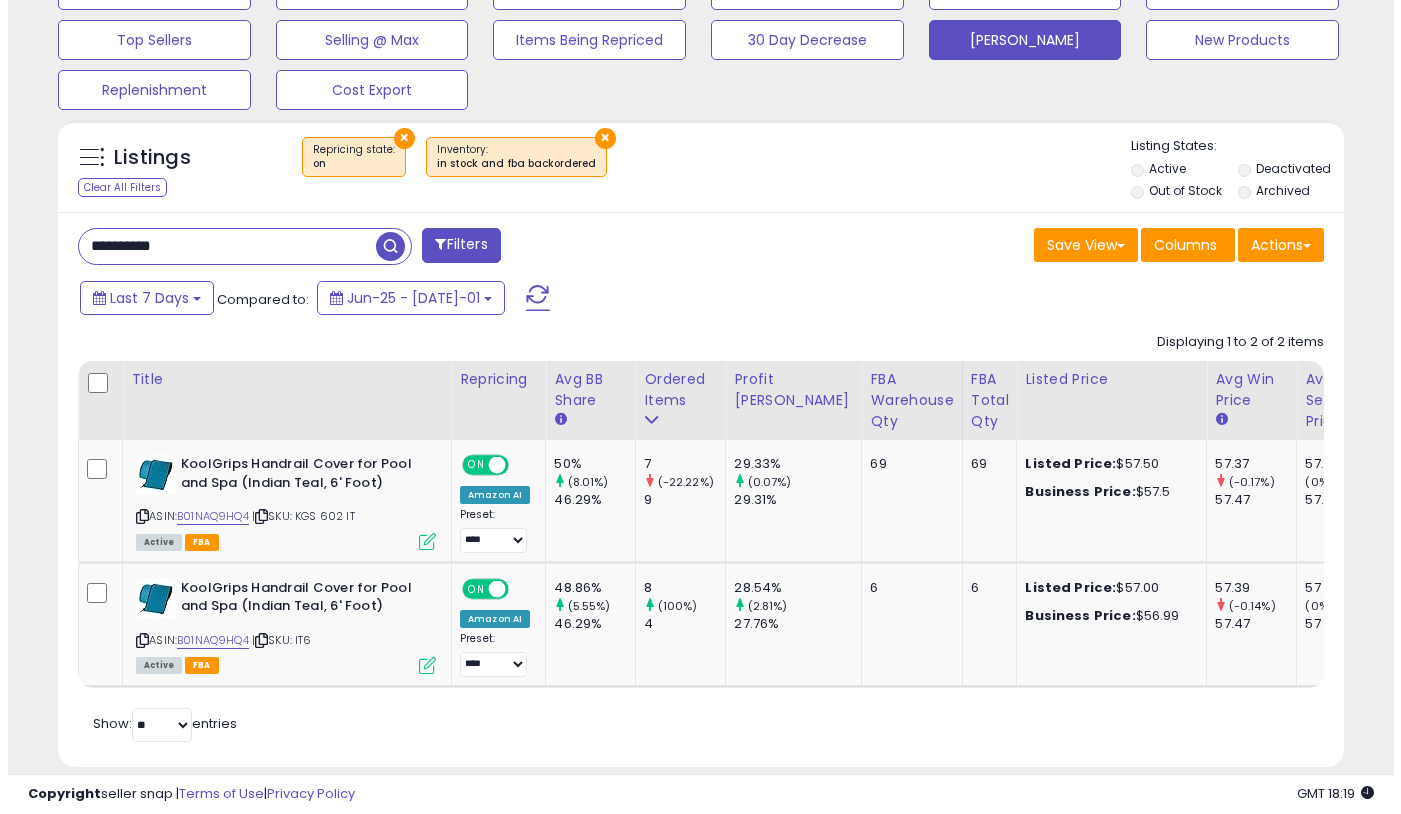 scroll, scrollTop: 441, scrollLeft: 0, axis: vertical 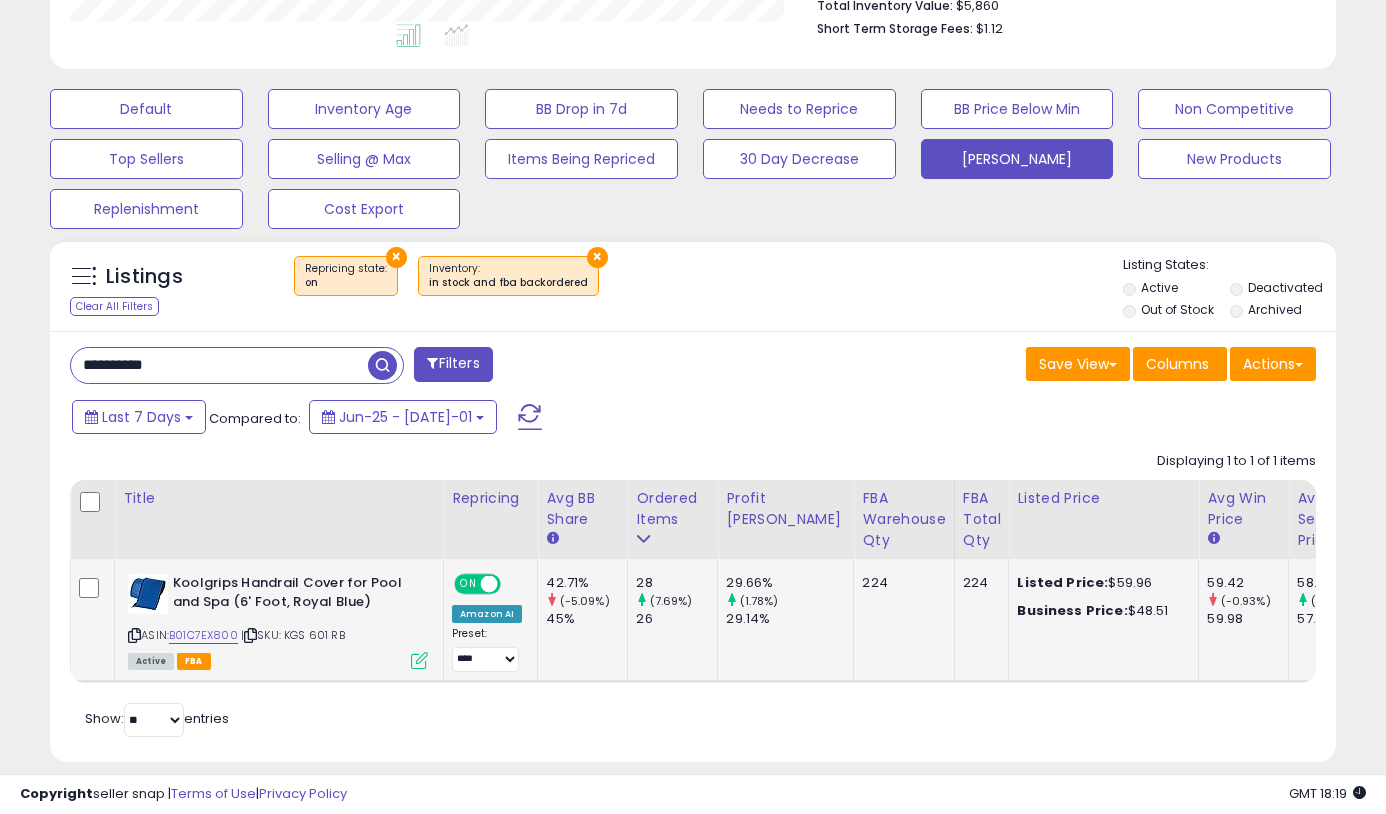 click at bounding box center (419, 660) 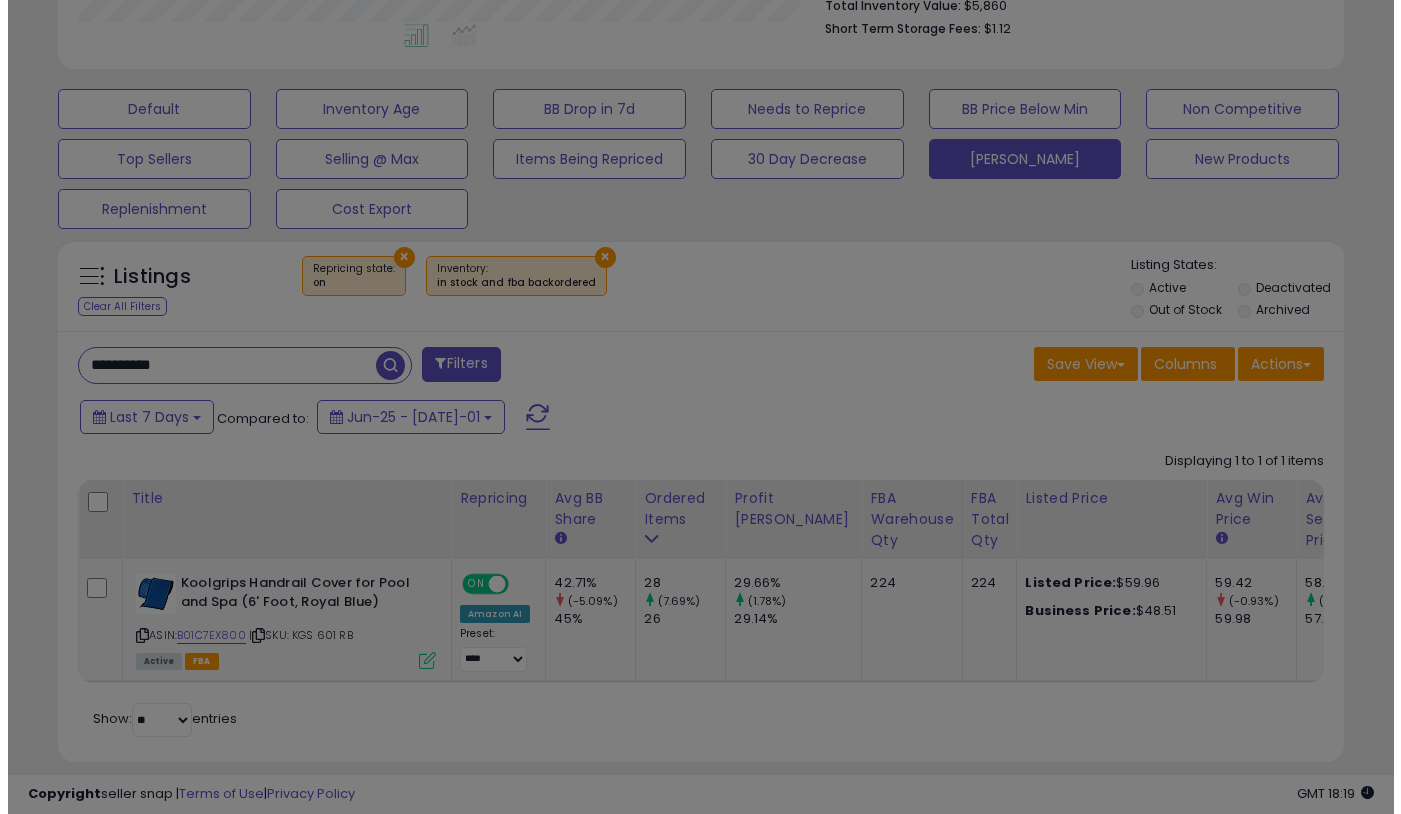 scroll, scrollTop: 999590, scrollLeft: 999247, axis: both 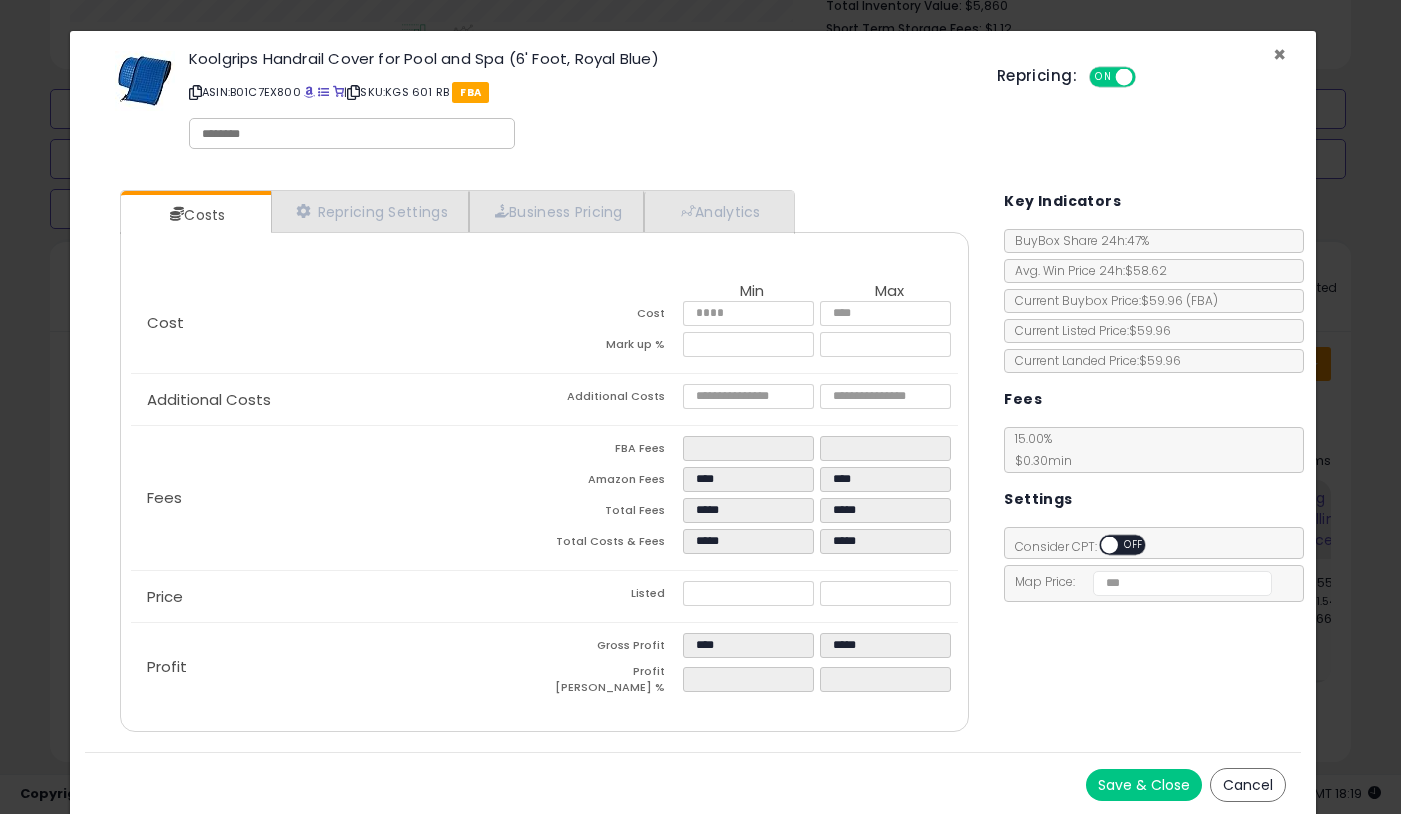 click on "×" at bounding box center [1279, 54] 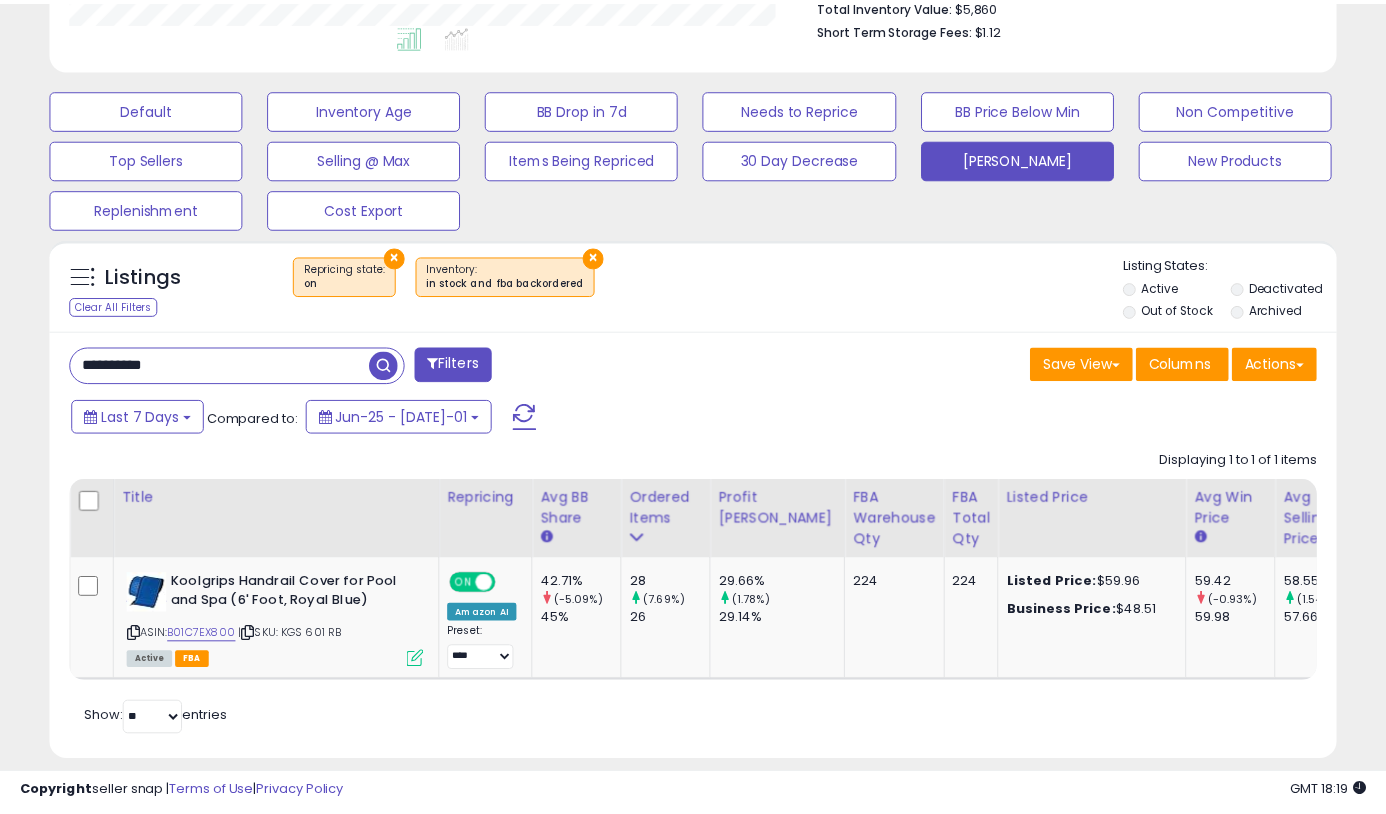 scroll, scrollTop: 410, scrollLeft: 744, axis: both 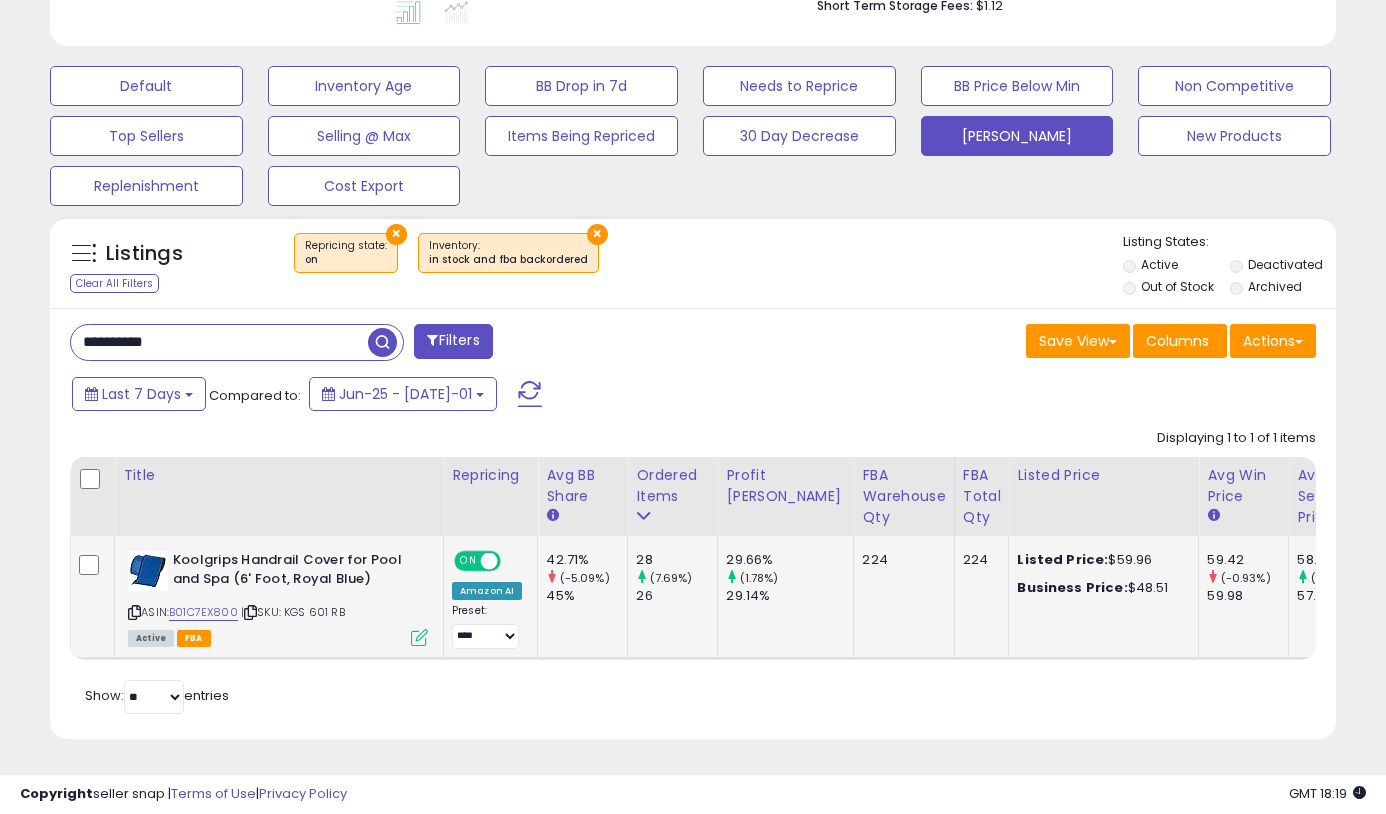 click at bounding box center (419, 637) 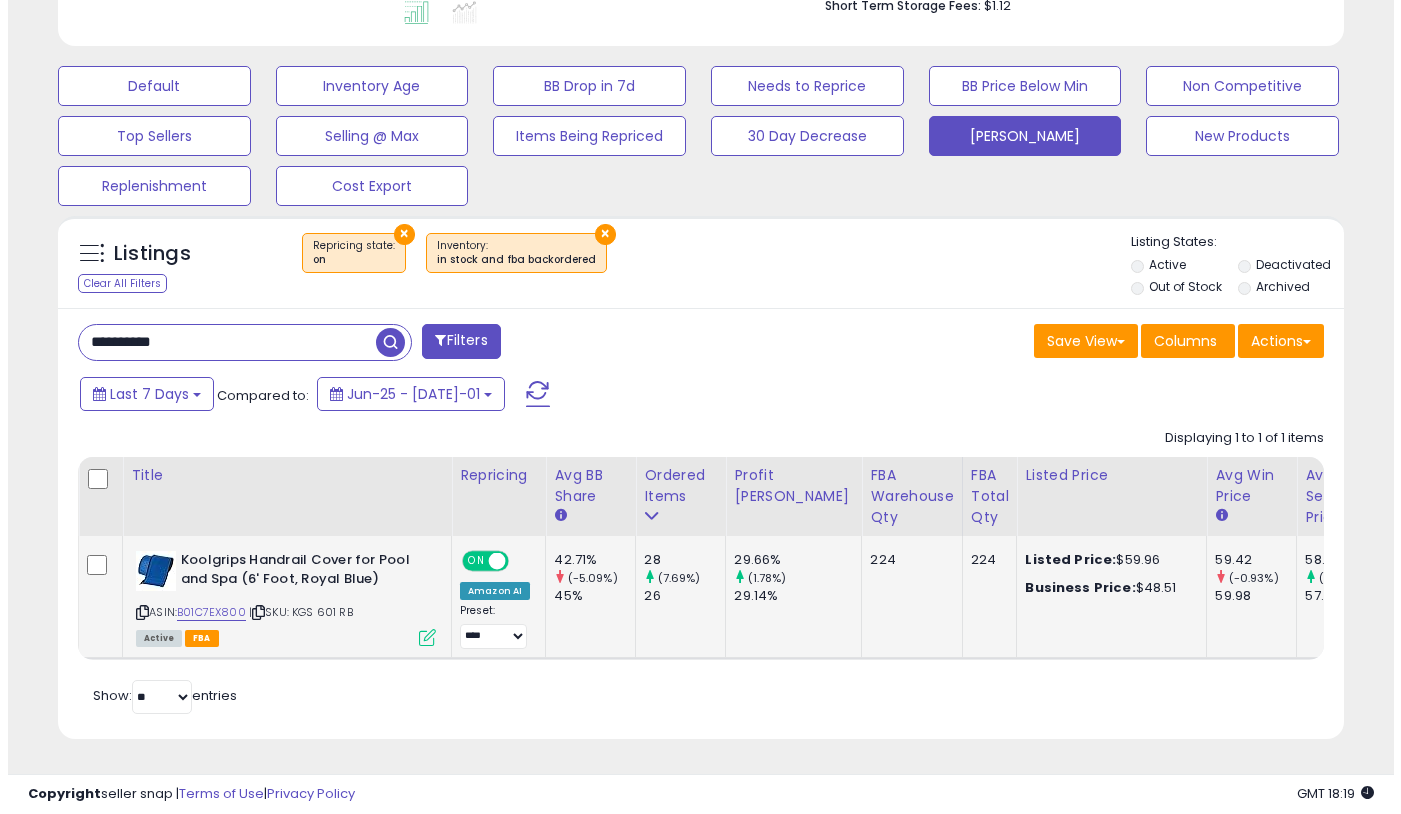 scroll, scrollTop: 999590, scrollLeft: 999247, axis: both 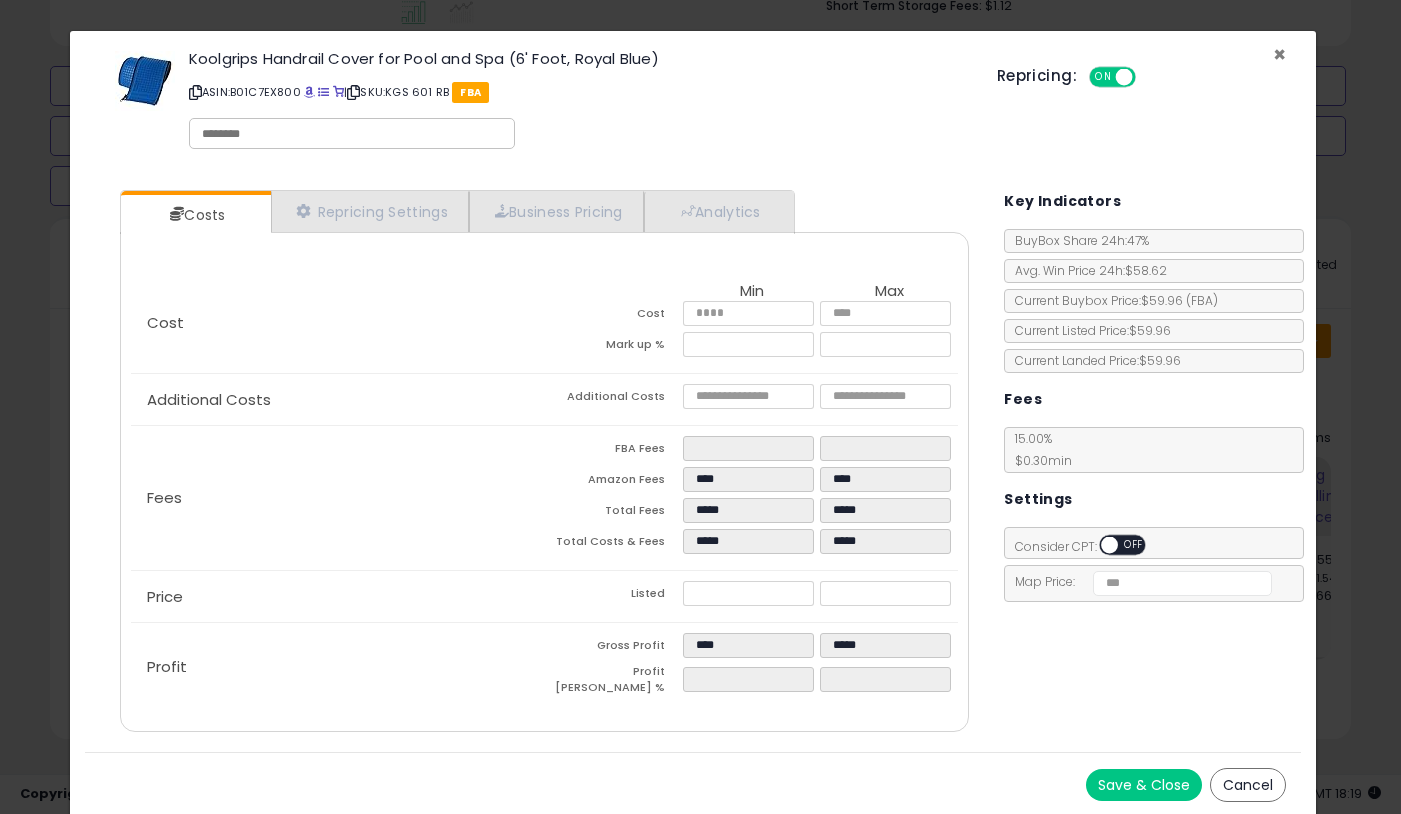 click on "×" at bounding box center [1279, 54] 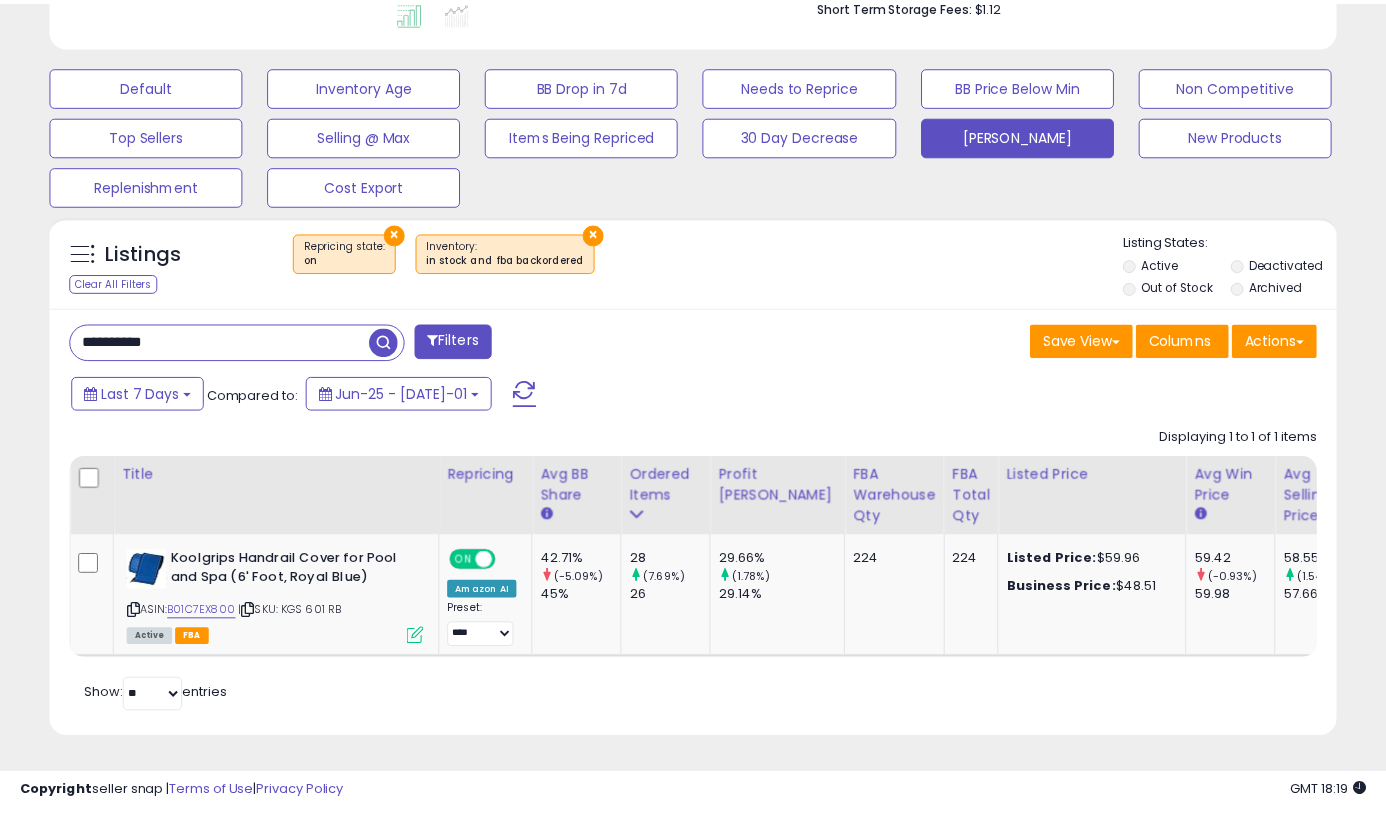 scroll, scrollTop: 410, scrollLeft: 744, axis: both 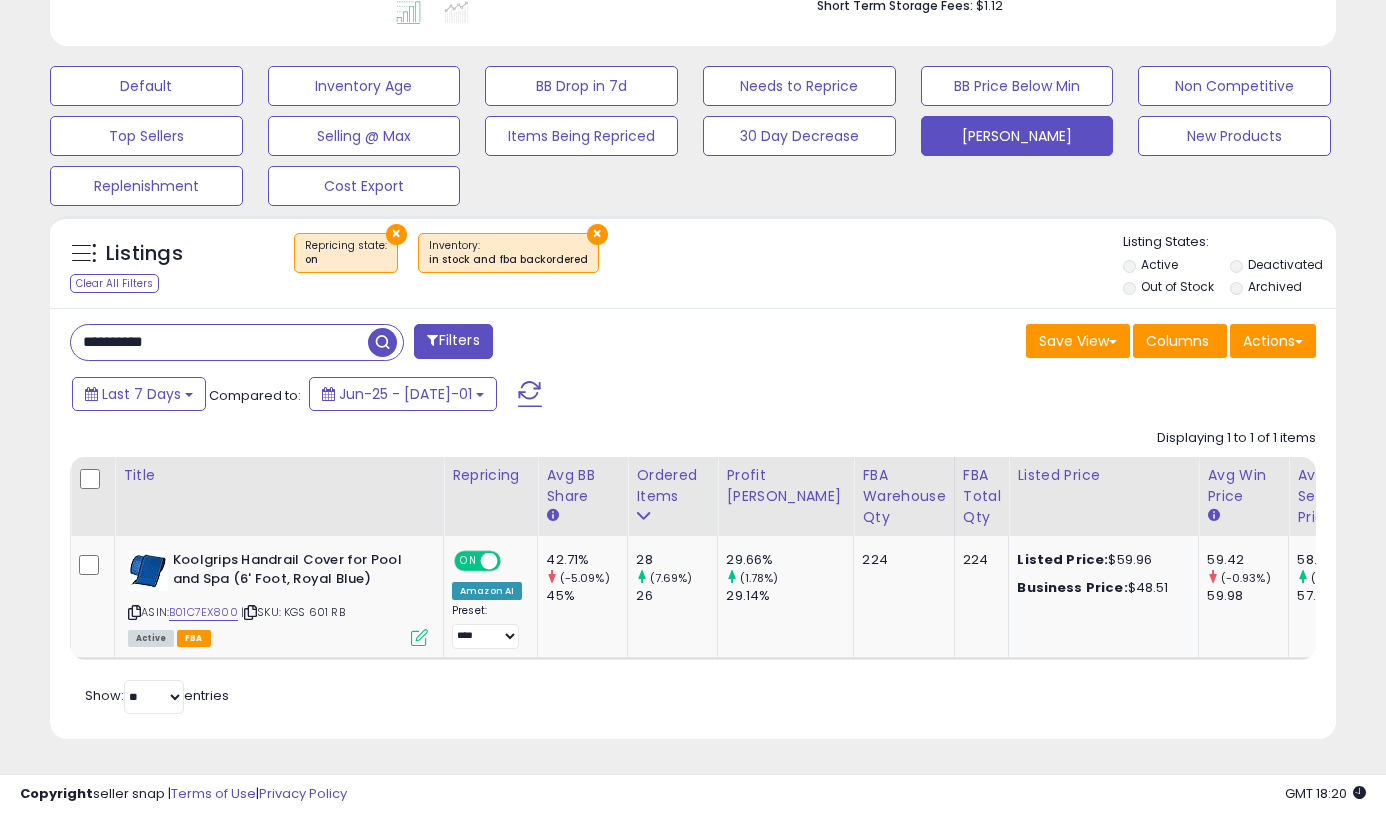 click on "**********" at bounding box center [219, 342] 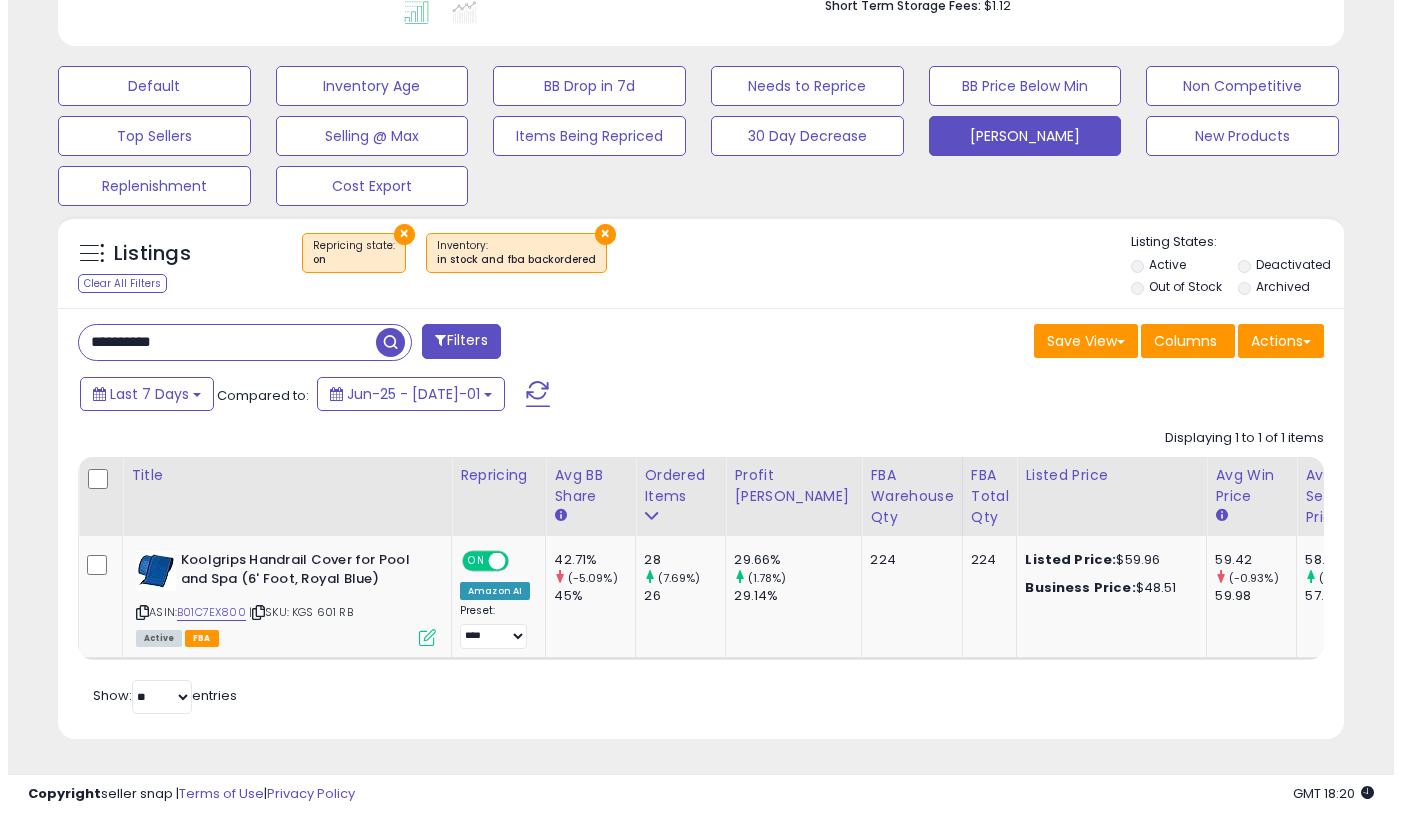 scroll, scrollTop: 441, scrollLeft: 0, axis: vertical 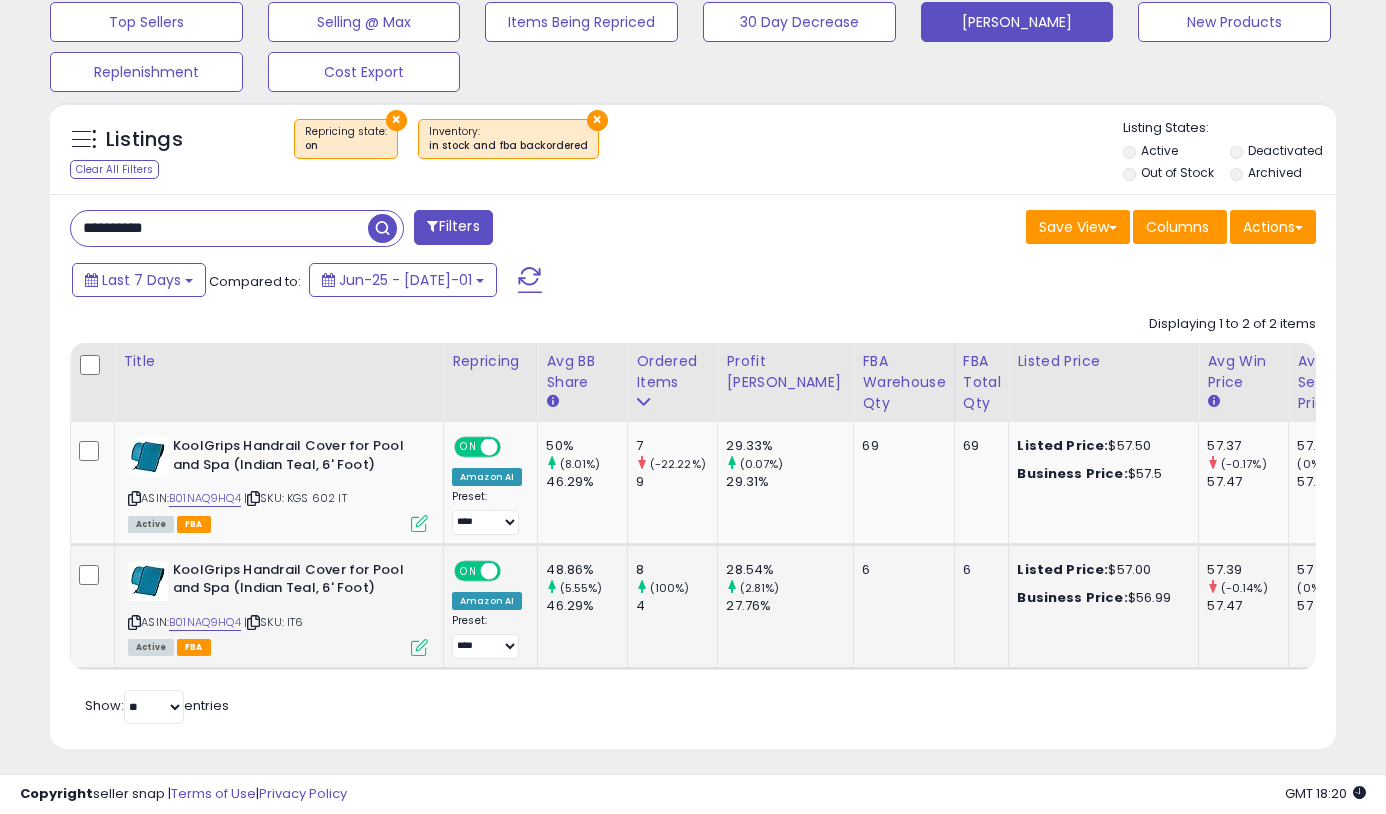 click at bounding box center (419, 647) 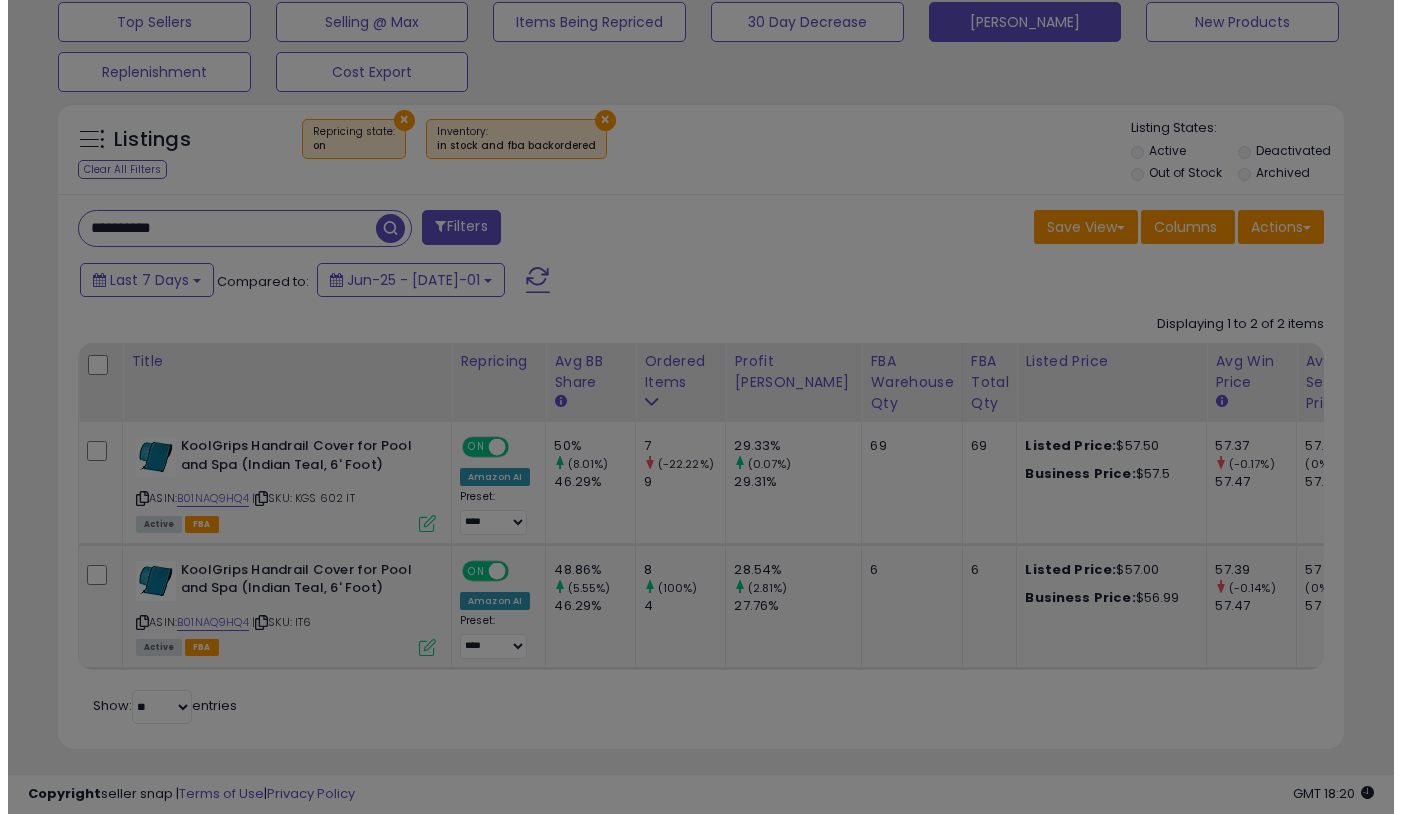 scroll, scrollTop: 999590, scrollLeft: 999247, axis: both 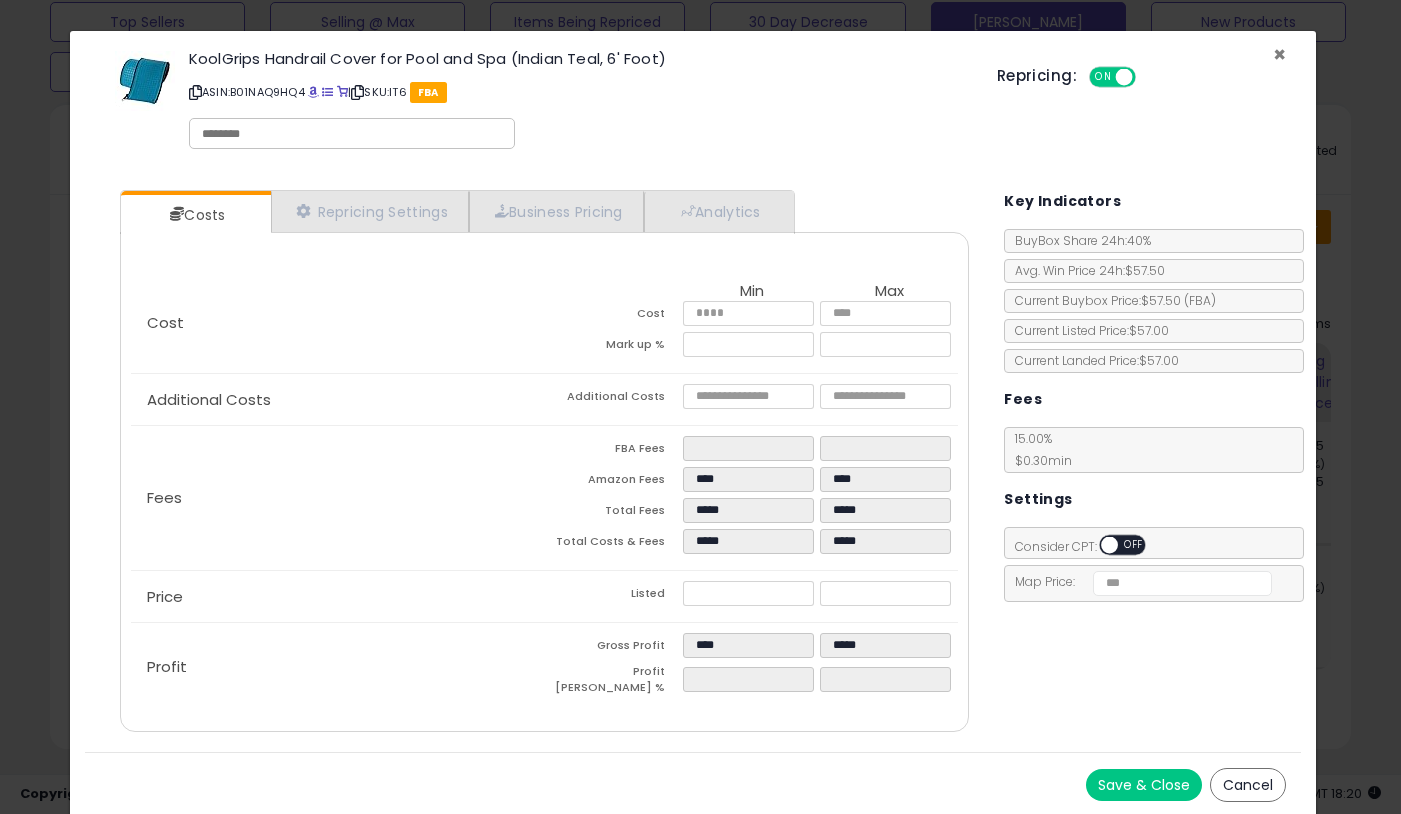 click on "×" at bounding box center [1279, 54] 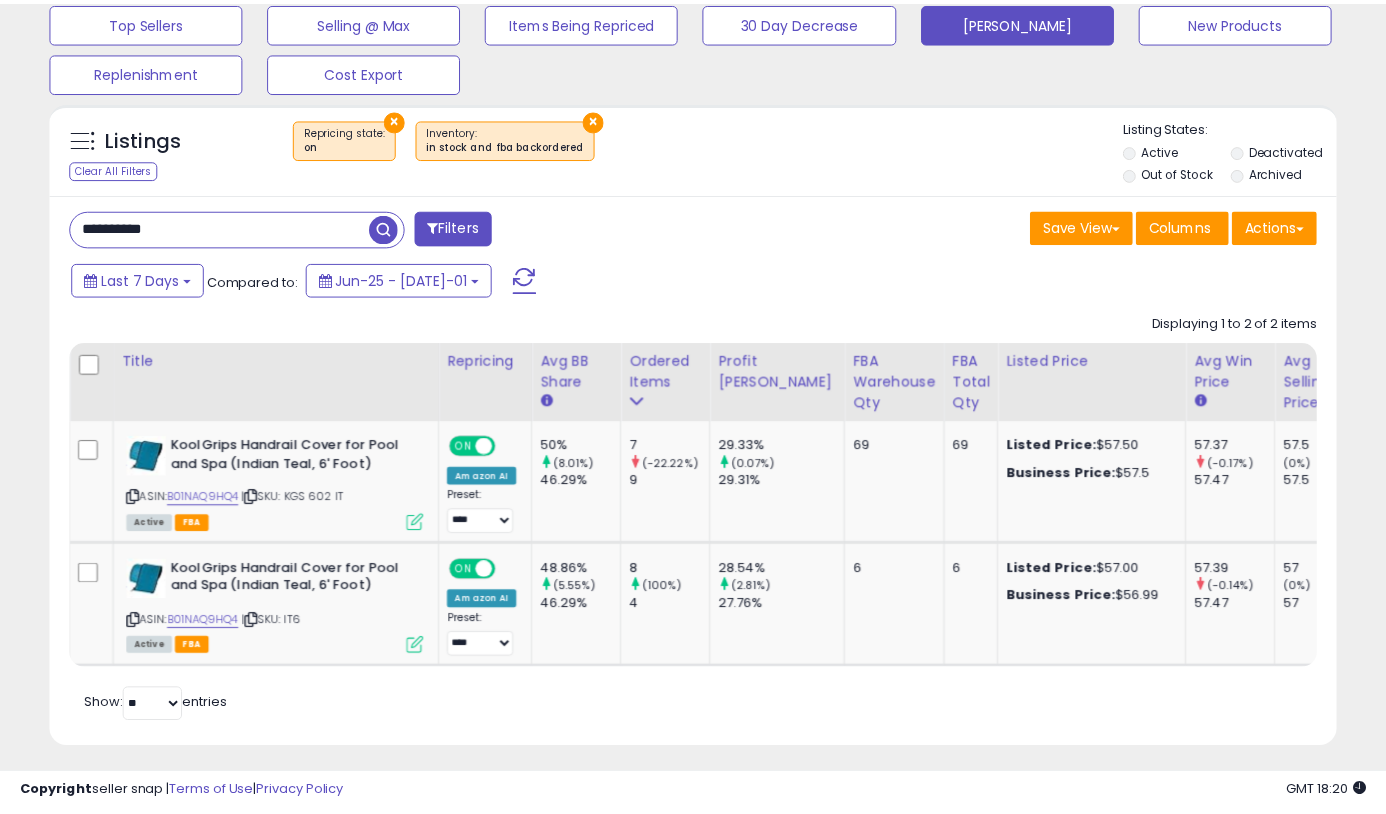 scroll, scrollTop: 410, scrollLeft: 744, axis: both 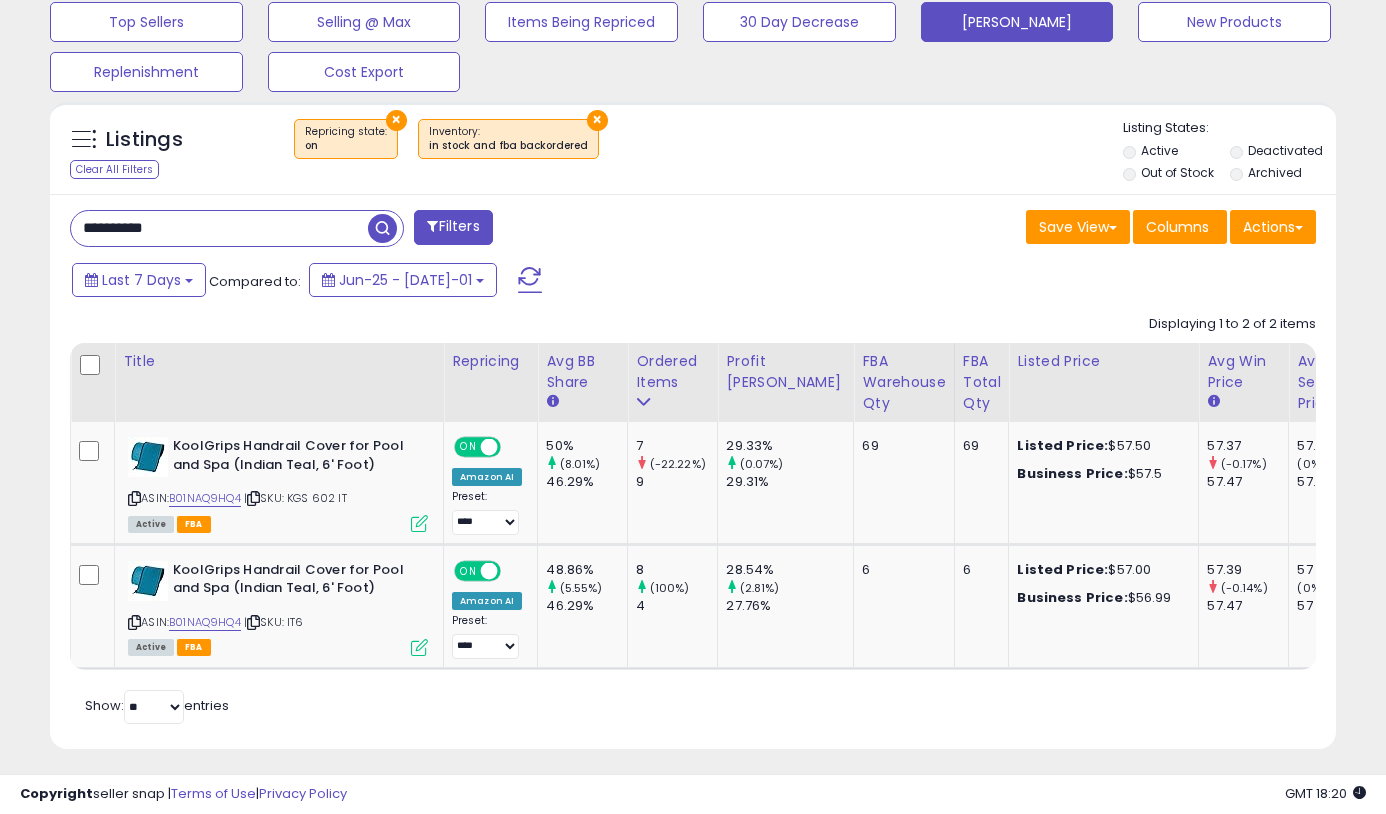 click on "**********" at bounding box center (219, 228) 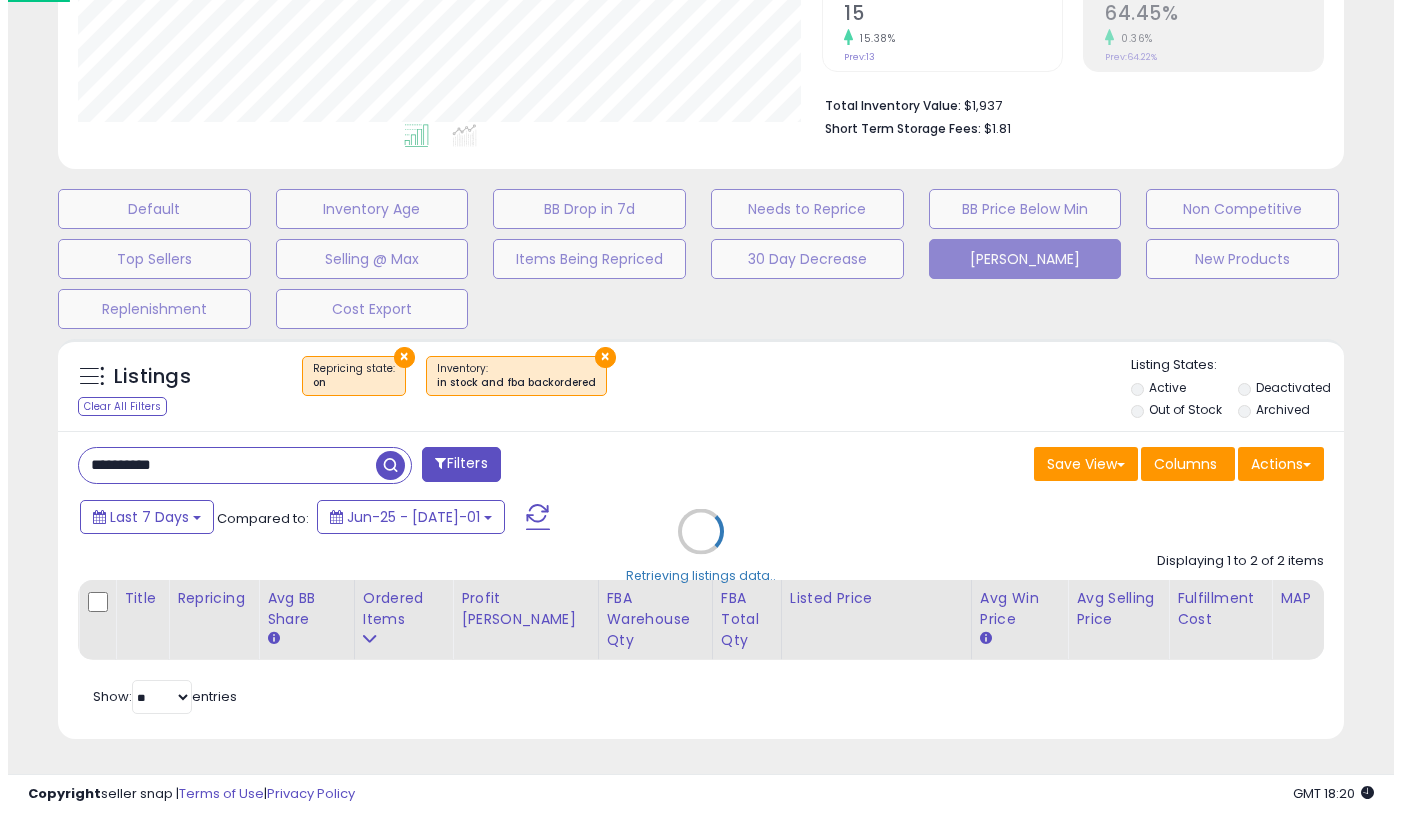 scroll, scrollTop: 441, scrollLeft: 0, axis: vertical 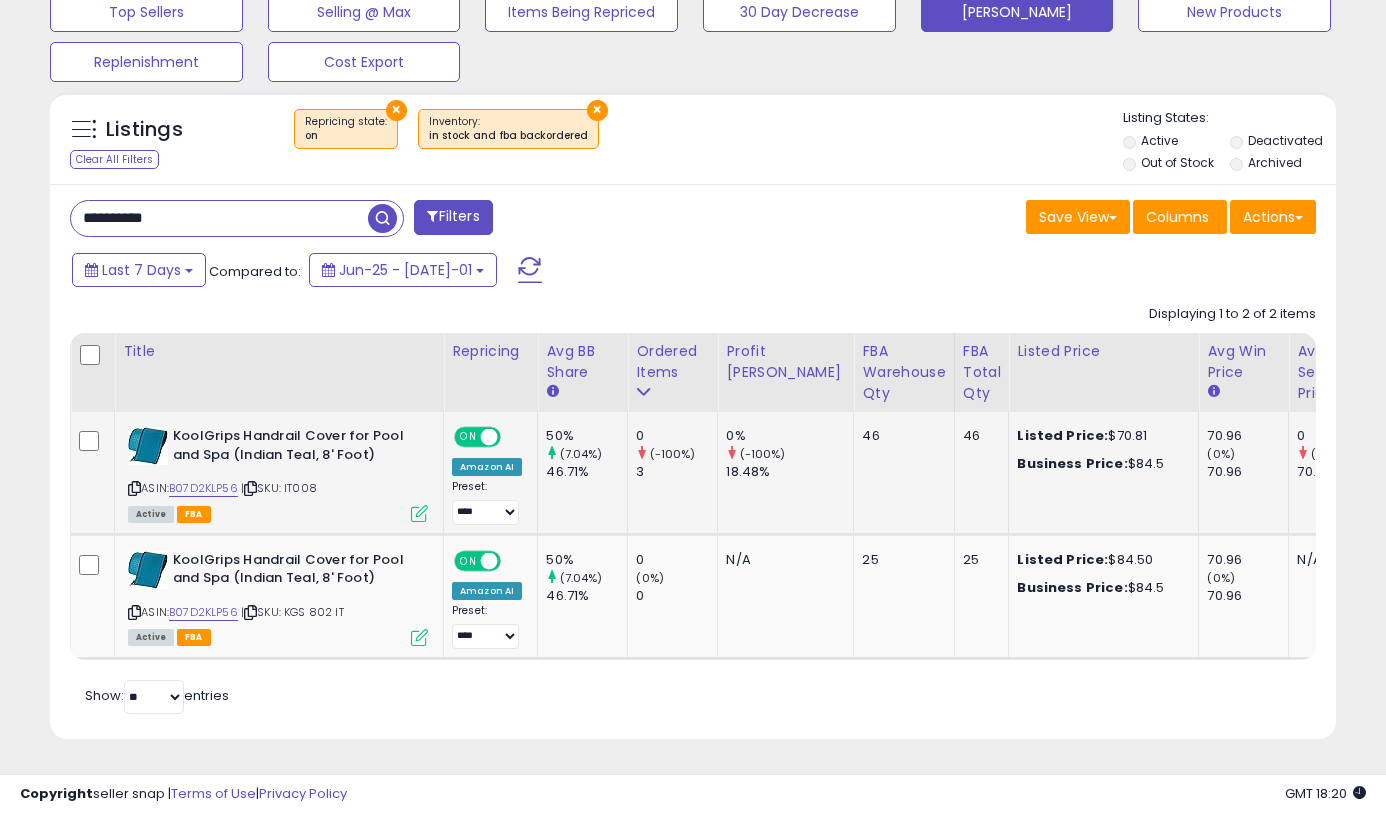 click at bounding box center (419, 513) 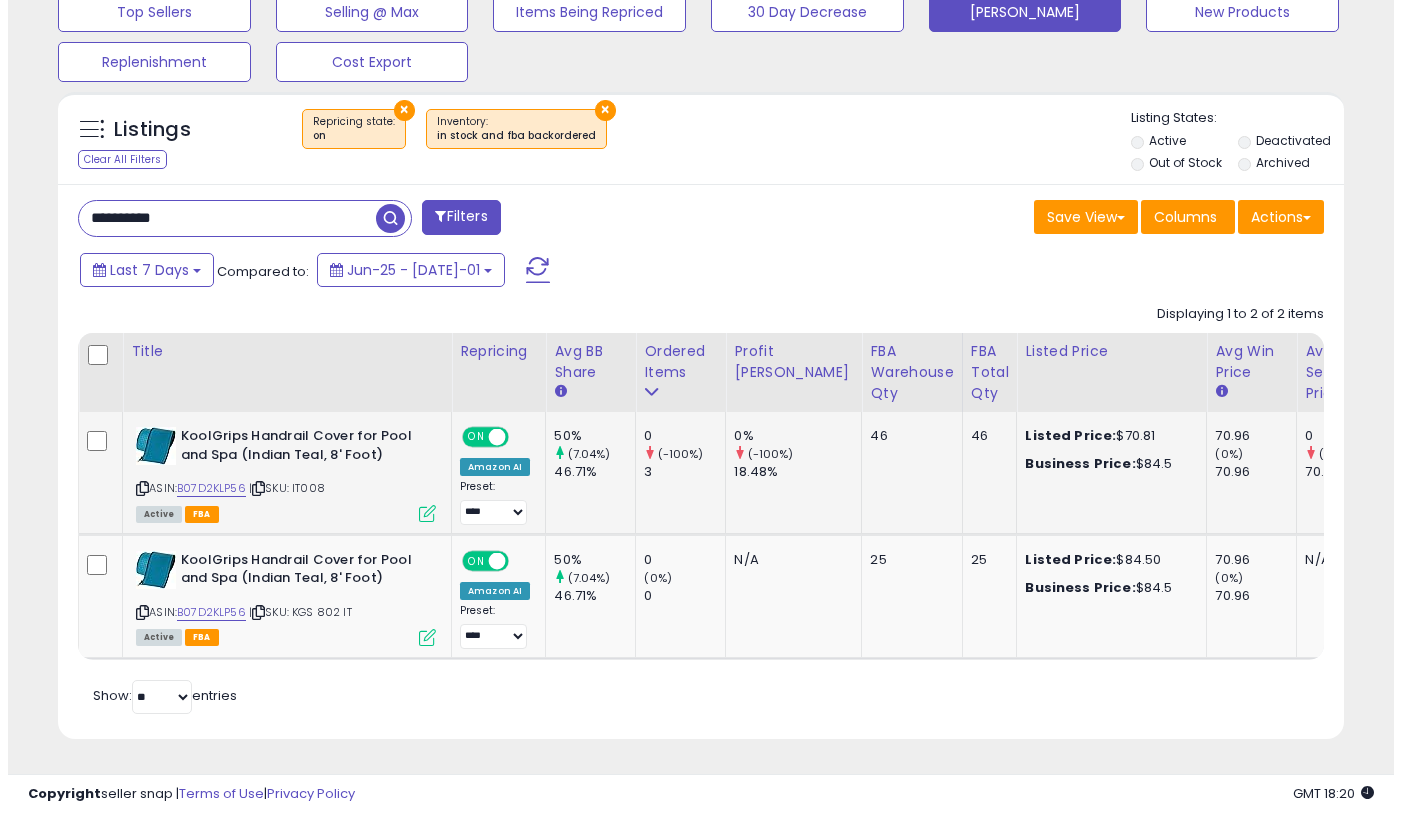 scroll, scrollTop: 999590, scrollLeft: 999247, axis: both 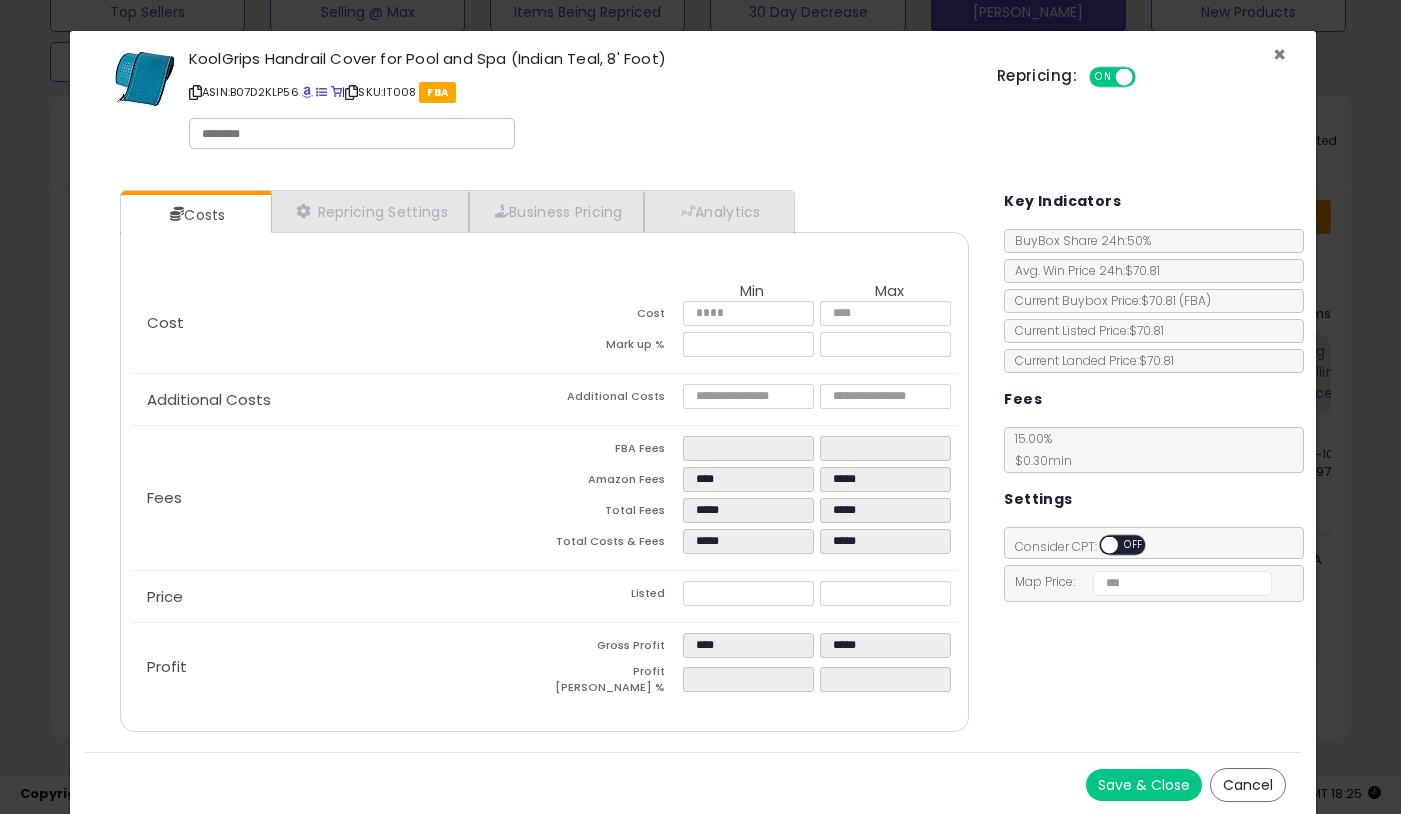click on "×" at bounding box center (1279, 54) 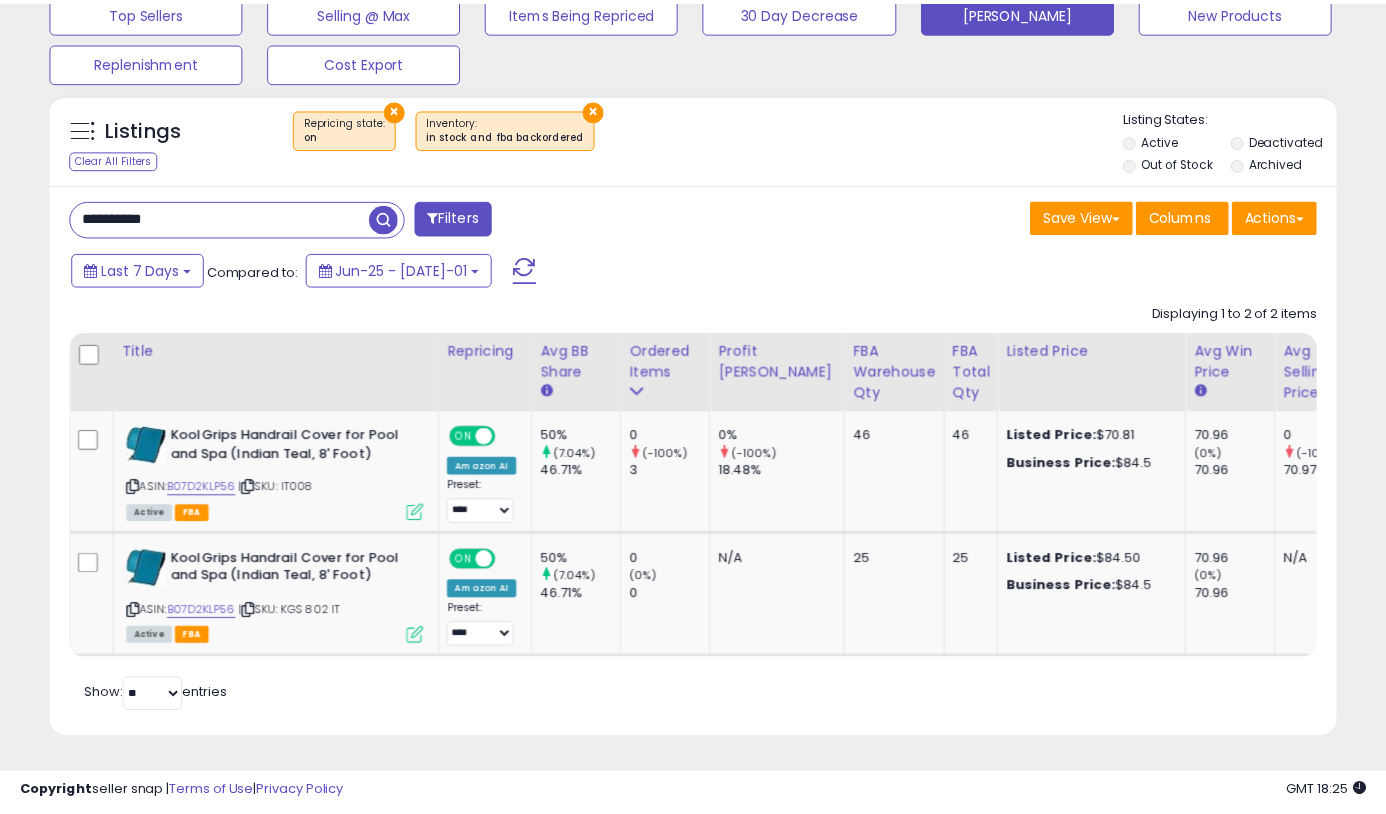 scroll, scrollTop: 410, scrollLeft: 744, axis: both 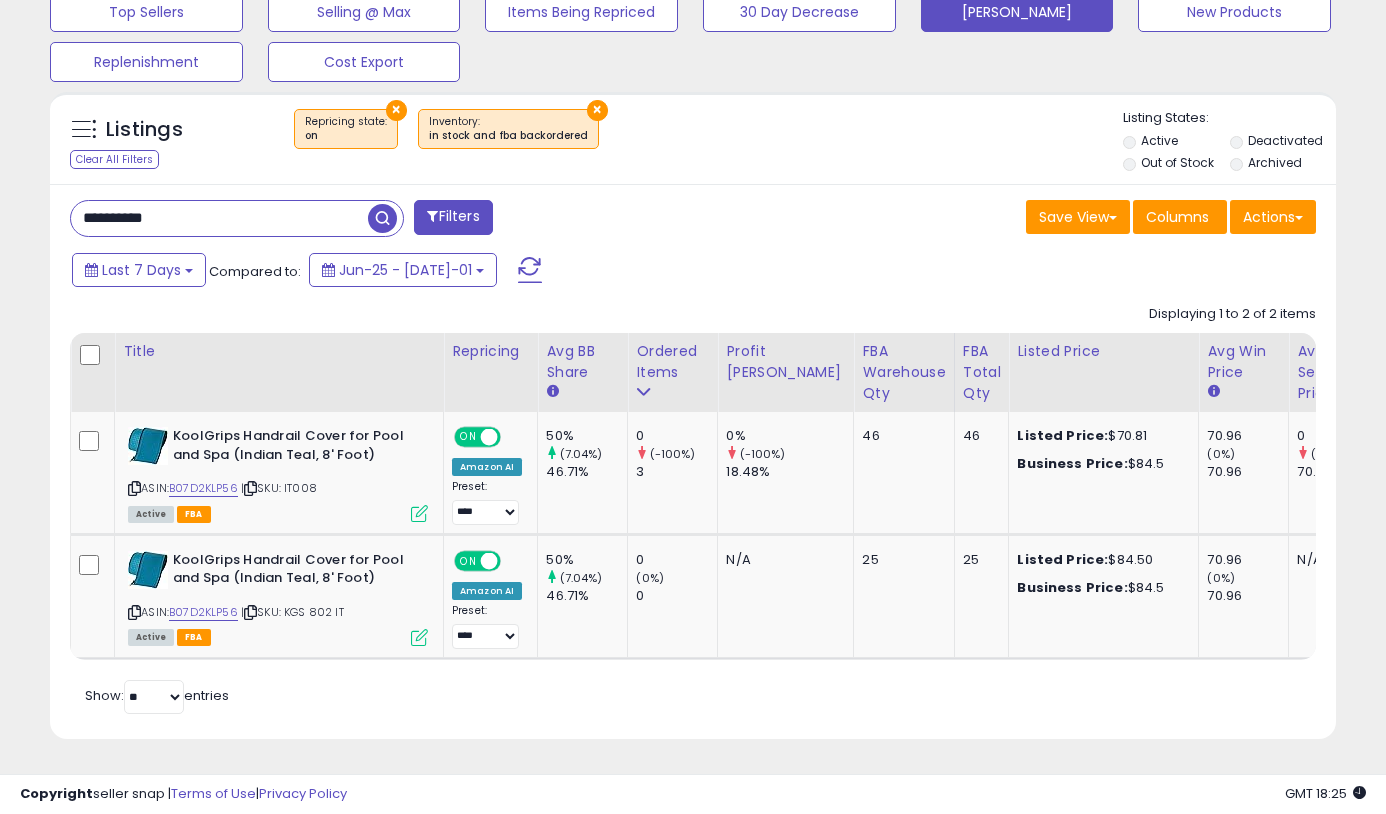 click on "**********" at bounding box center (219, 218) 